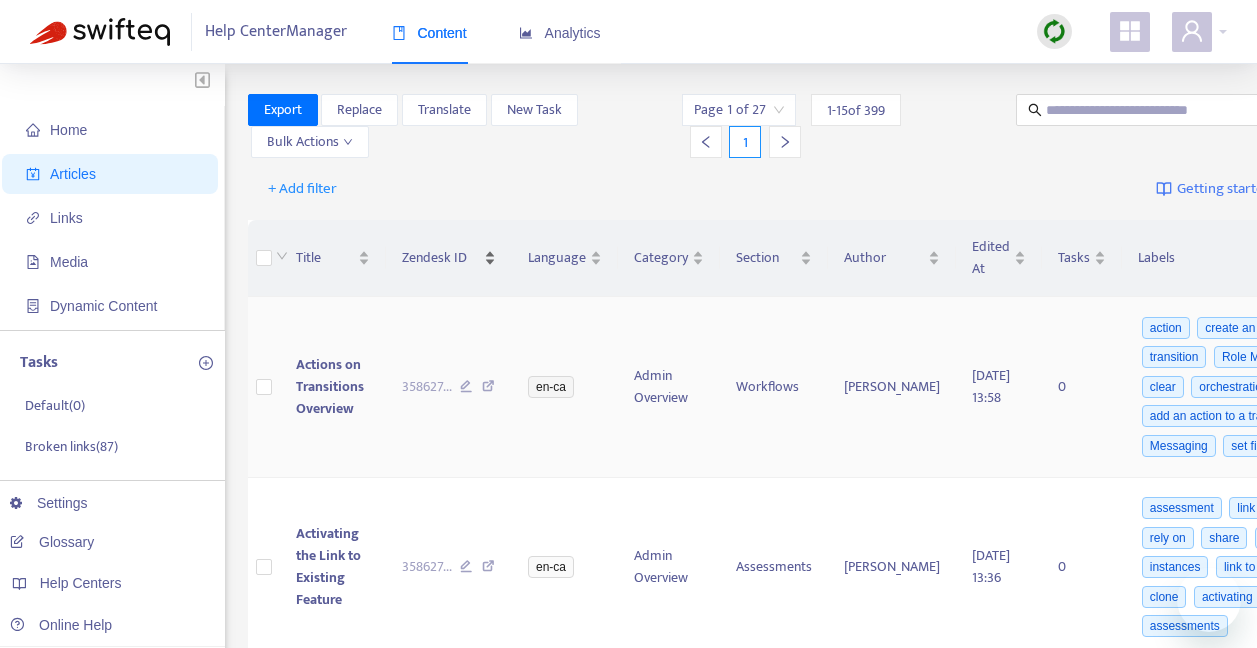 scroll, scrollTop: 0, scrollLeft: 0, axis: both 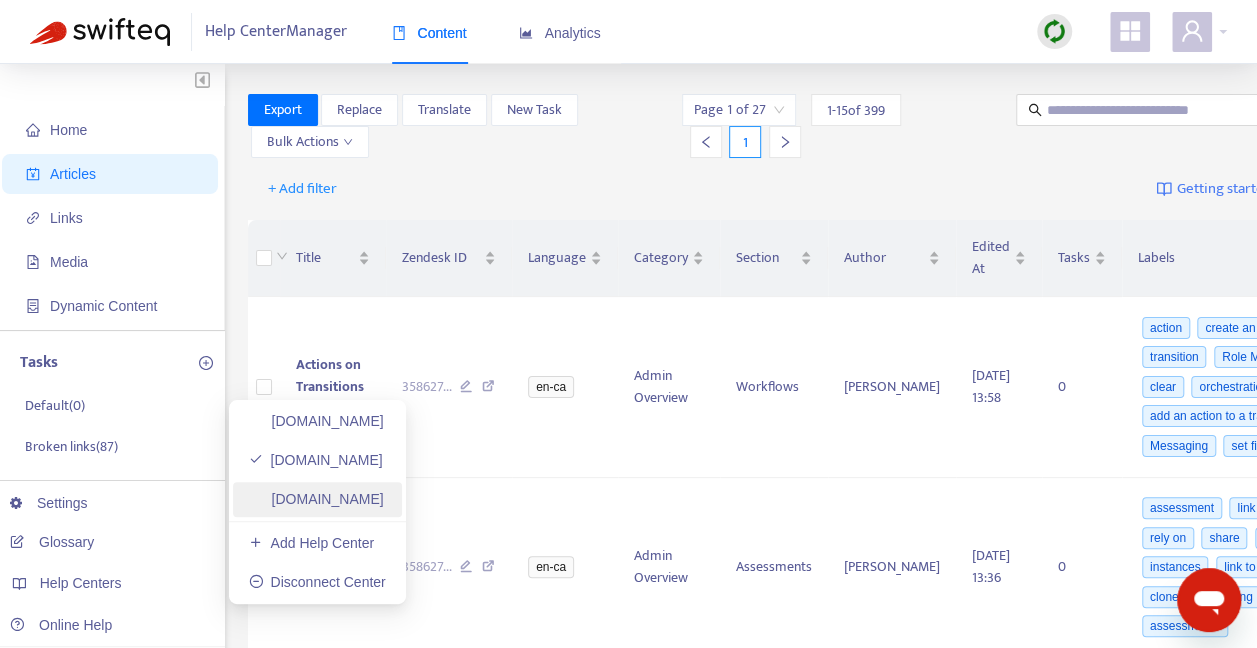click on "customer-resource-hub1748987777.zendesk.com" at bounding box center [316, 499] 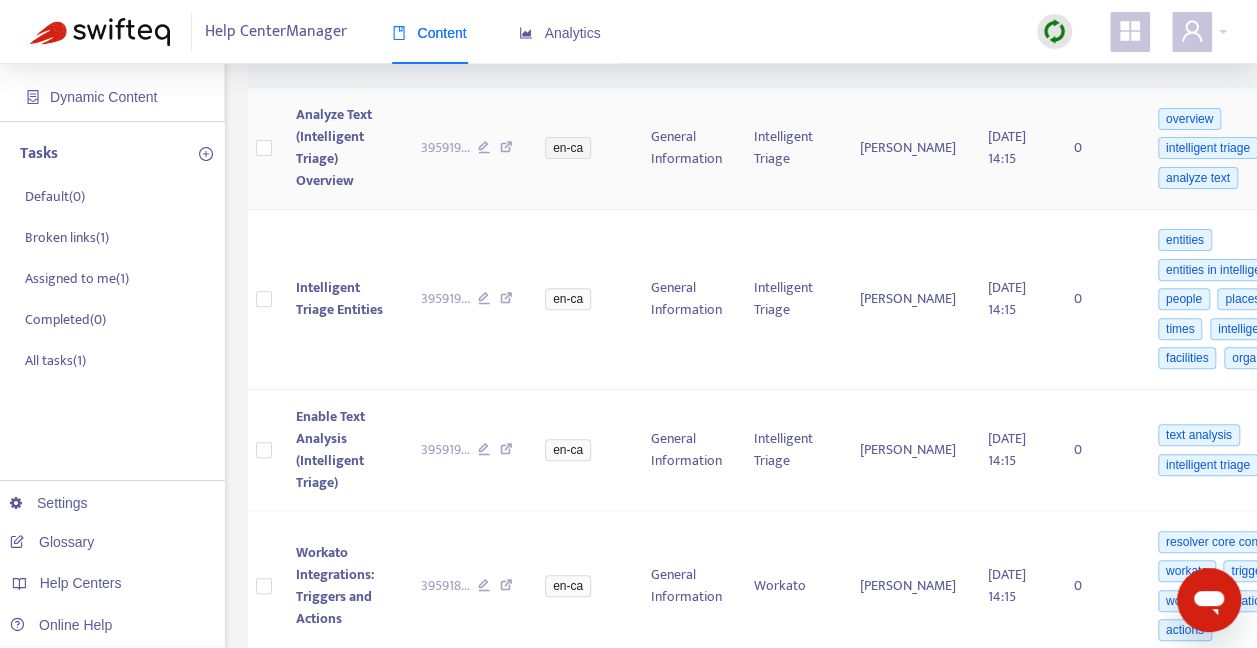 scroll, scrollTop: 0, scrollLeft: 0, axis: both 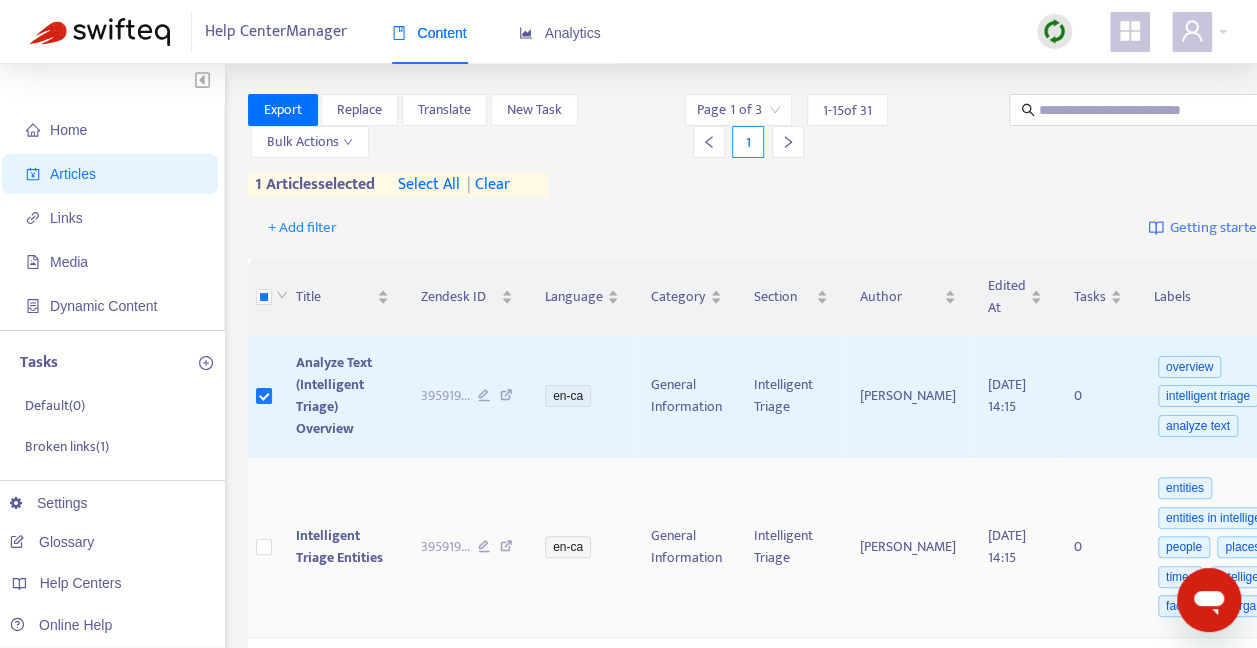 click at bounding box center (264, 548) 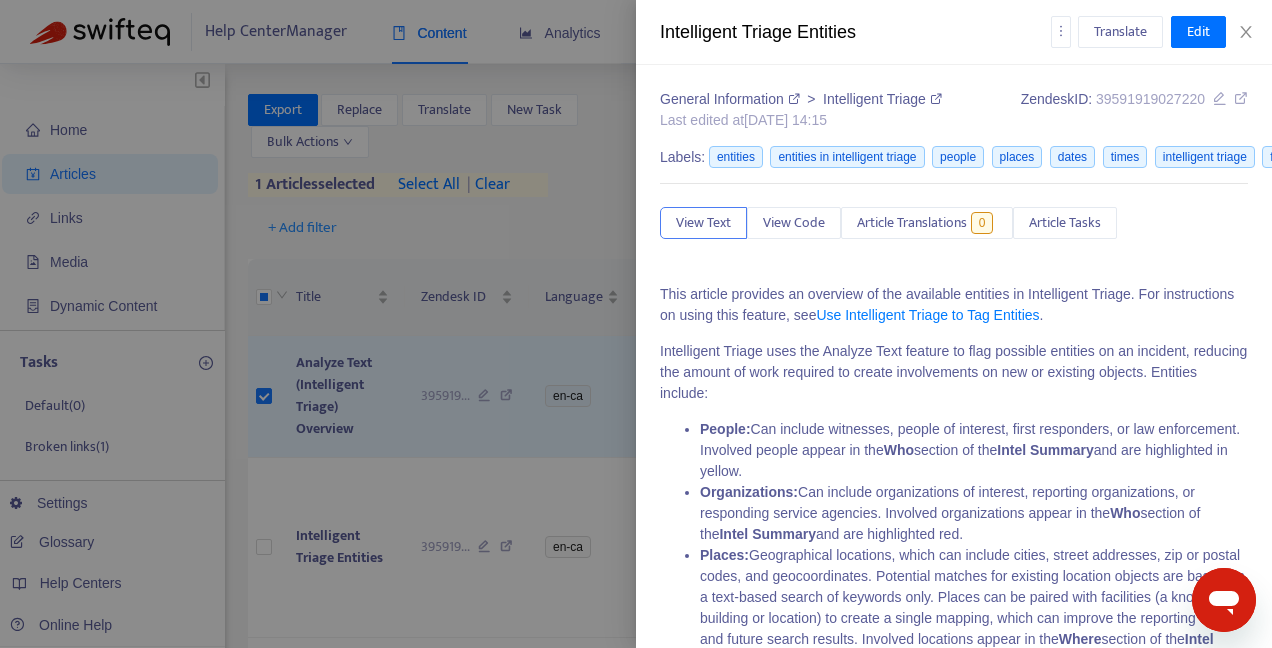click at bounding box center (636, 324) 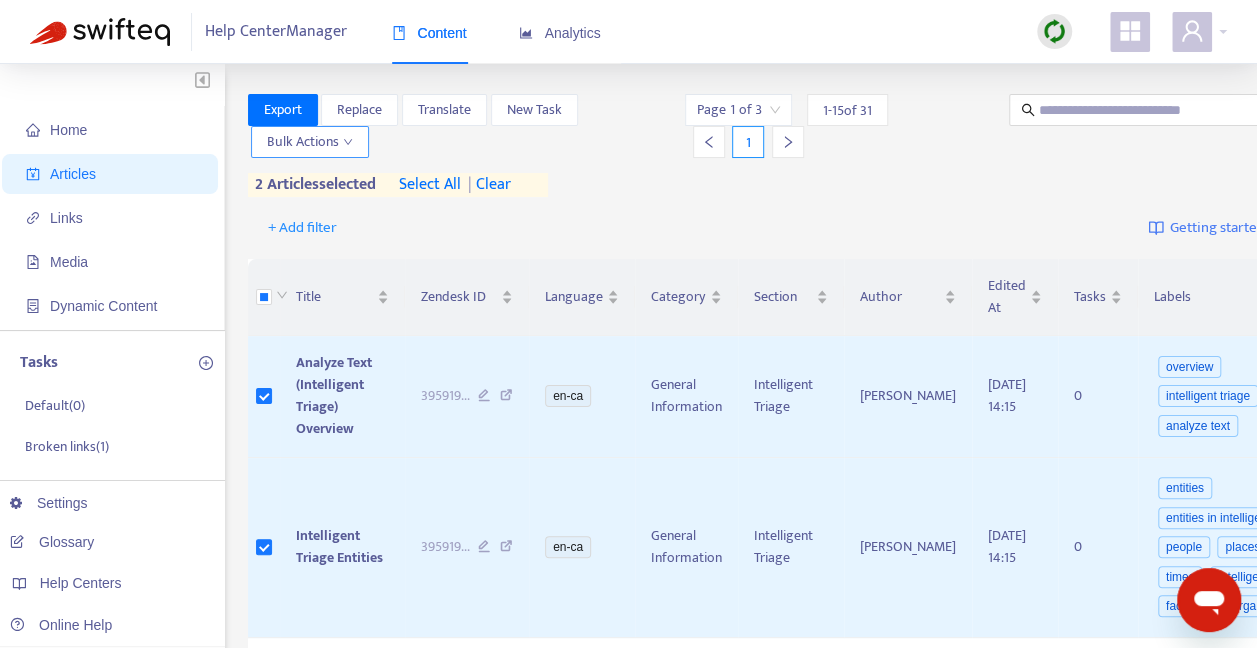 click on "Bulk Actions" at bounding box center [310, 142] 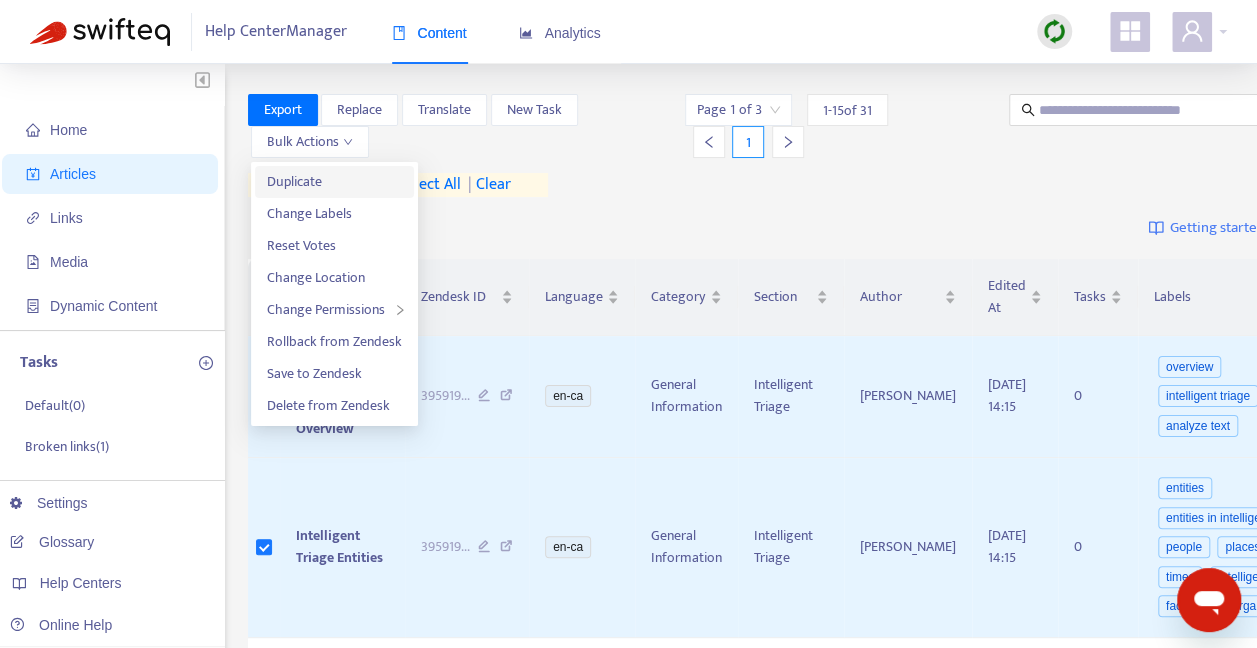 click on "Duplicate" at bounding box center [334, 182] 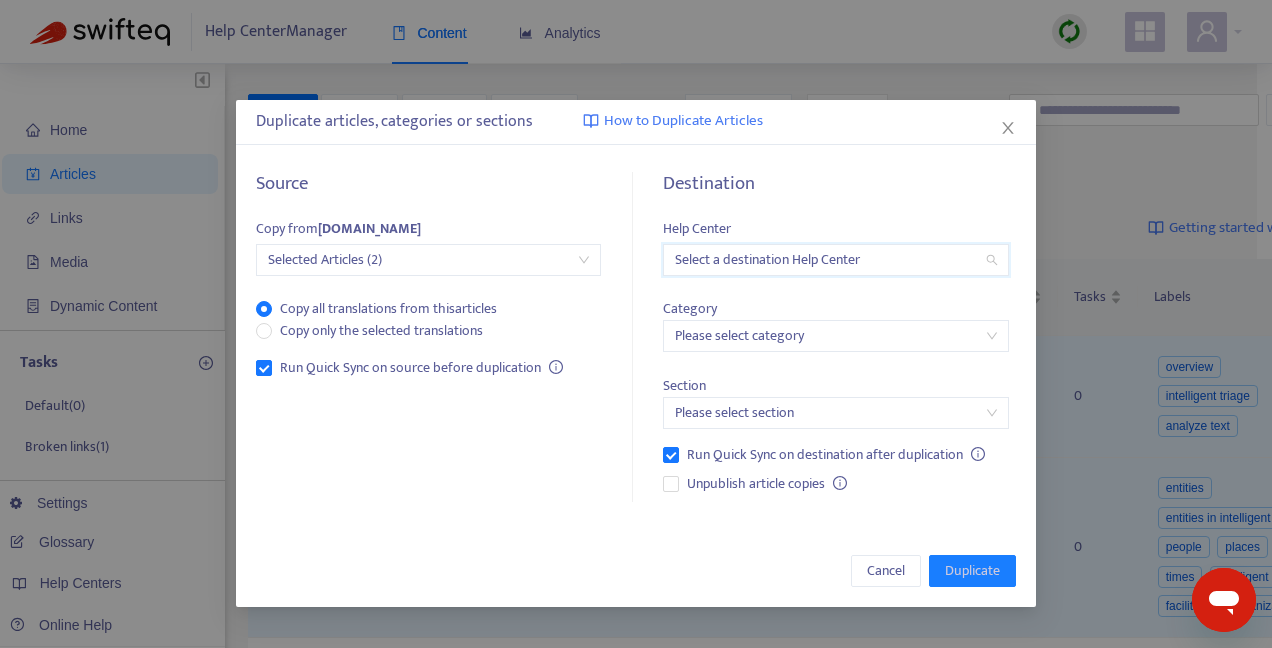 click at bounding box center [835, 260] 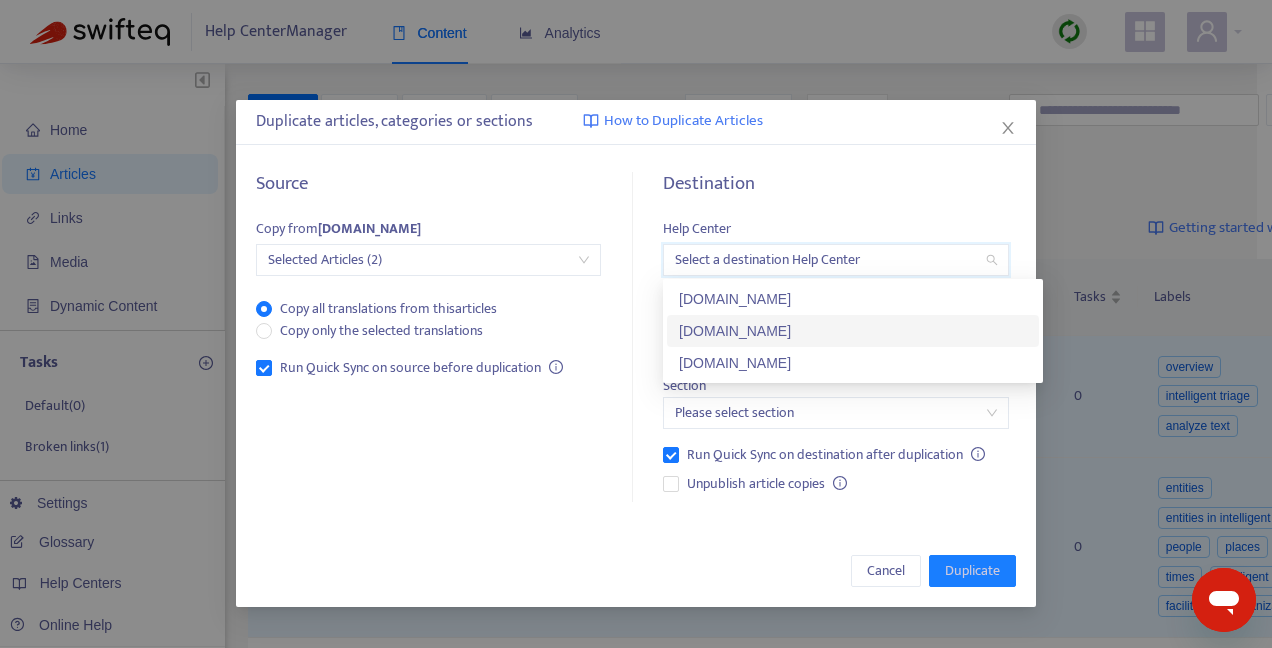 click on "[DOMAIN_NAME]" at bounding box center [853, 331] 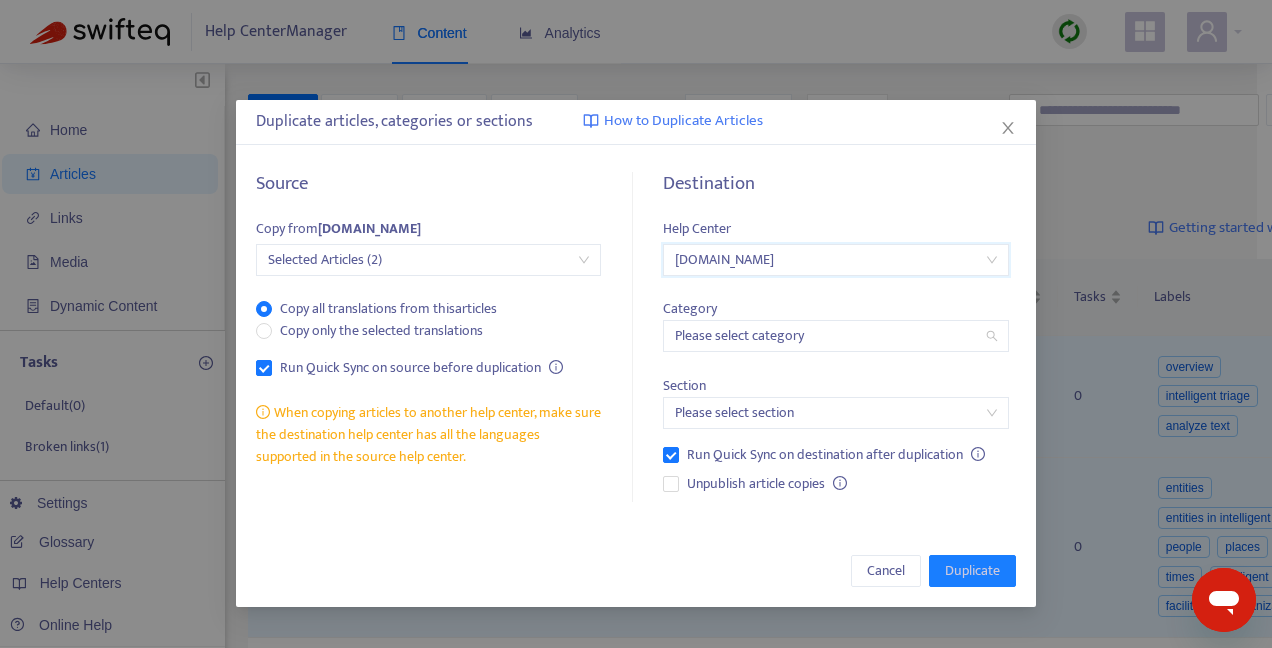 click at bounding box center (835, 336) 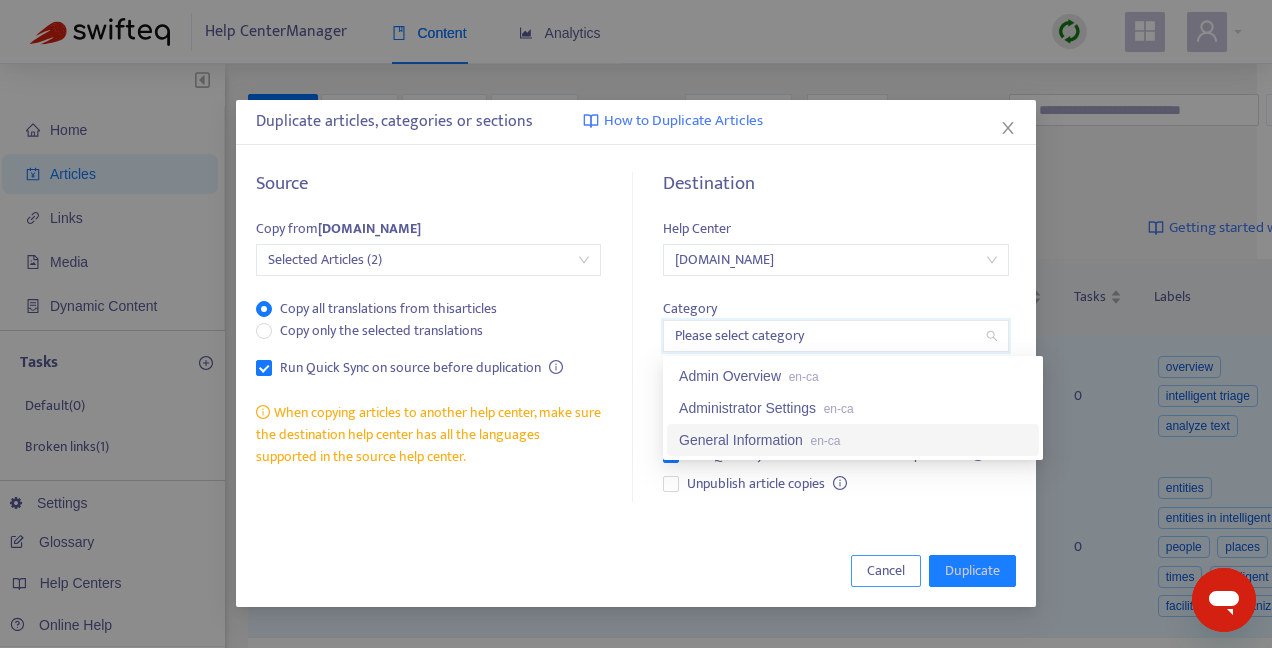 click on "Cancel" at bounding box center [886, 571] 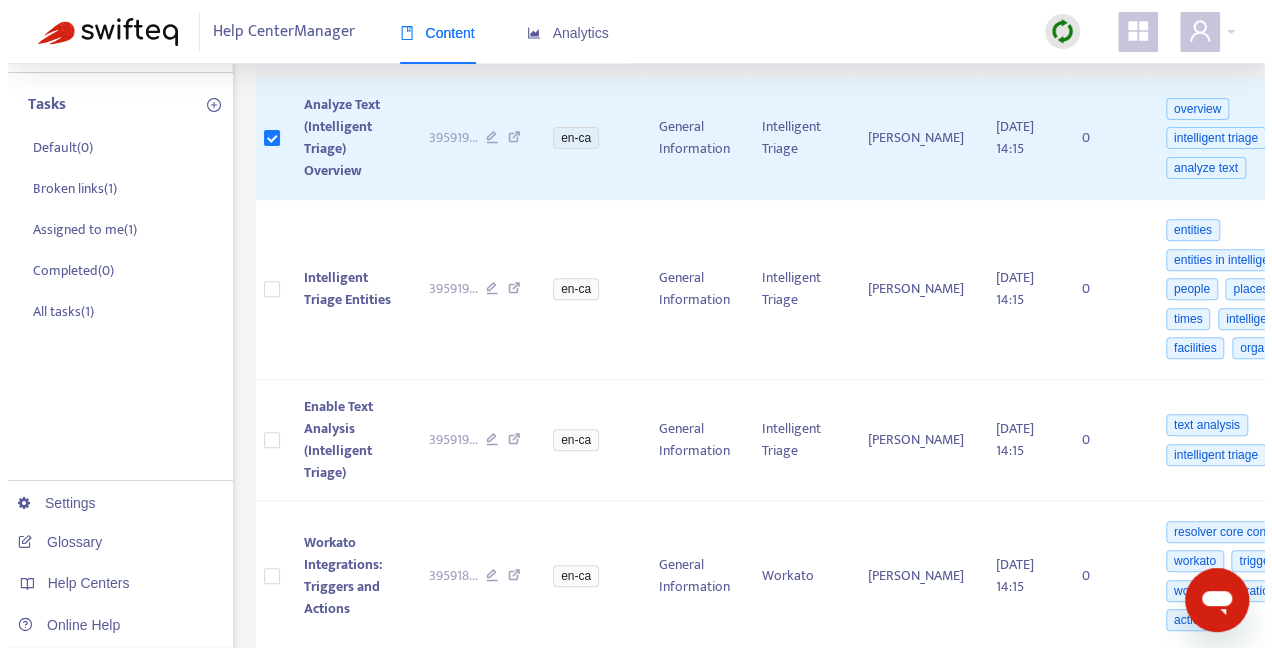 scroll, scrollTop: 0, scrollLeft: 0, axis: both 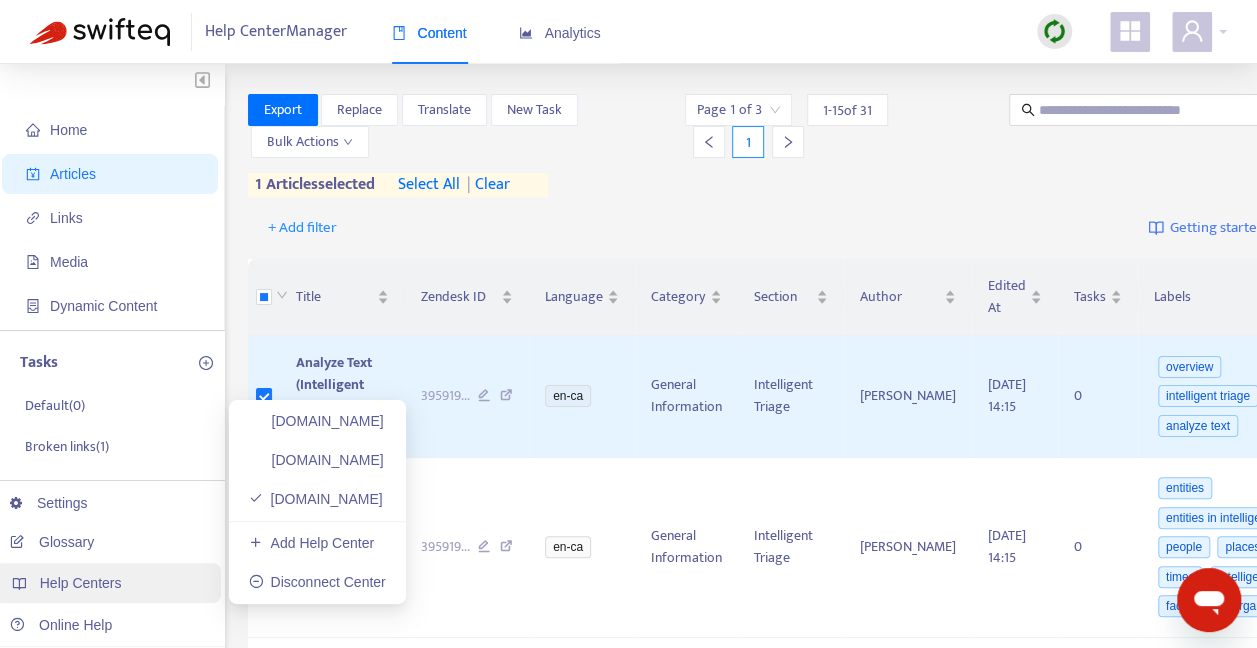 click on "Help Centers" at bounding box center [107, 583] 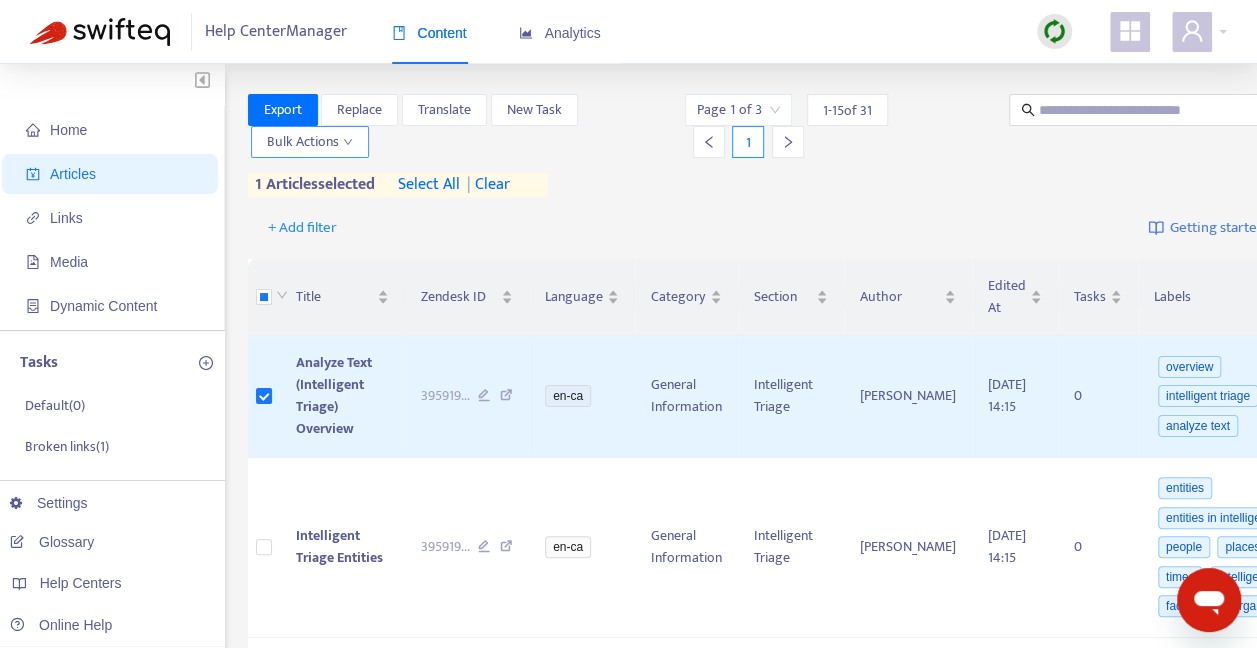 click on "Bulk Actions" at bounding box center [310, 142] 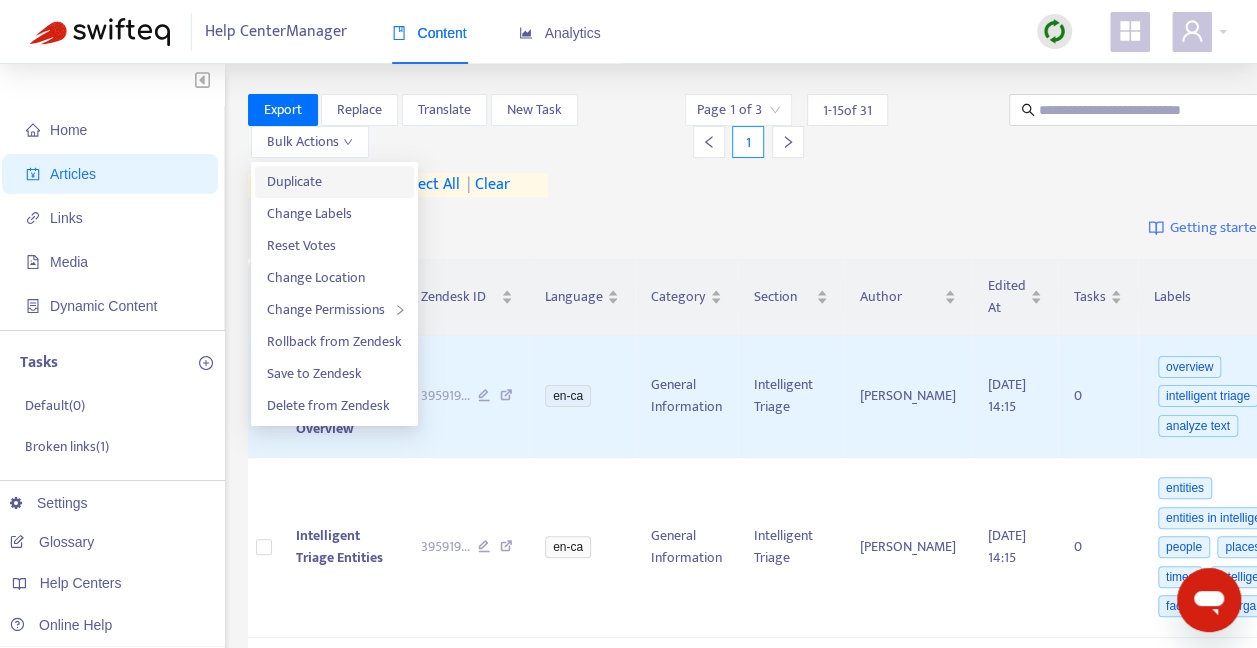 click on "Duplicate" at bounding box center (334, 182) 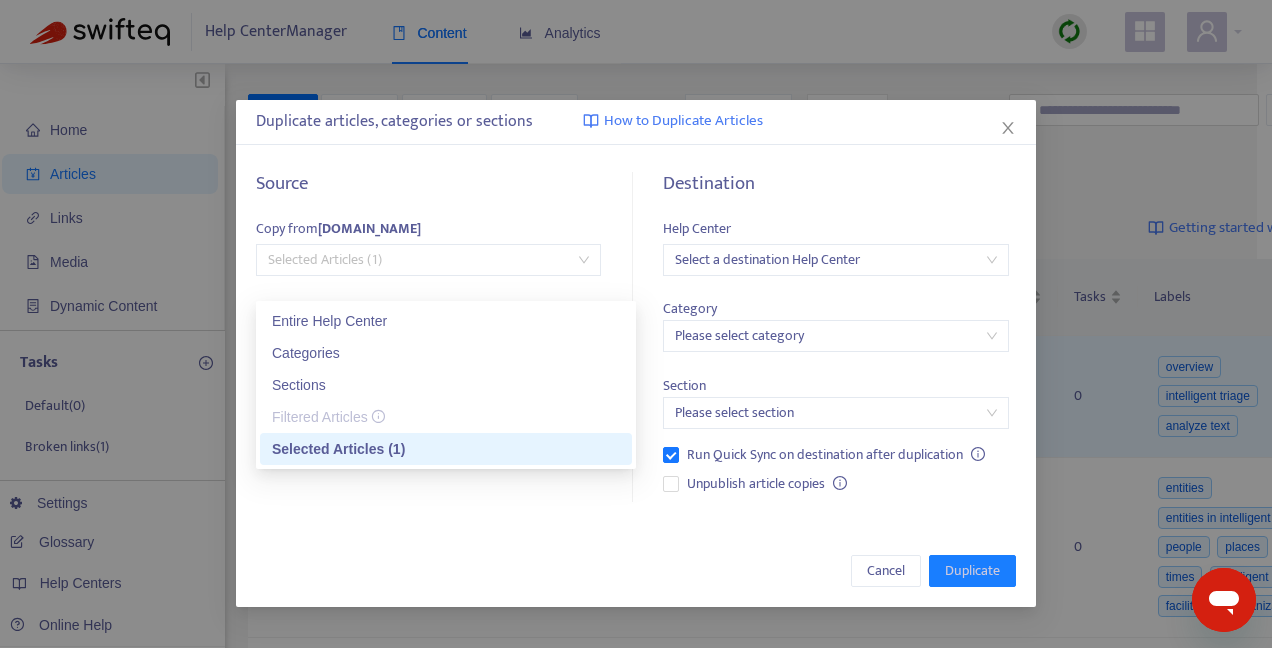 click on "Selected Articles (1)" at bounding box center (428, 260) 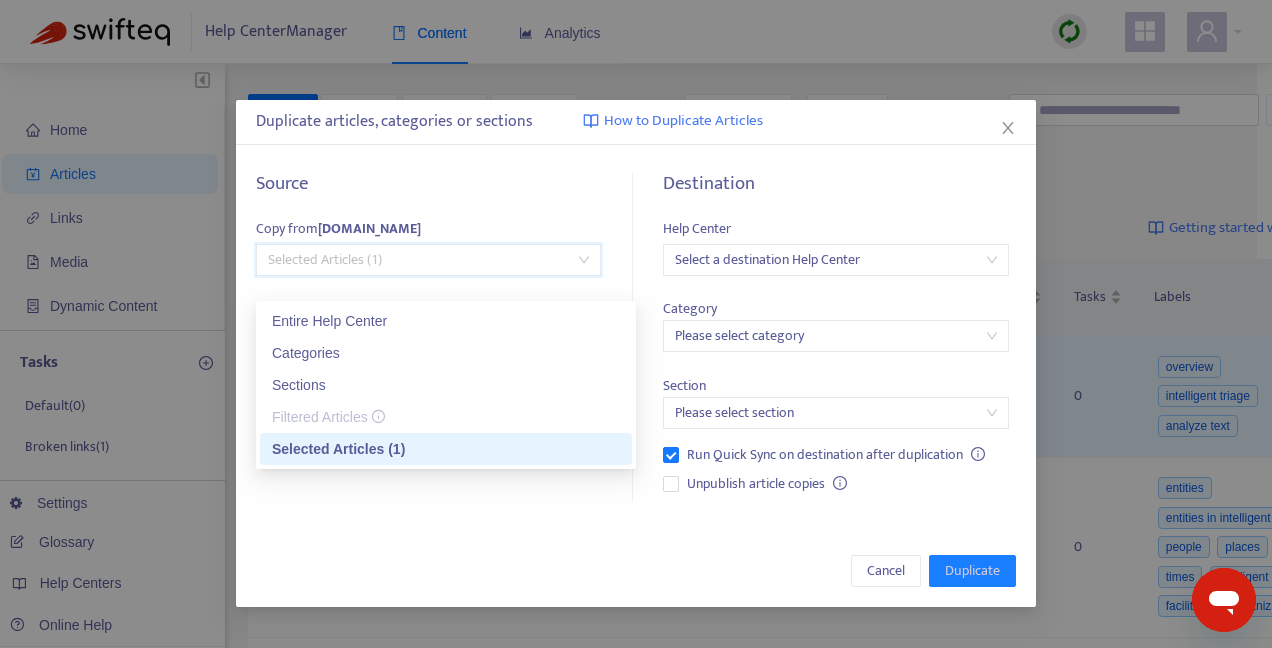click on "Selected Articles (1)" at bounding box center [428, 260] 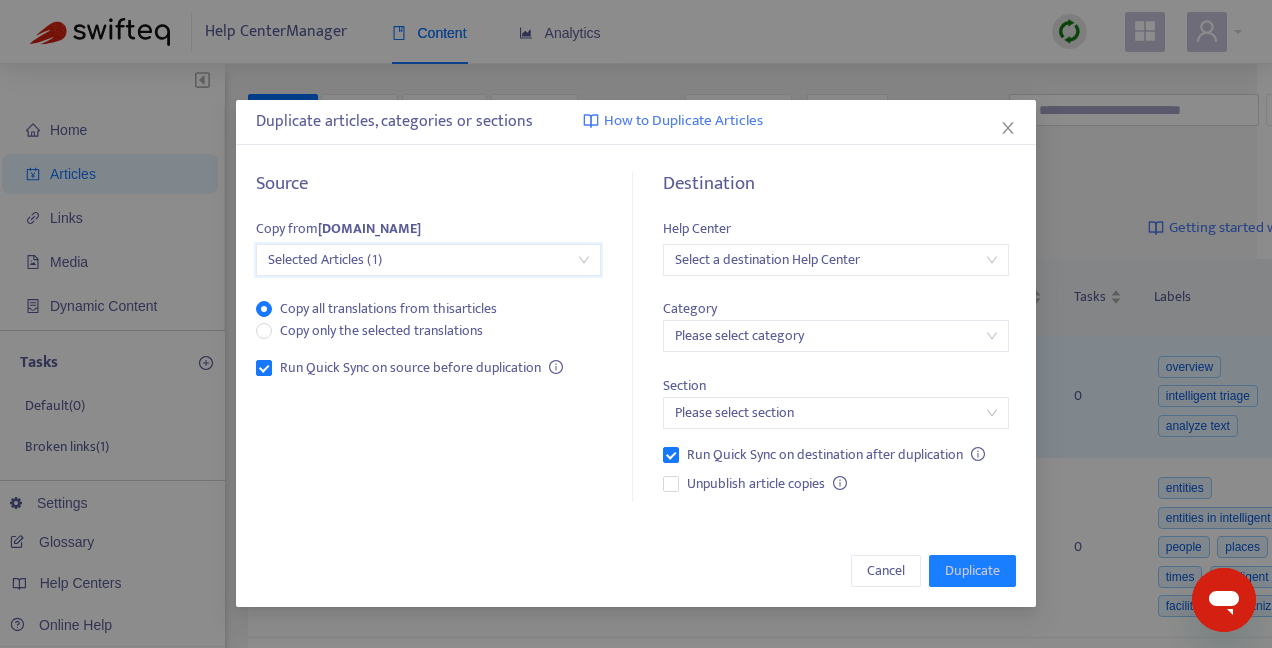 click at bounding box center [835, 260] 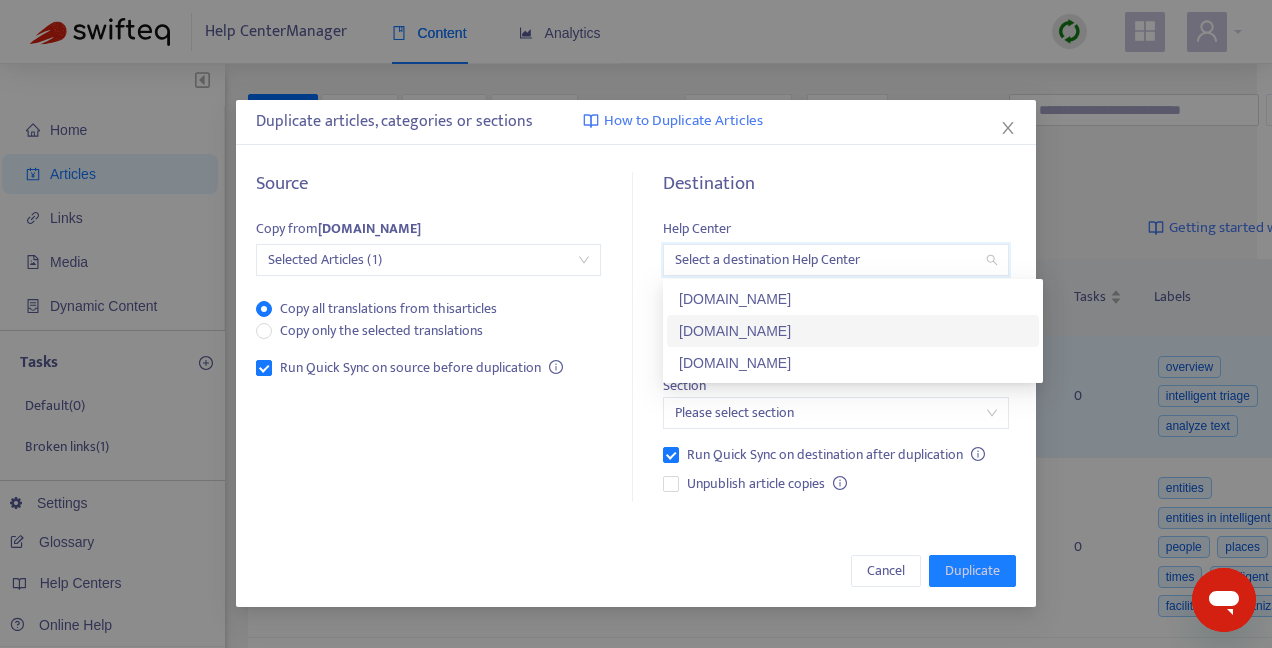 click on "[DOMAIN_NAME]" at bounding box center [853, 331] 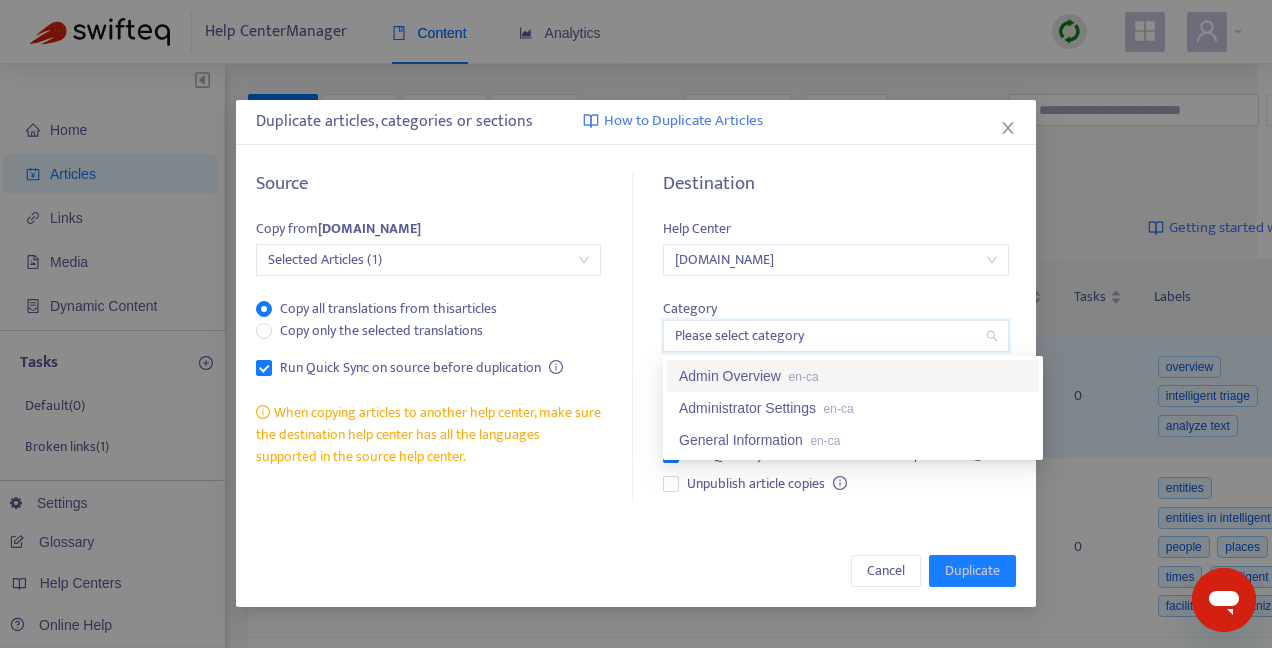 click at bounding box center [835, 336] 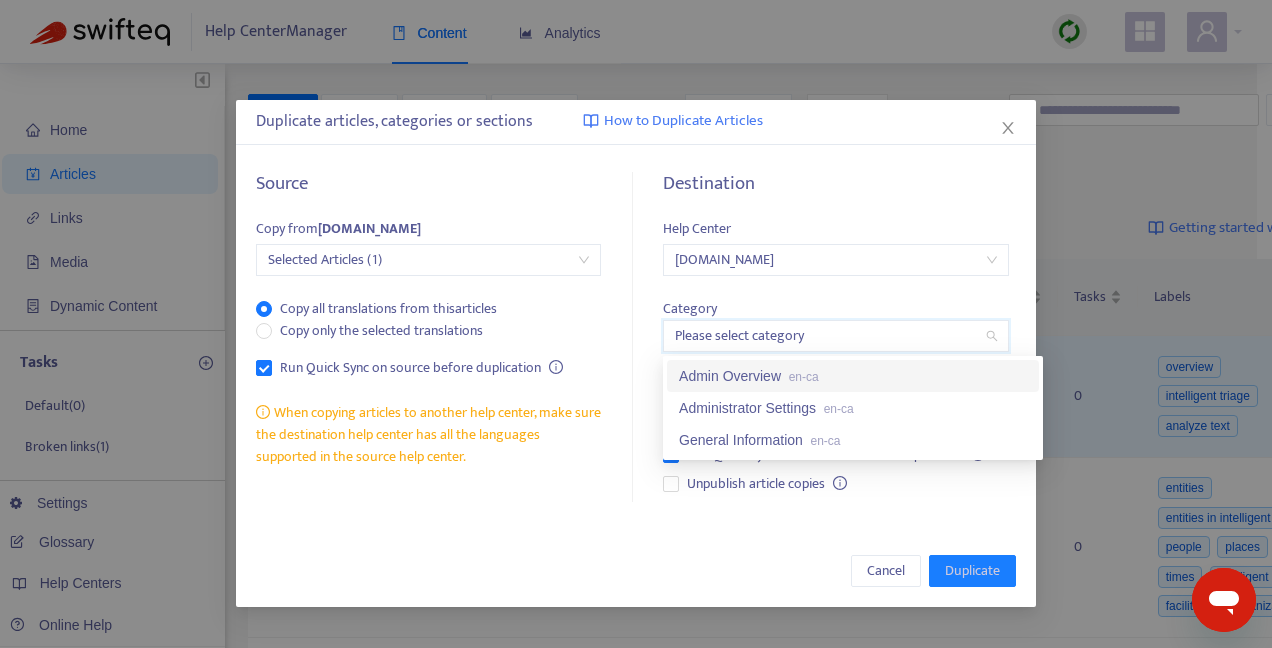 click on "Admin Overview   en-ca" at bounding box center [853, 376] 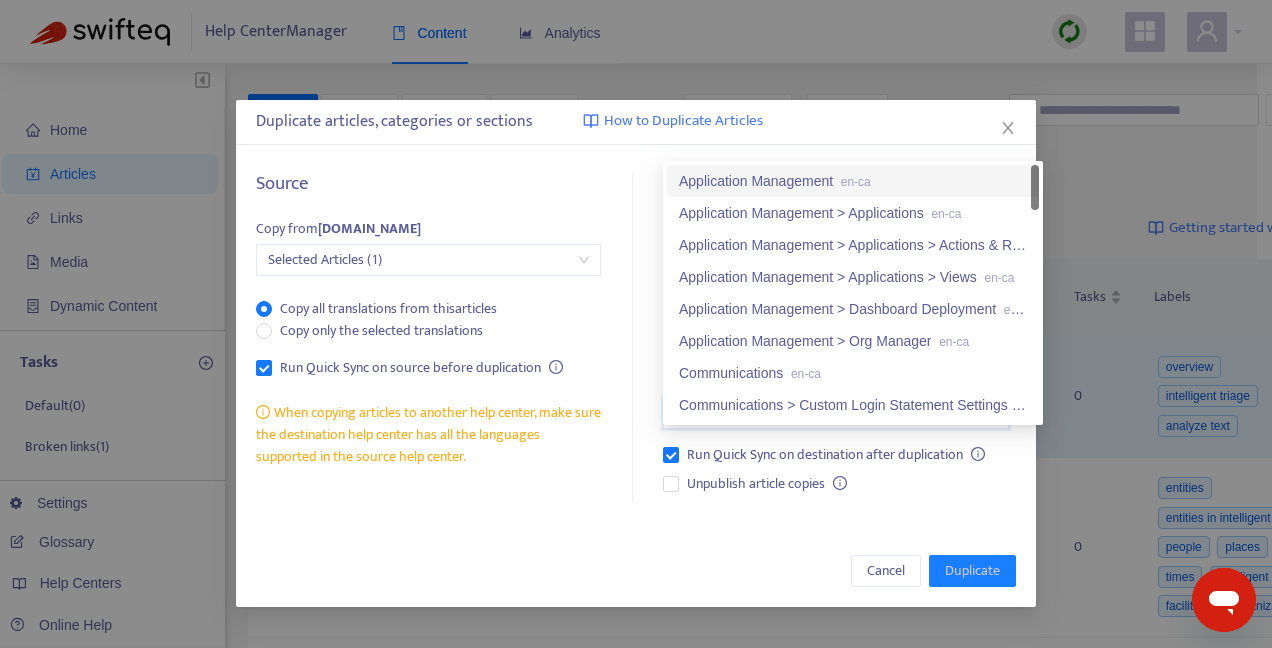 click at bounding box center [835, 413] 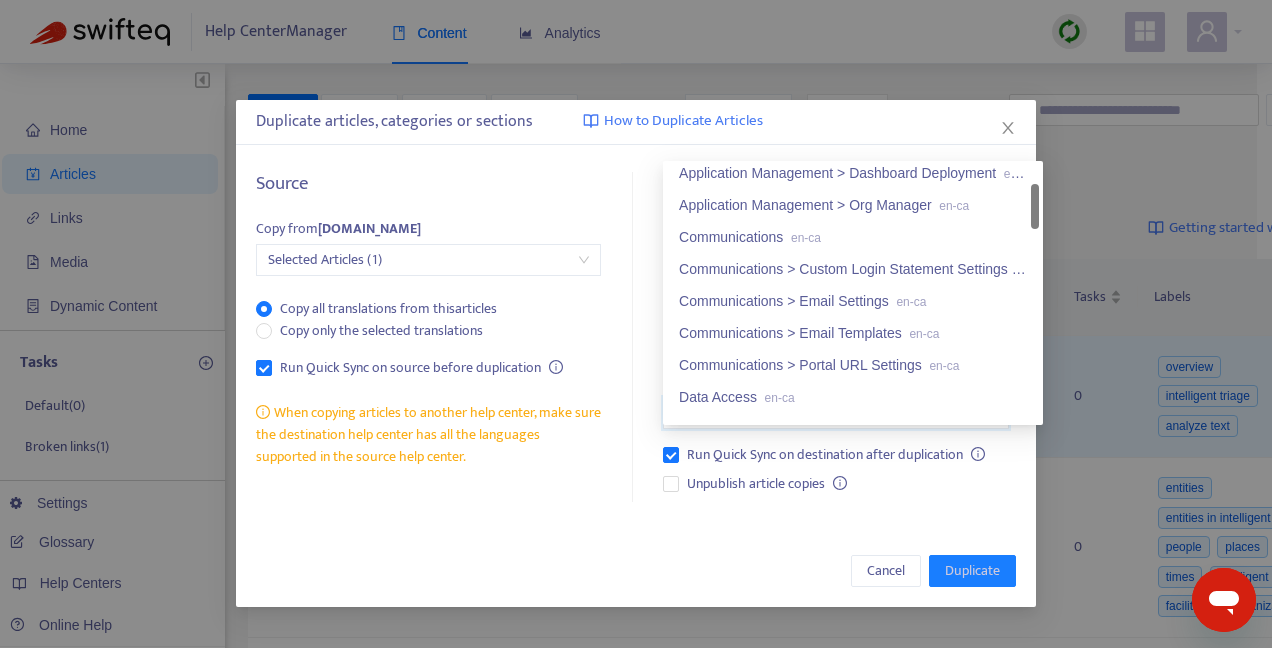 scroll, scrollTop: 0, scrollLeft: 0, axis: both 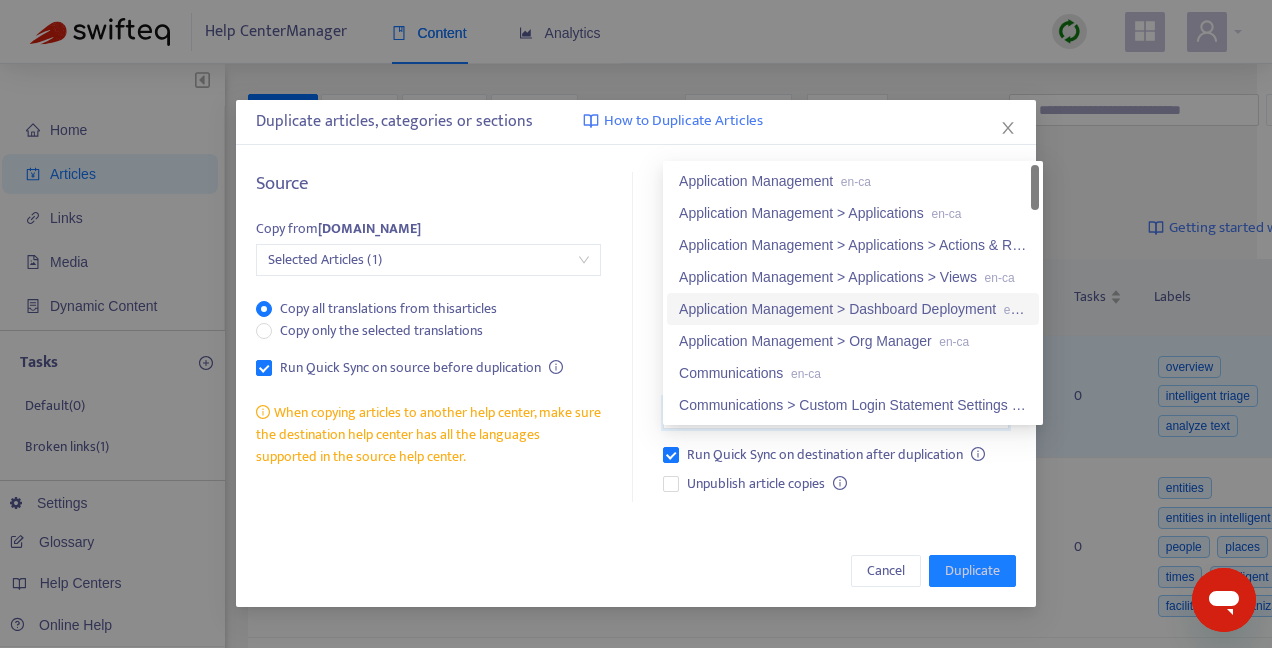 click on "Copy from  customer-resource-hub1748987777.zendesk.com" at bounding box center [428, 231] 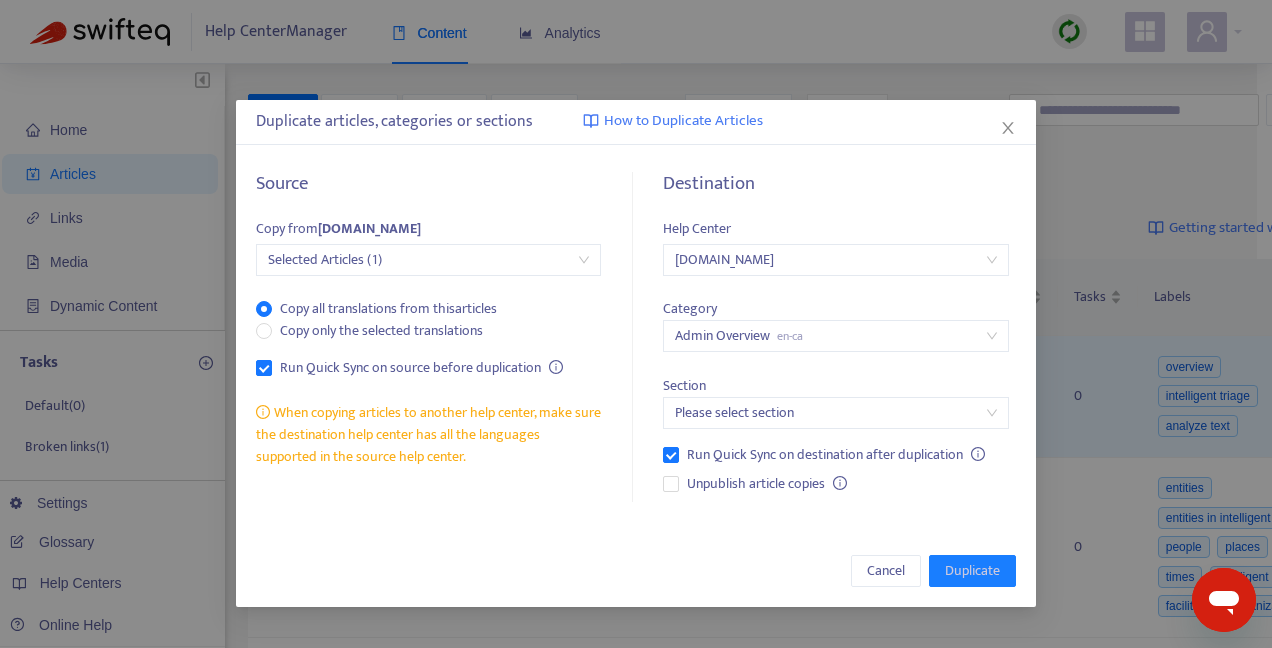 click on "Admin Overview   en-ca" at bounding box center (835, 336) 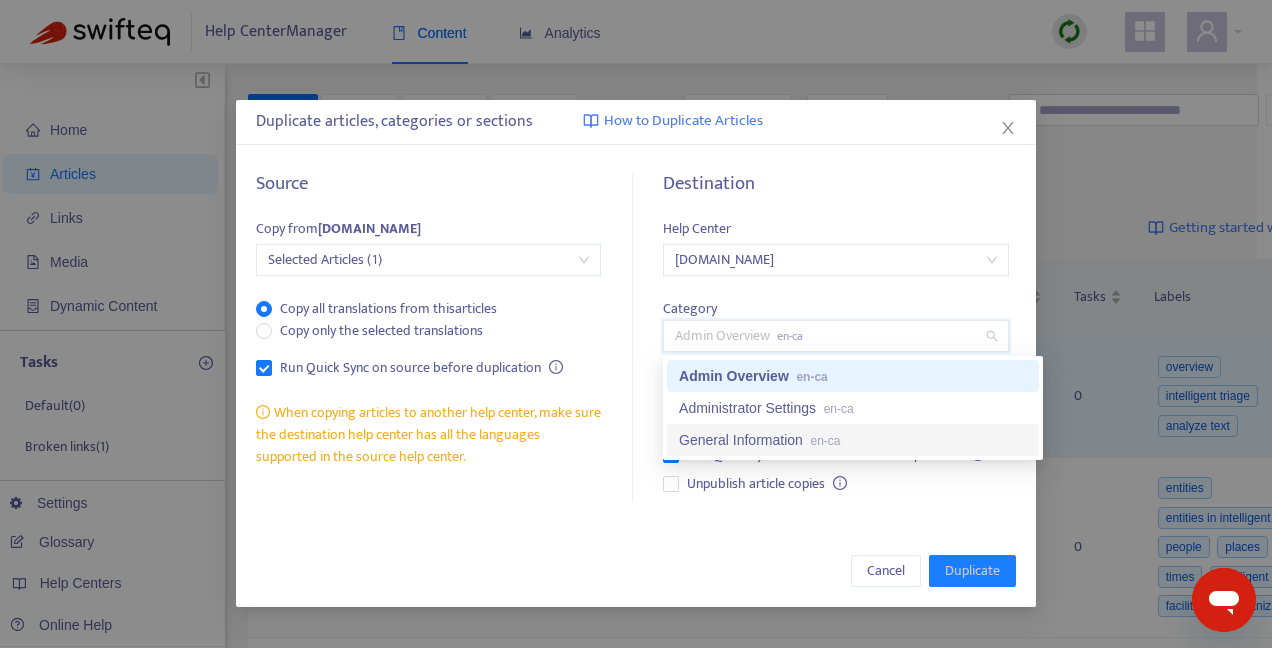 click on "General Information   en-ca" at bounding box center (853, 440) 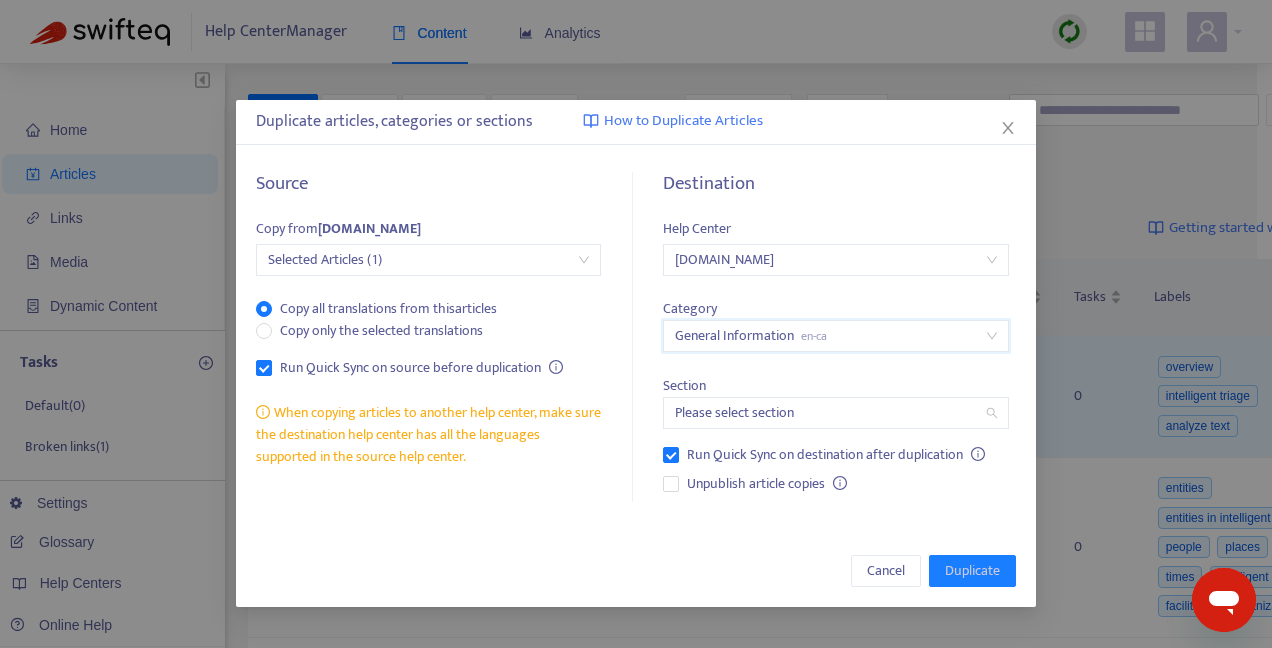 click at bounding box center (835, 413) 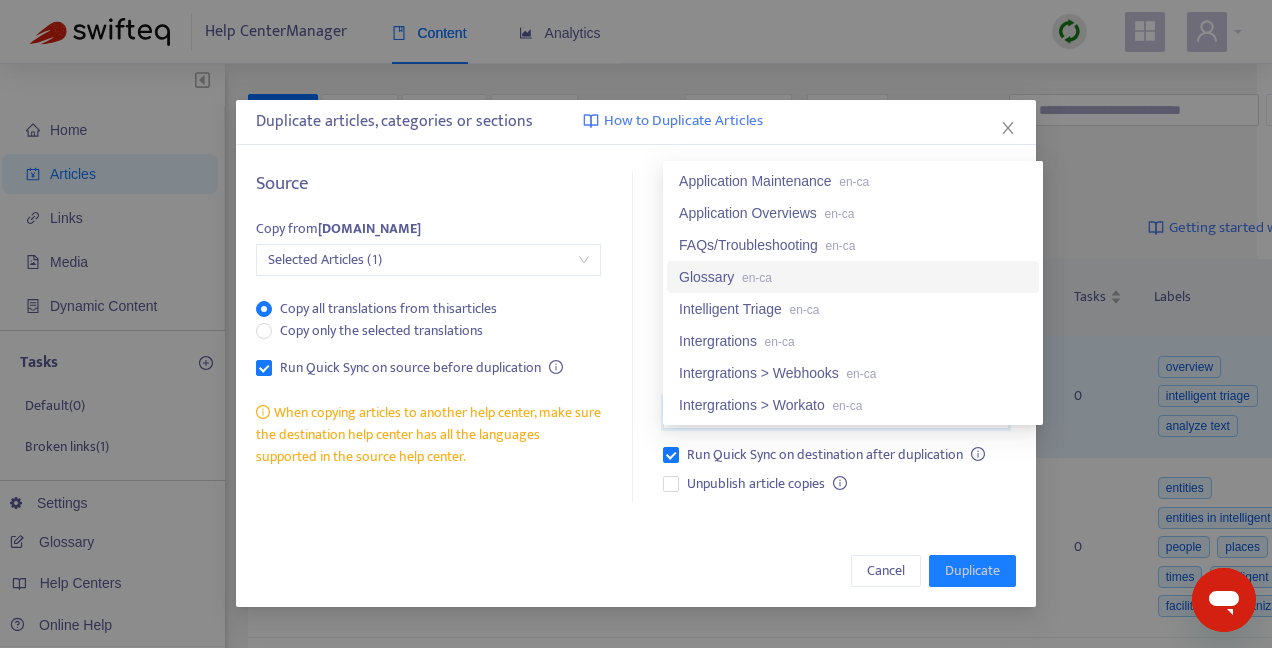 click on "Glossary   en-ca" at bounding box center [853, 277] 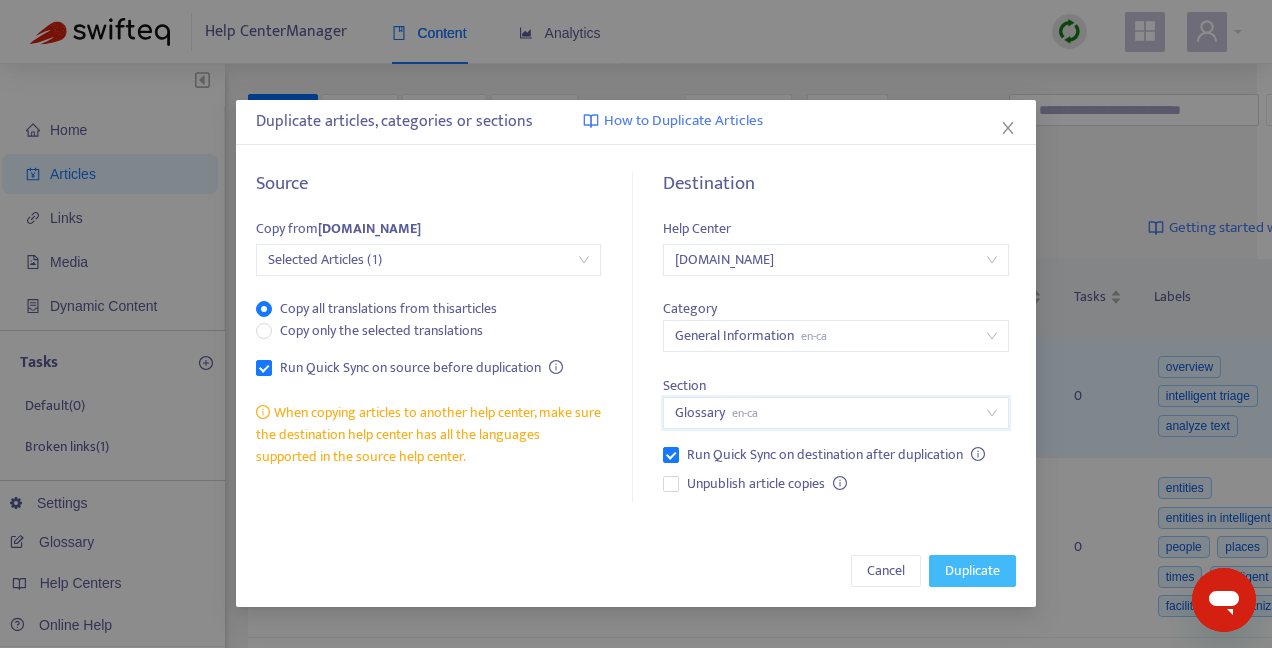 click on "Duplicate" at bounding box center [972, 571] 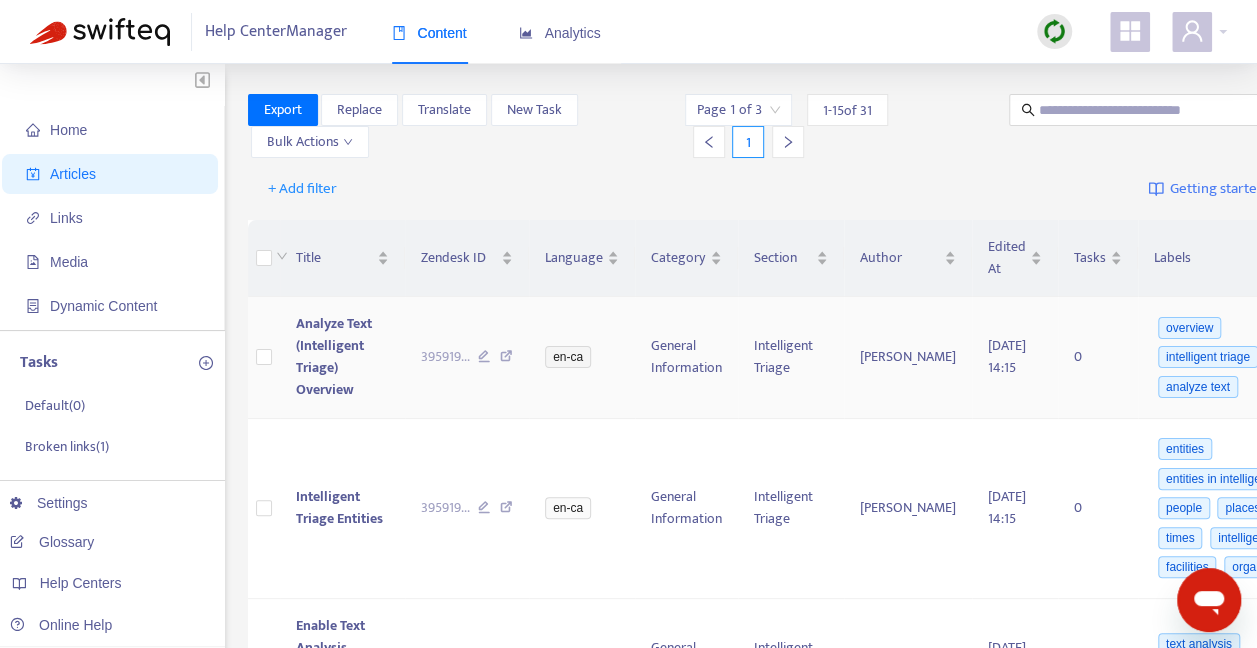 click at bounding box center [264, 358] 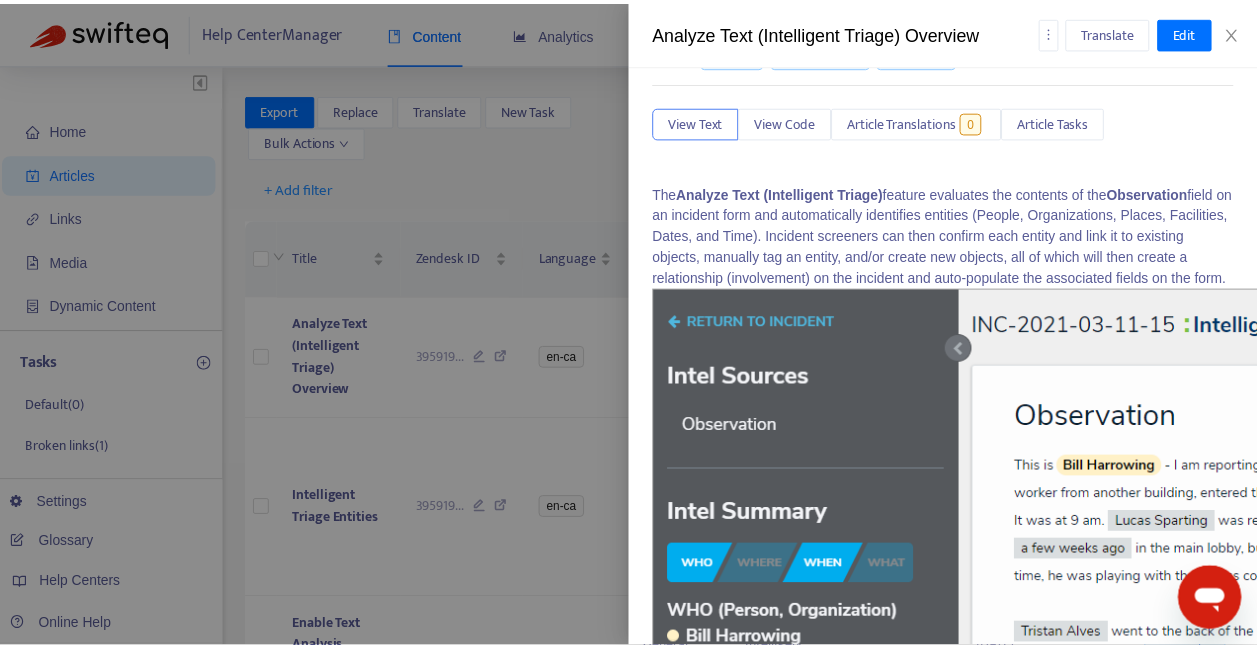 scroll, scrollTop: 0, scrollLeft: 0, axis: both 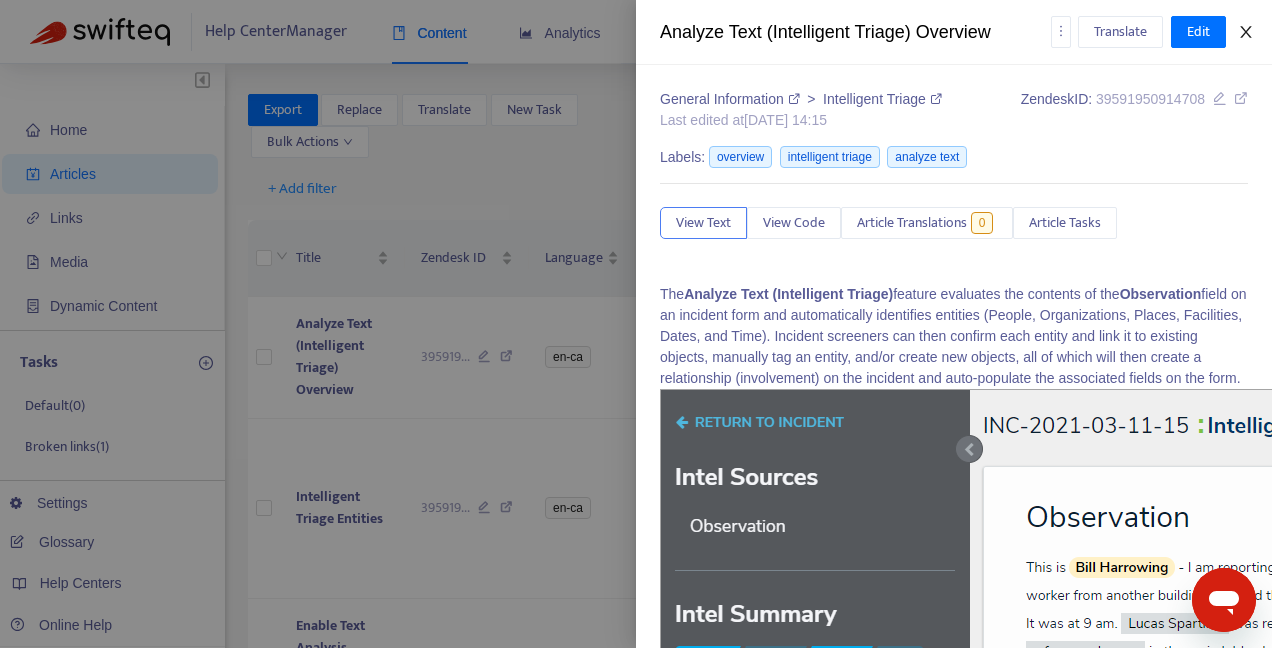 click 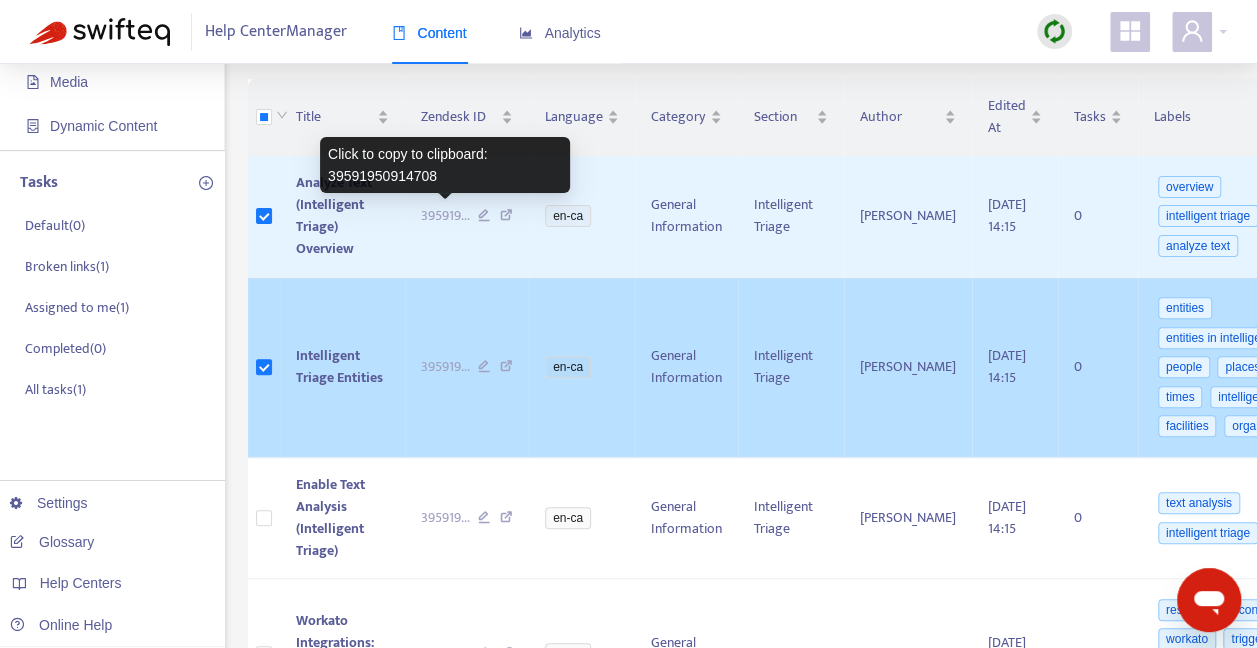 scroll, scrollTop: 200, scrollLeft: 0, axis: vertical 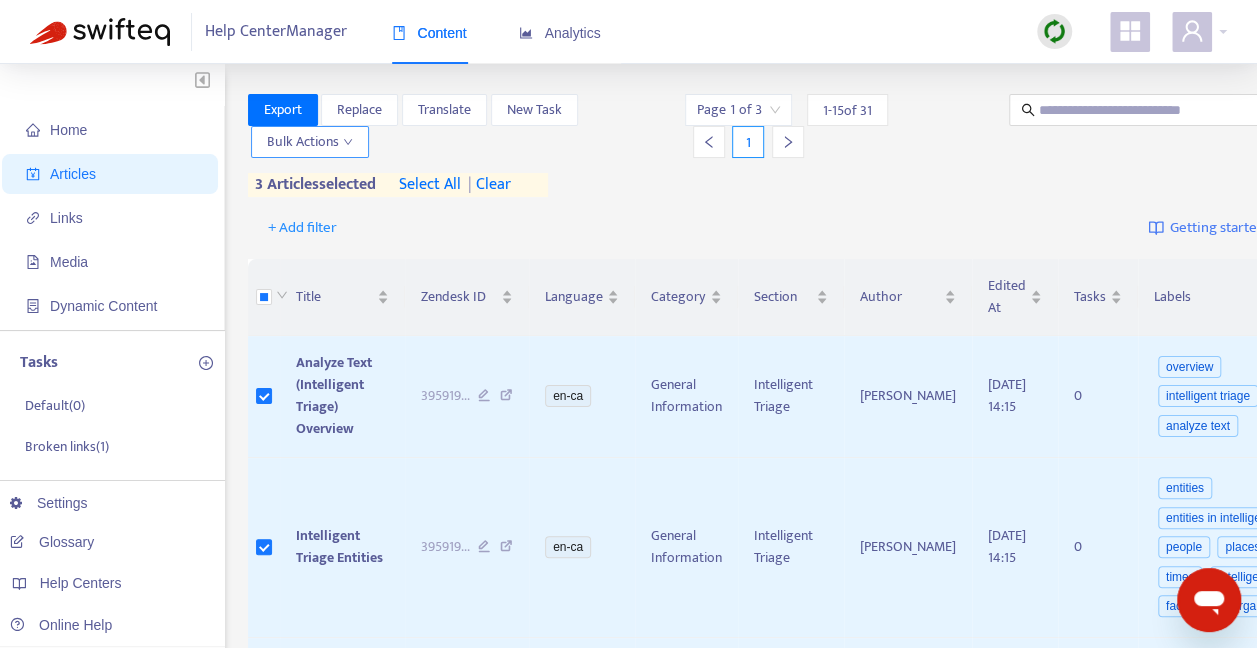 click on "Bulk Actions" at bounding box center (310, 142) 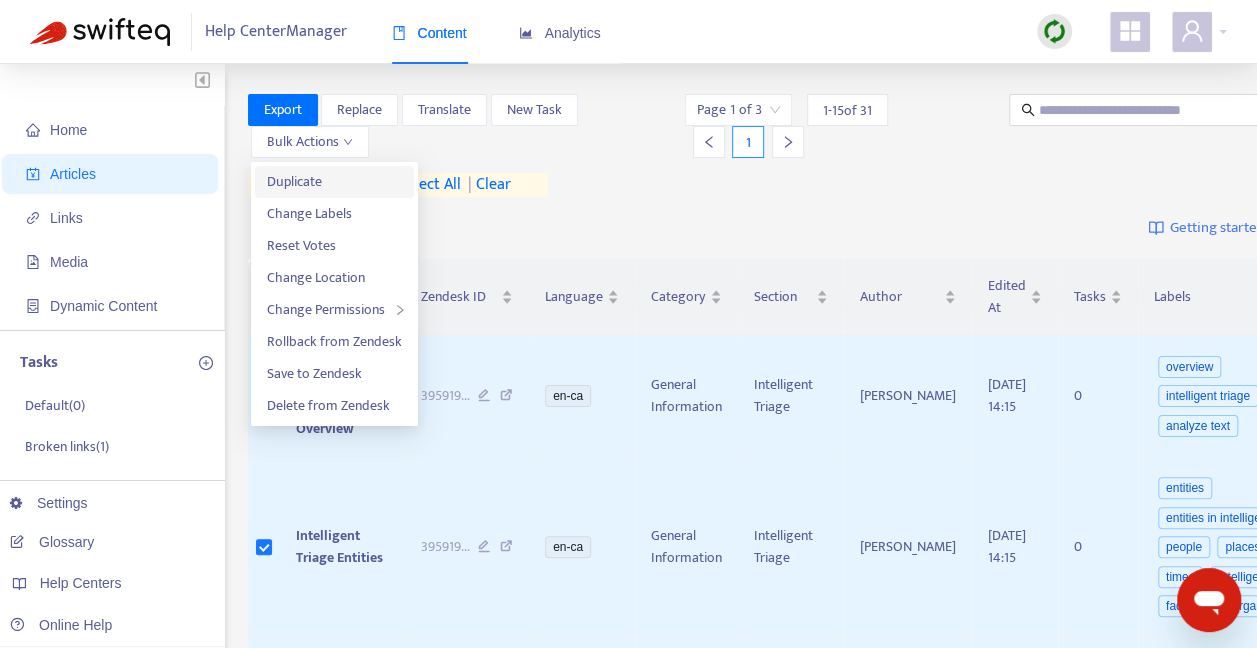 click on "Duplicate" at bounding box center (334, 182) 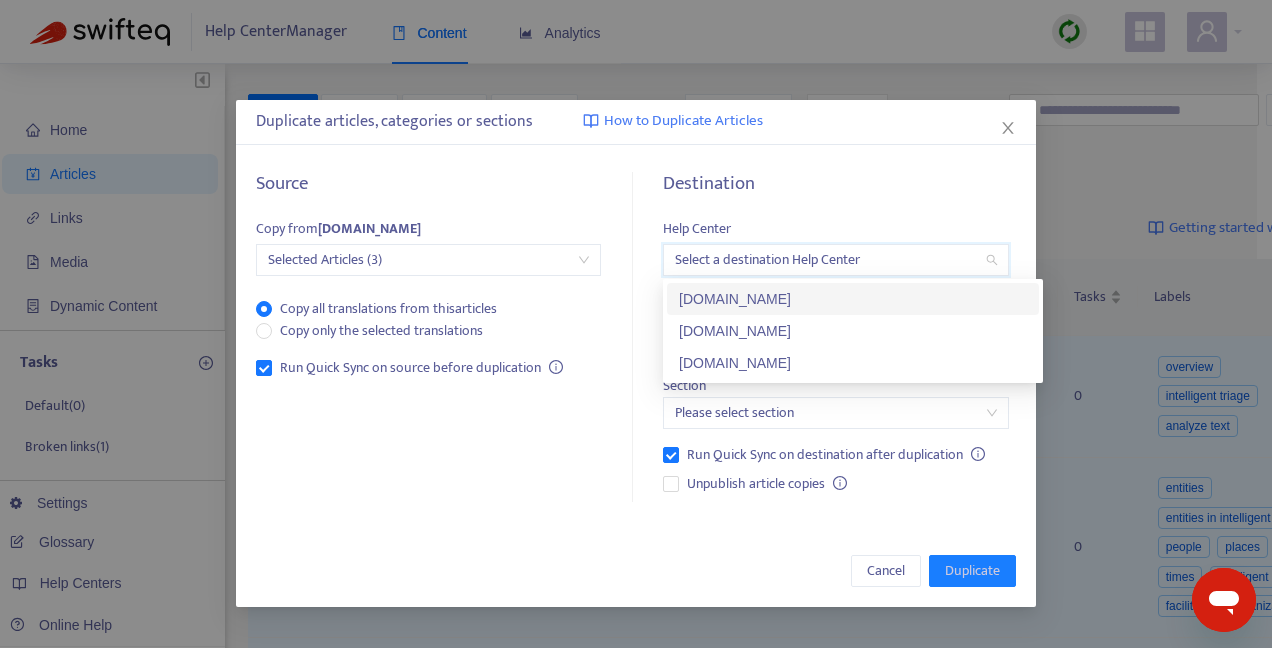click at bounding box center [835, 260] 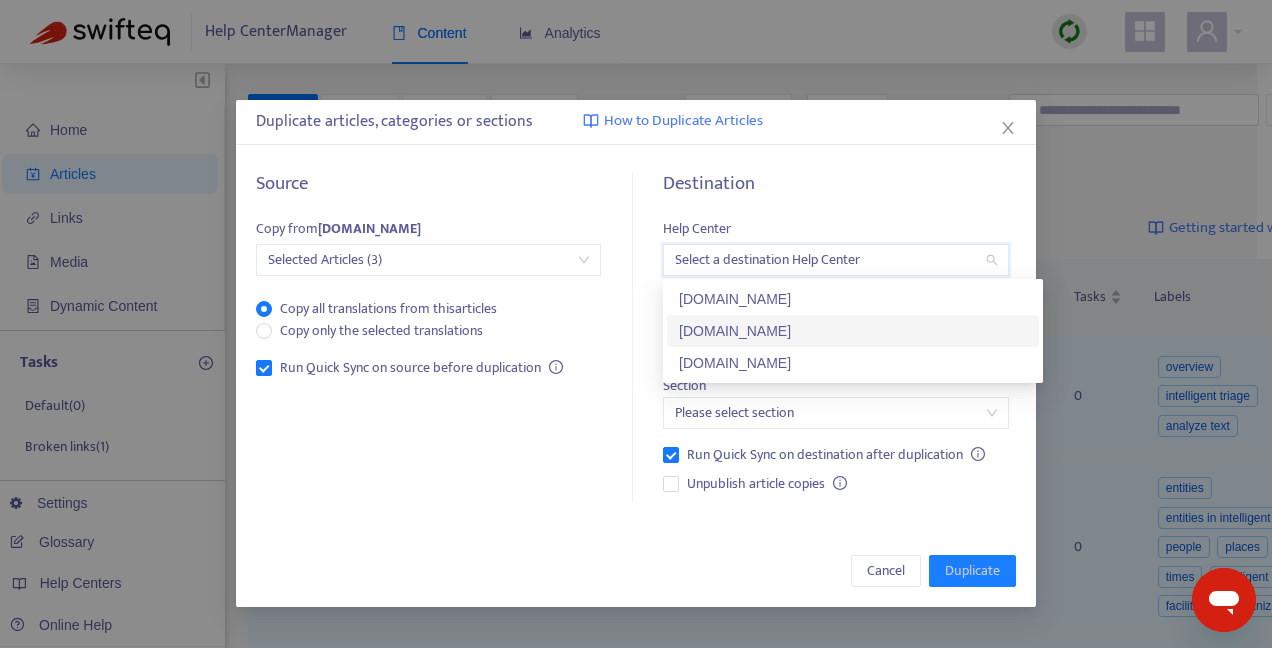 click on "[DOMAIN_NAME]" at bounding box center (853, 331) 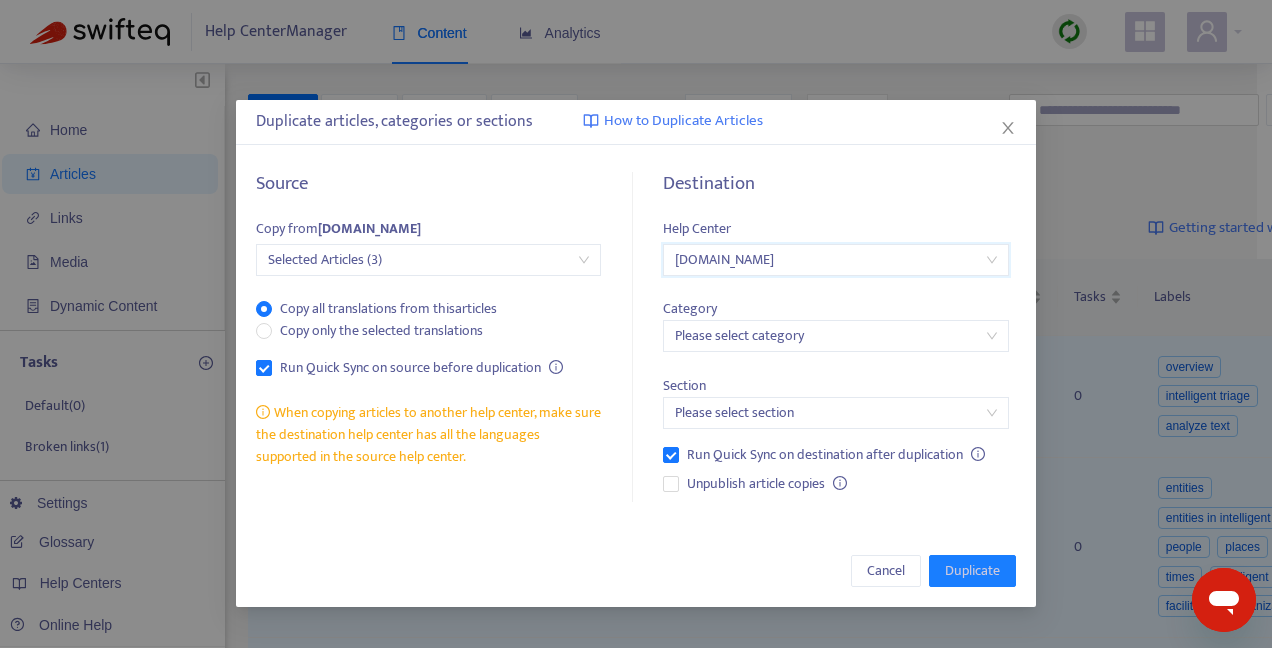 click on "Section Please select section" at bounding box center (835, 390) 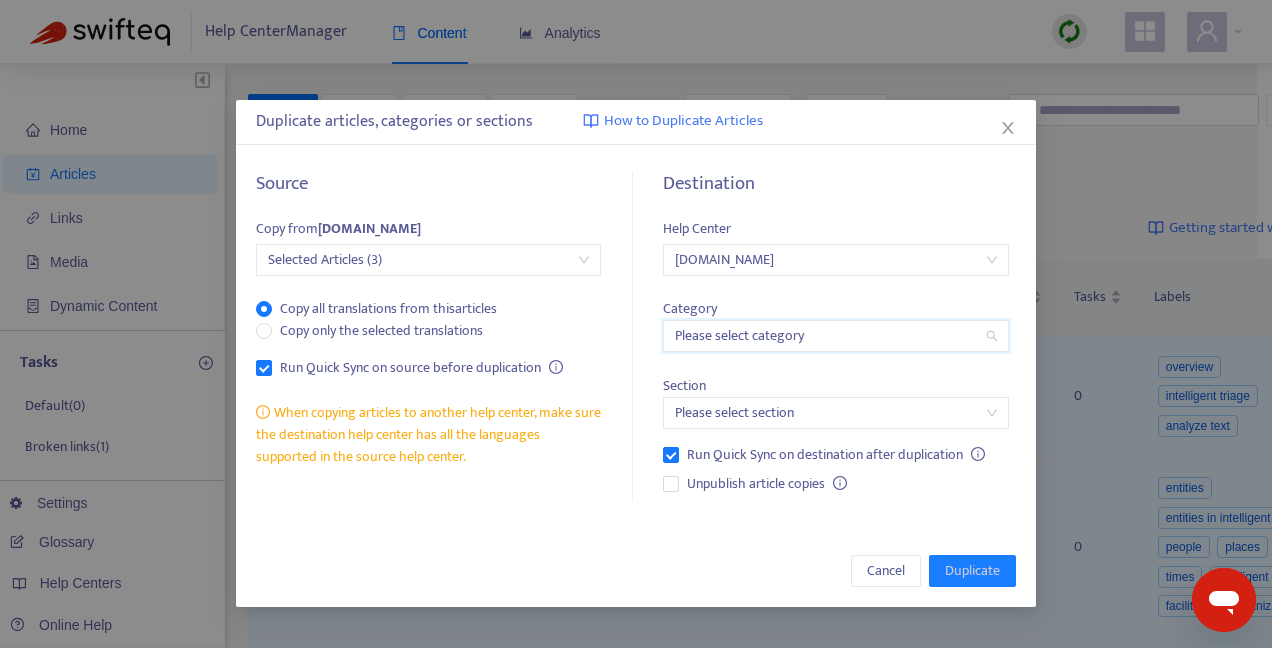 click at bounding box center [835, 336] 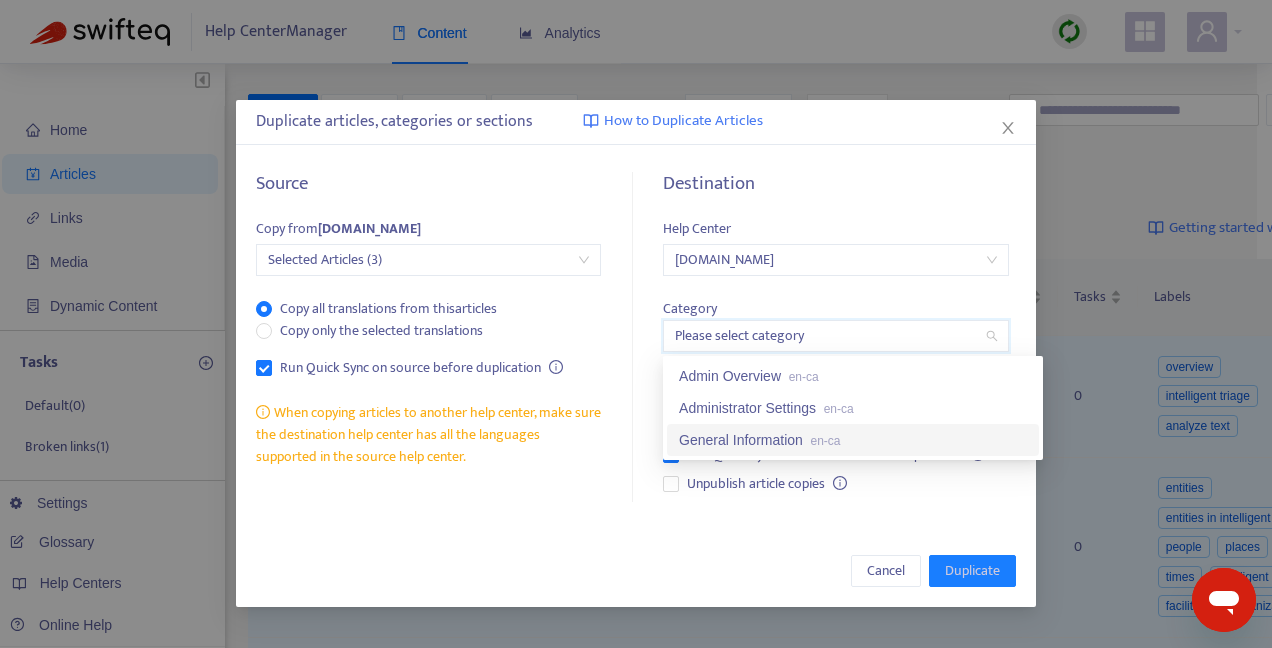 click on "General Information   en-ca" at bounding box center (853, 440) 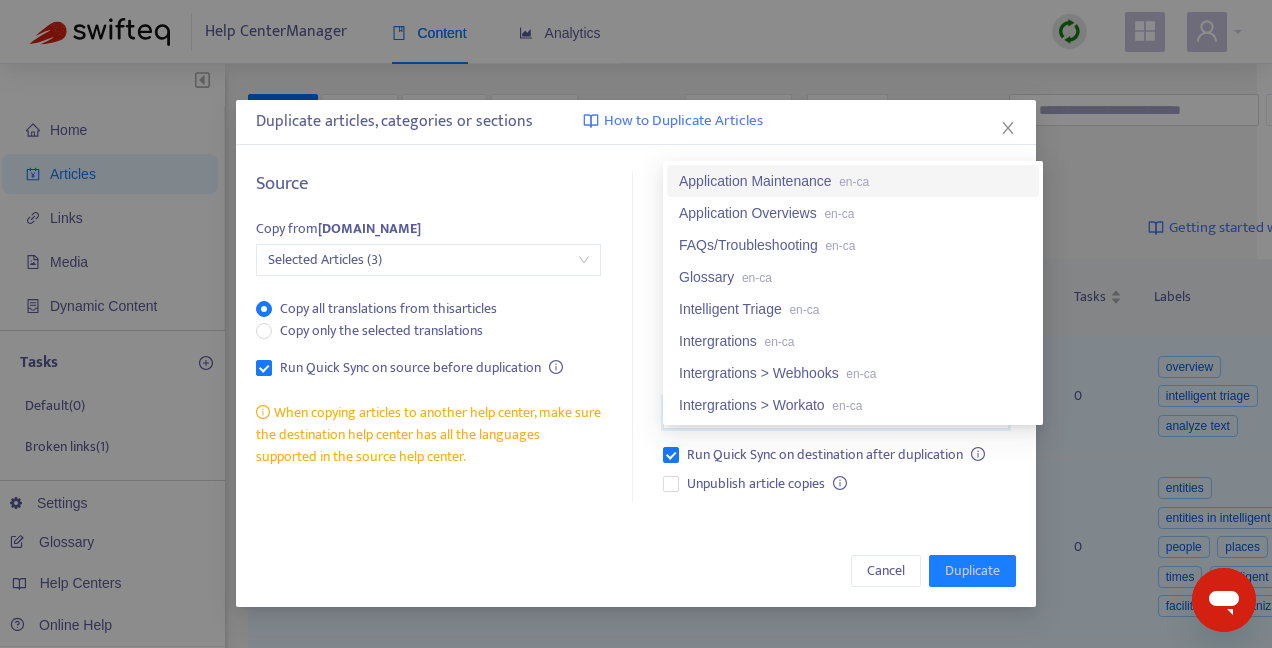 click at bounding box center (835, 413) 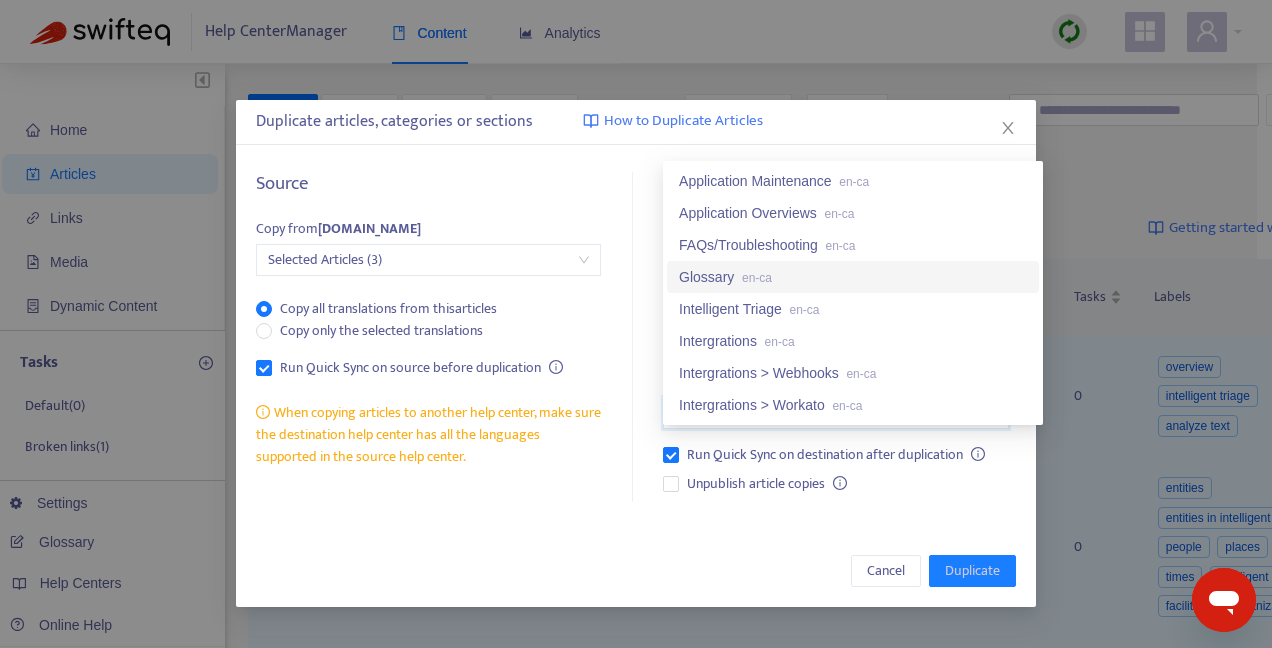 click on "Glossary   en-ca" at bounding box center (853, 277) 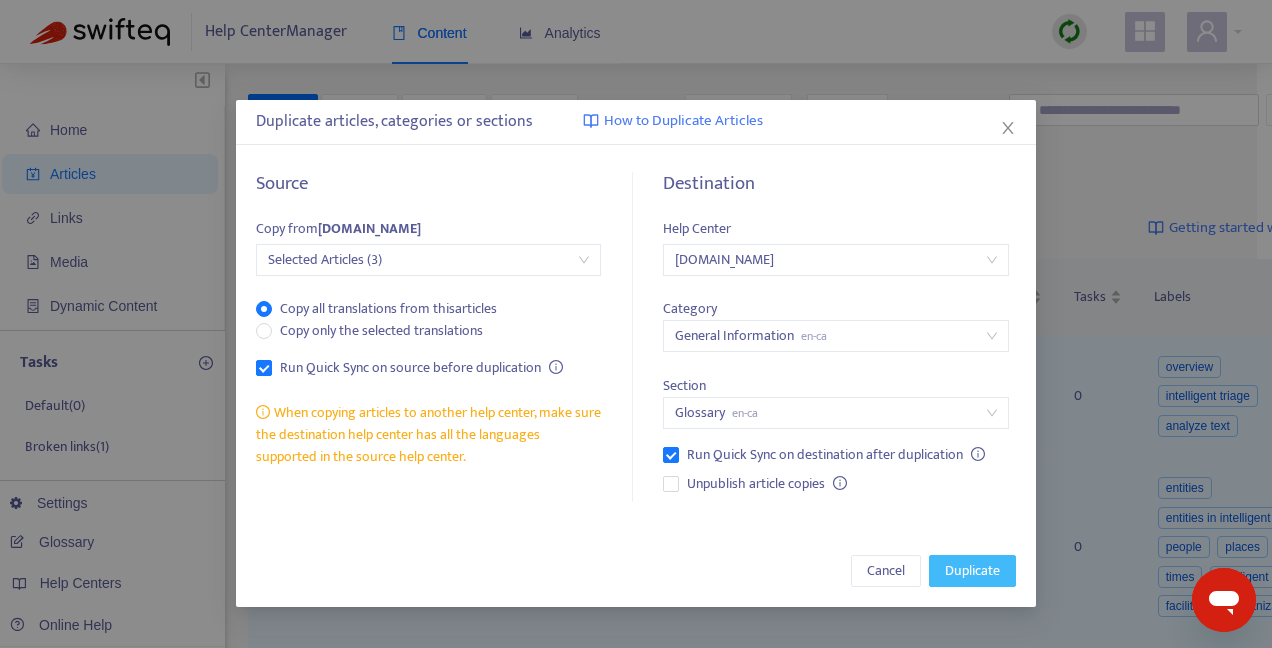 click on "Duplicate" at bounding box center [972, 571] 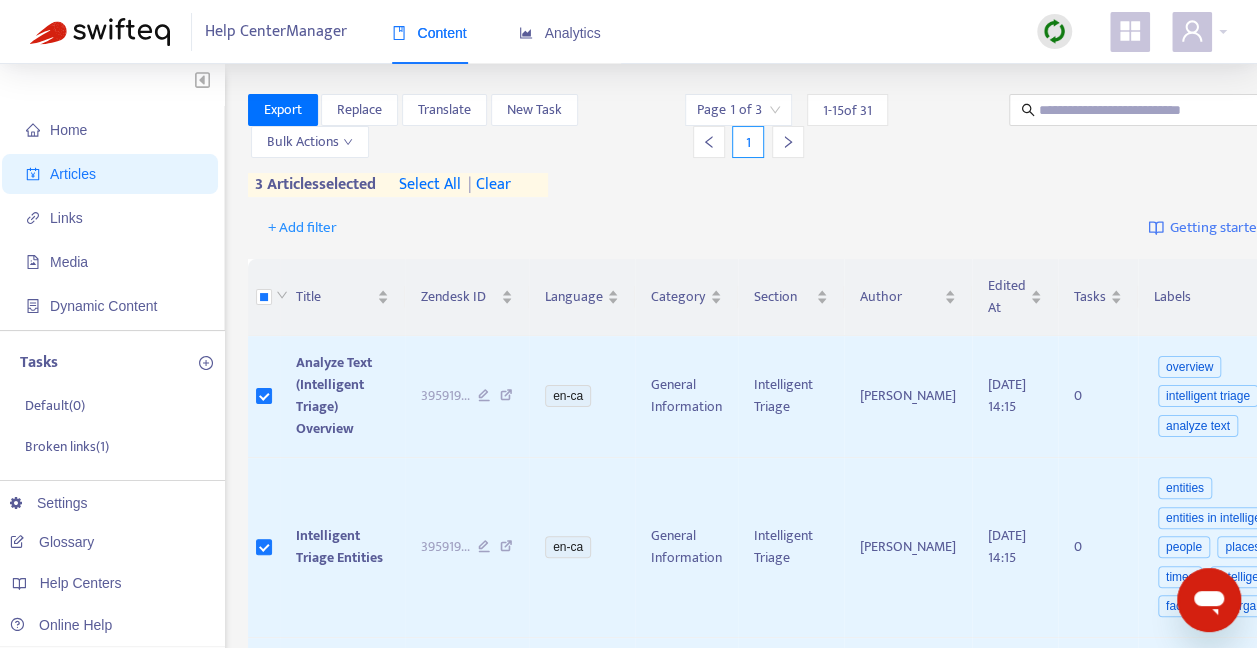 click at bounding box center (1054, 31) 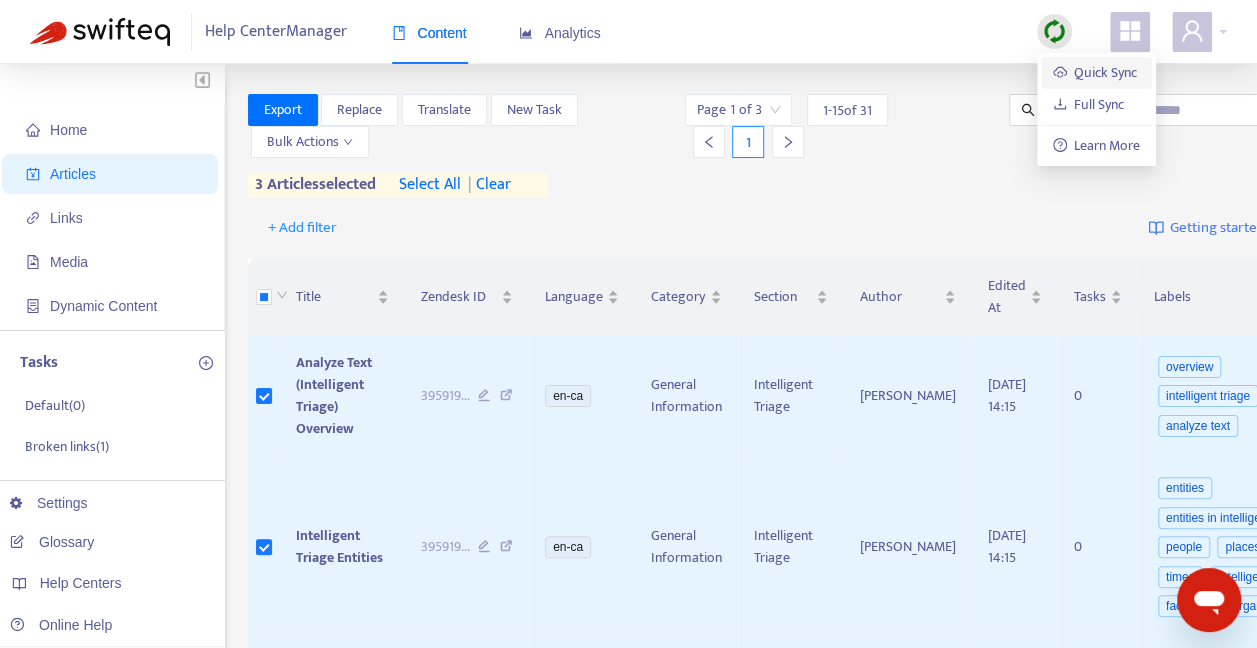 click on "Quick Sync" at bounding box center [1095, 72] 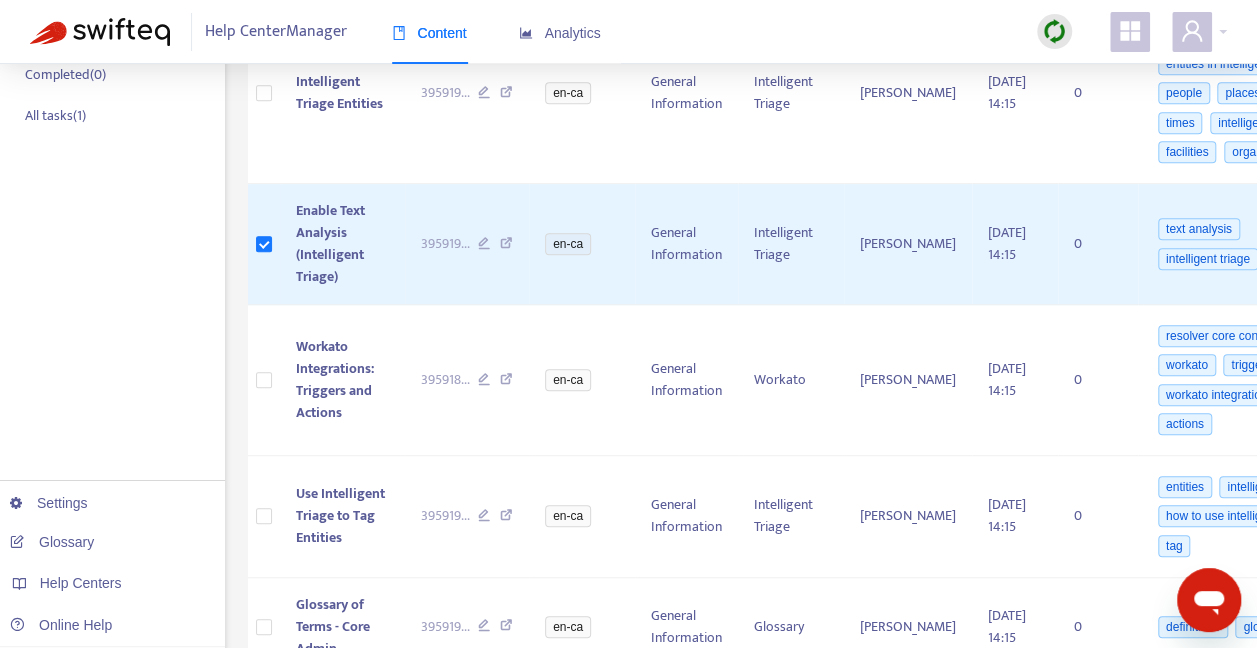 scroll, scrollTop: 500, scrollLeft: 0, axis: vertical 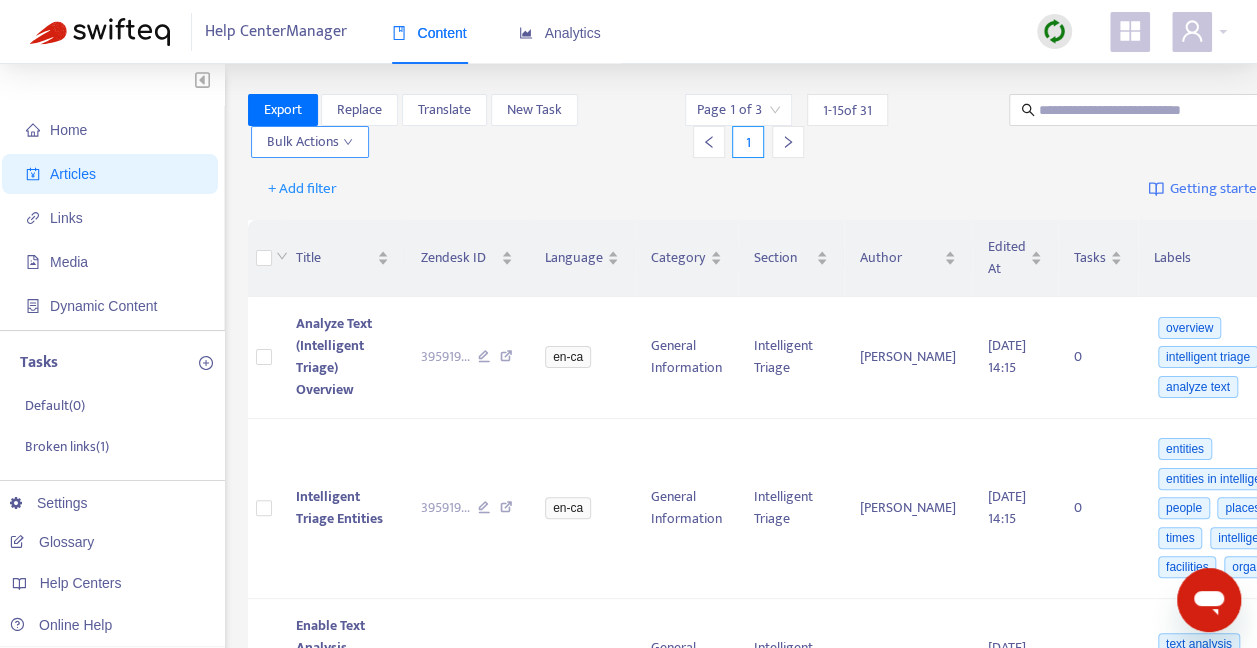 click on "Bulk Actions" at bounding box center (310, 142) 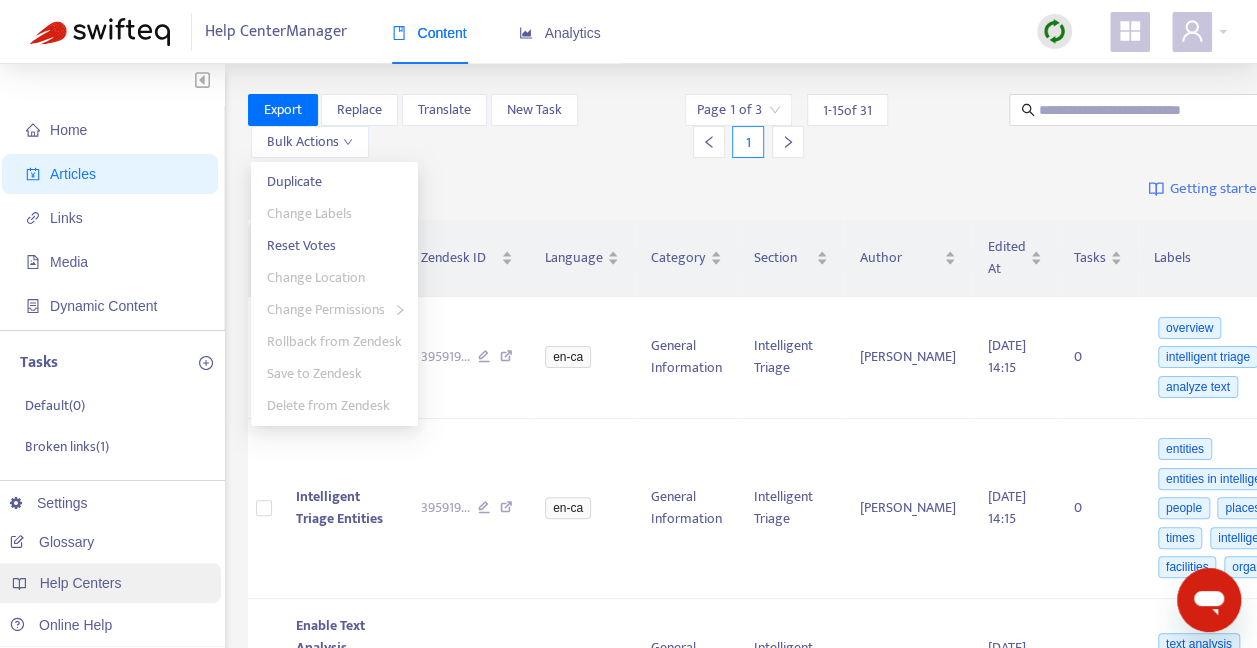 click on "Help Centers" at bounding box center (107, 583) 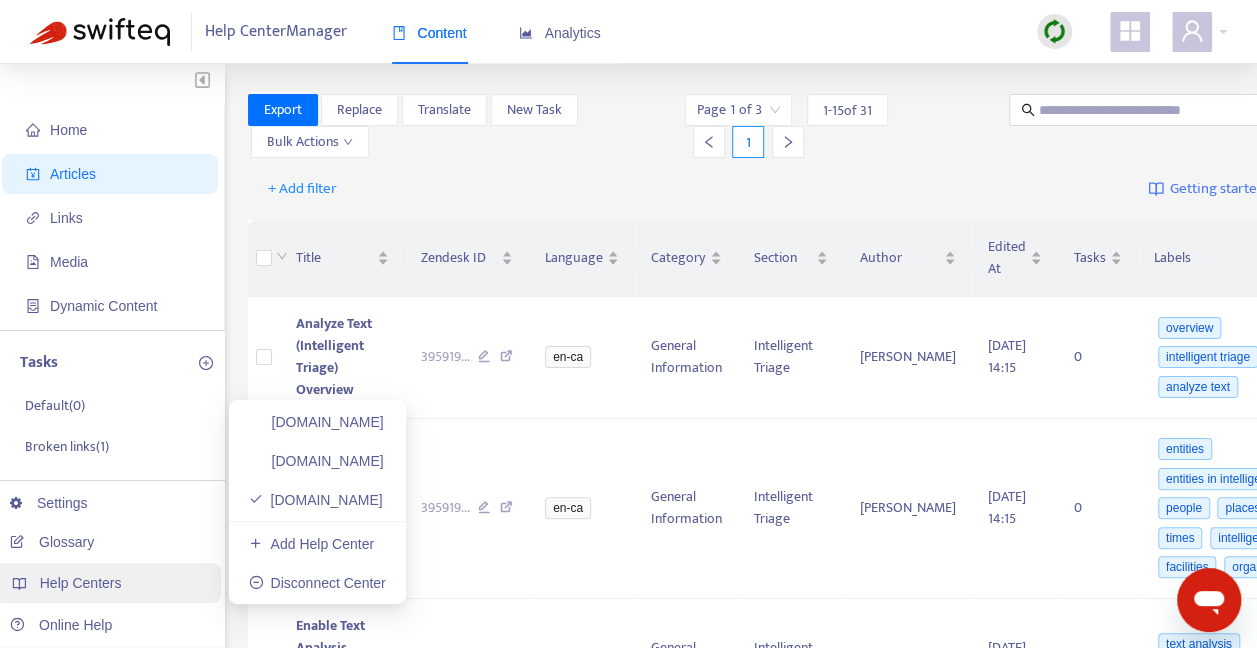 click on "Help Centers" at bounding box center [107, 583] 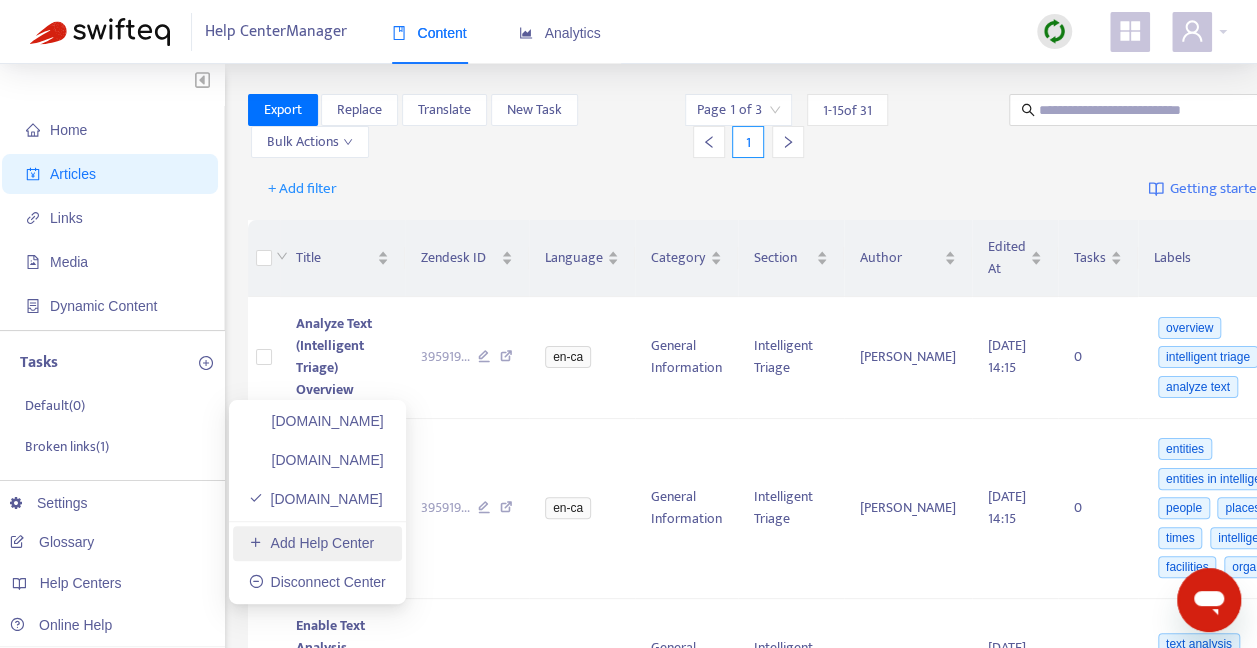 click on "Add Help Center" at bounding box center [311, 543] 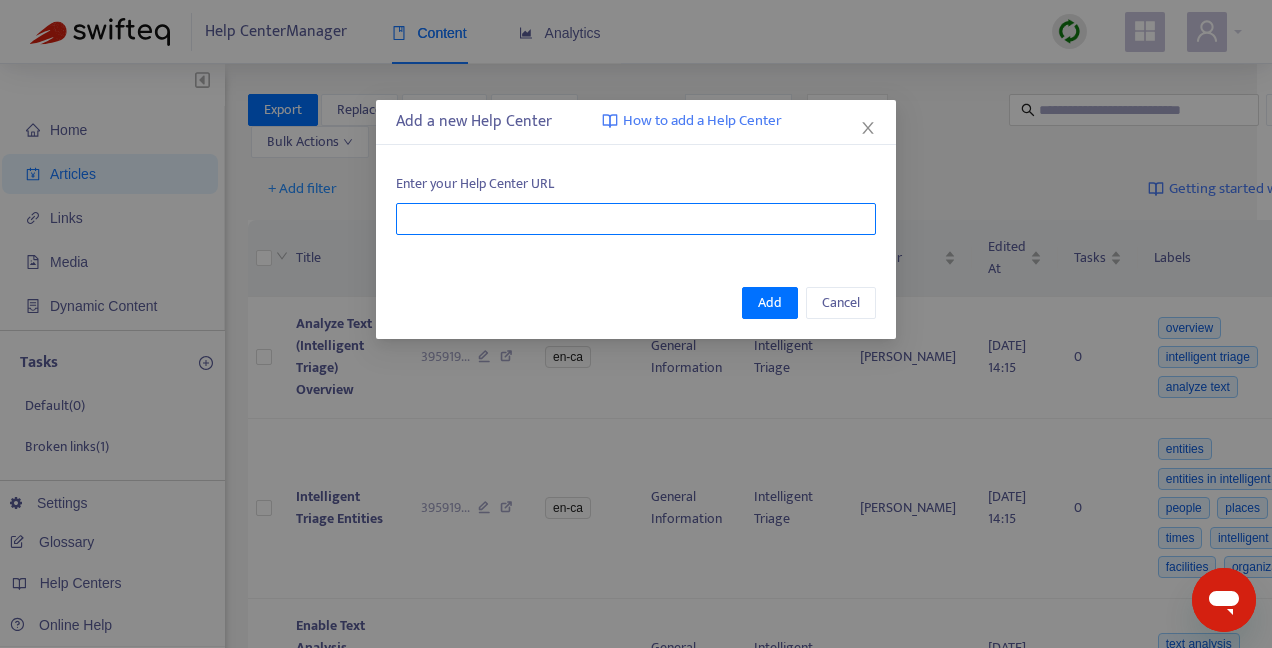 click at bounding box center [636, 219] 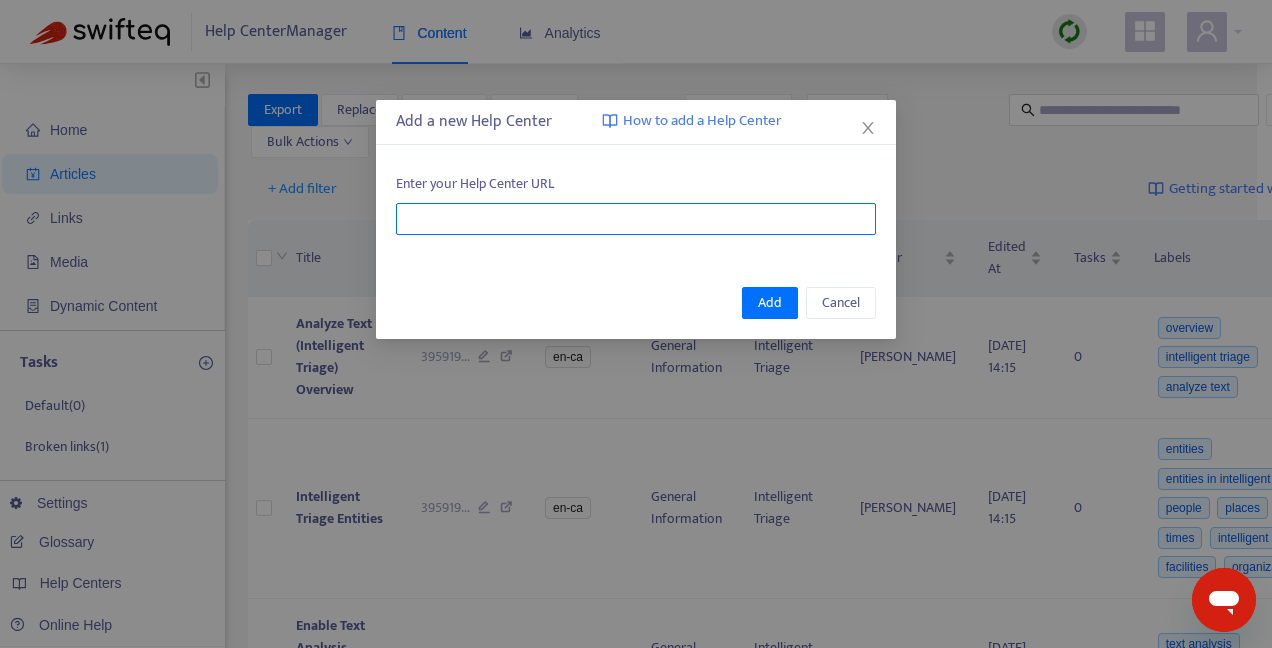paste on "**********" 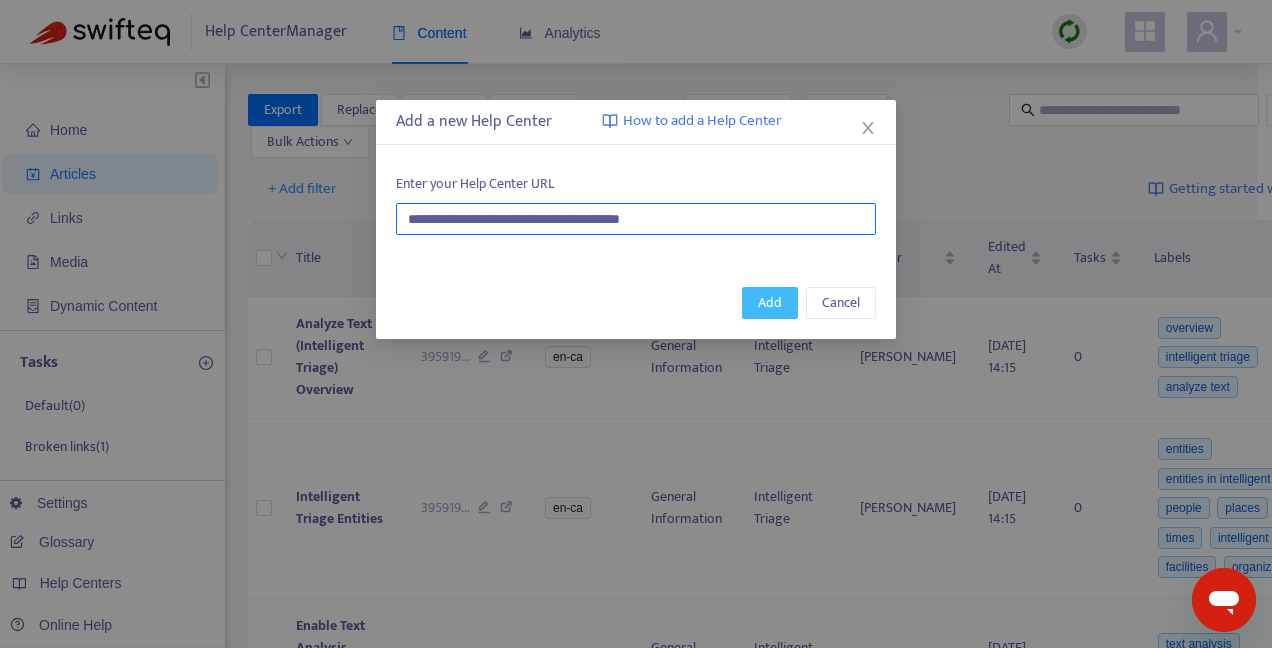 type on "**********" 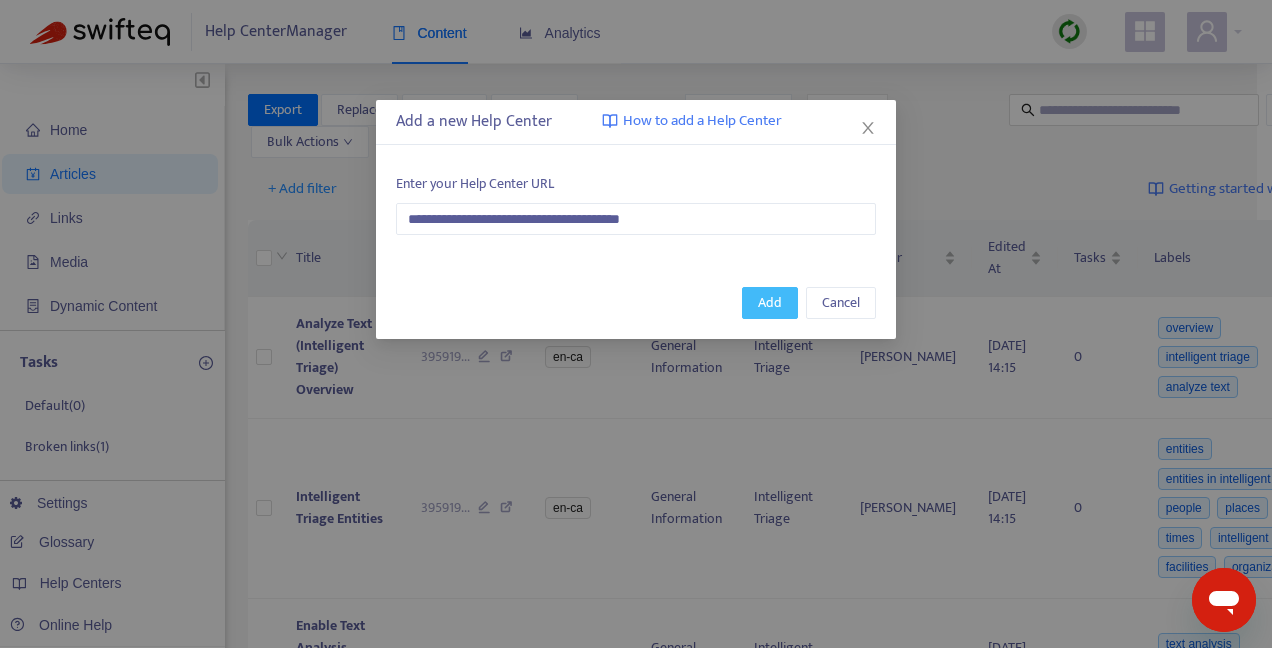 click on "Add" at bounding box center [770, 303] 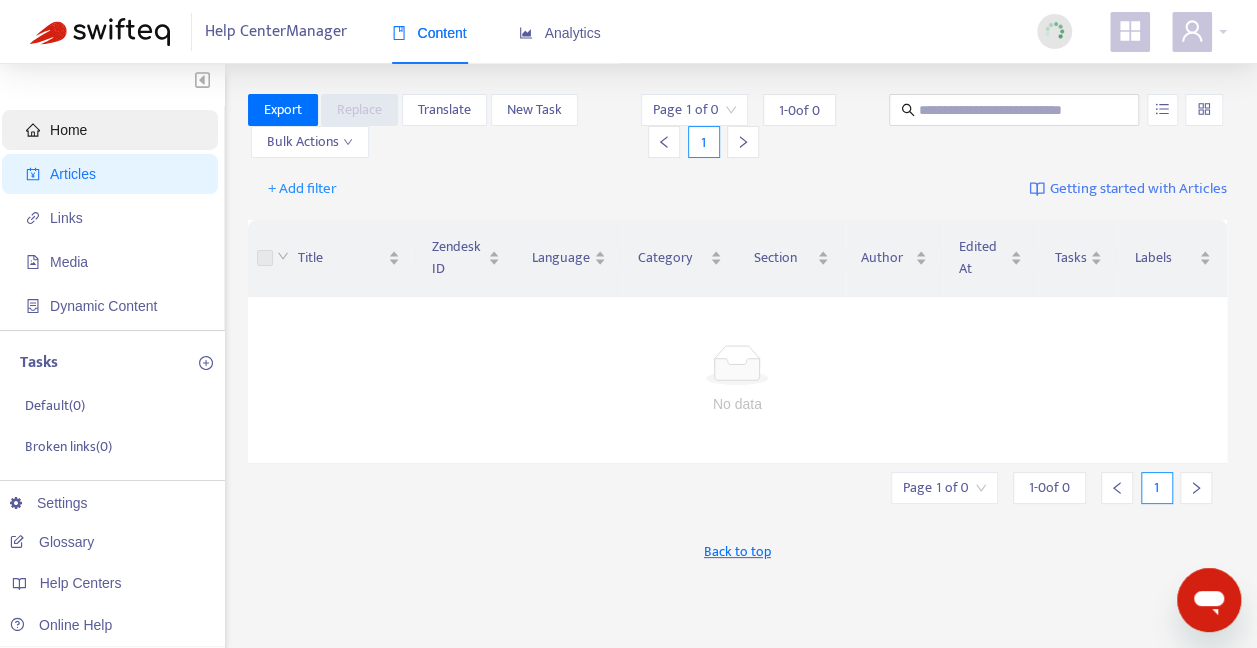 click on "Home" at bounding box center (114, 130) 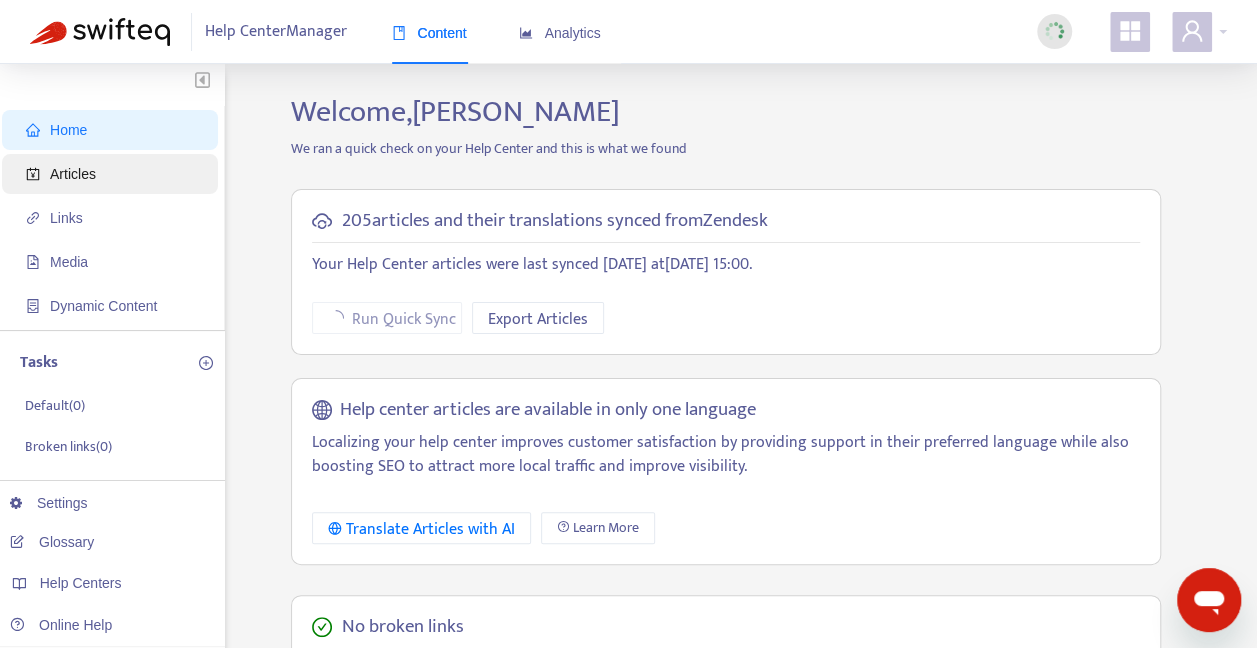 click on "Articles" at bounding box center (114, 174) 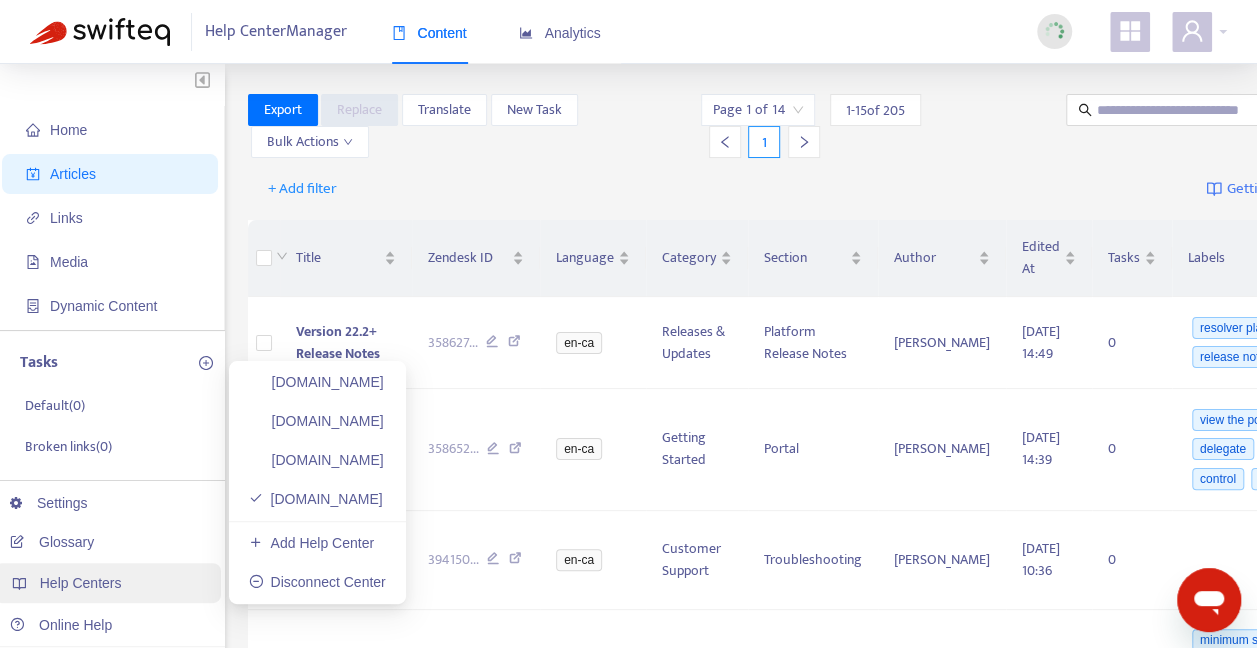 click on "Help Centers" at bounding box center [107, 583] 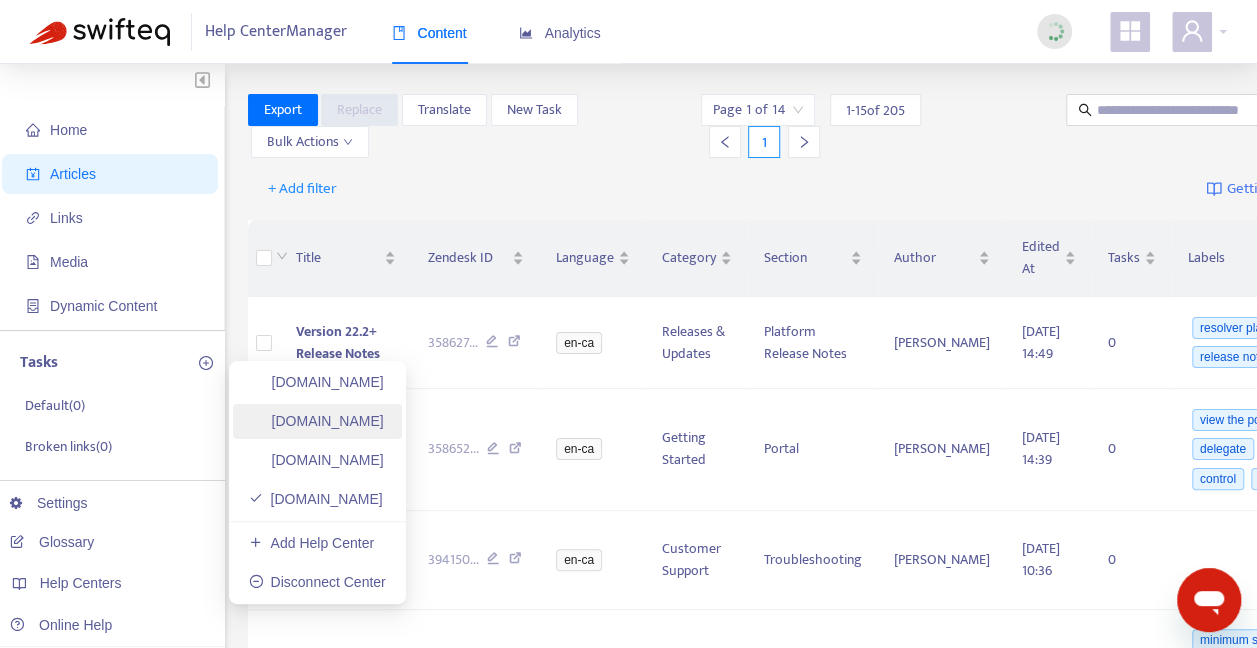 click on "[DOMAIN_NAME]" at bounding box center (316, 421) 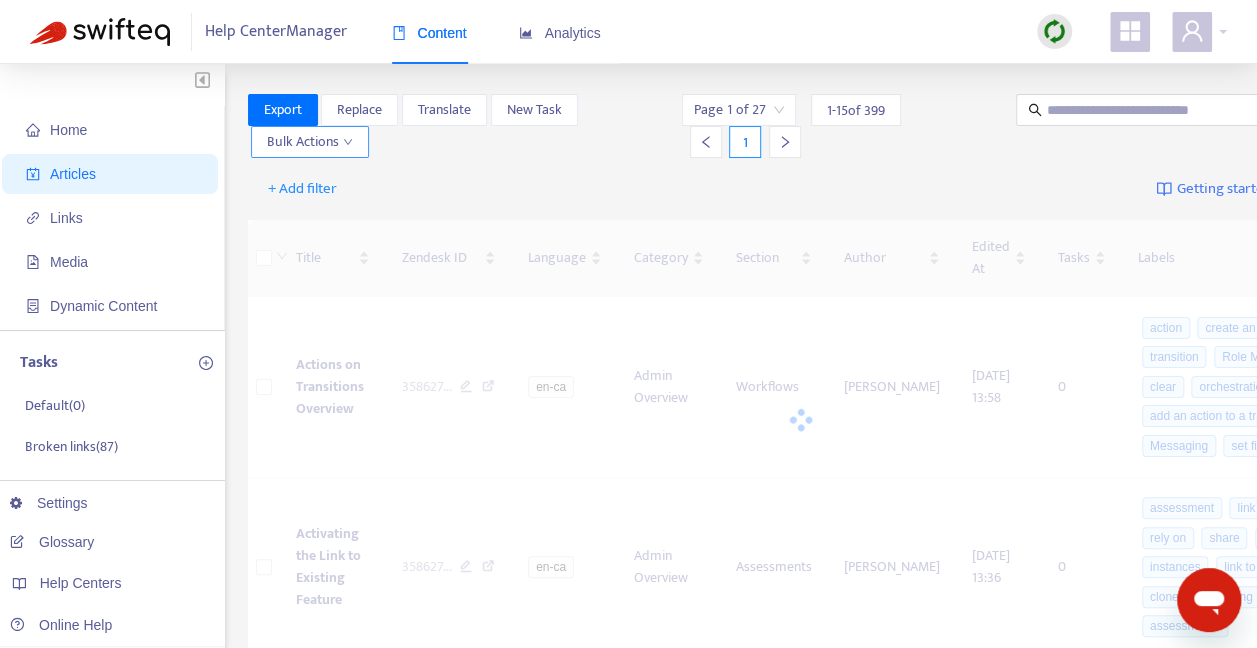 click on "Bulk Actions" at bounding box center (310, 142) 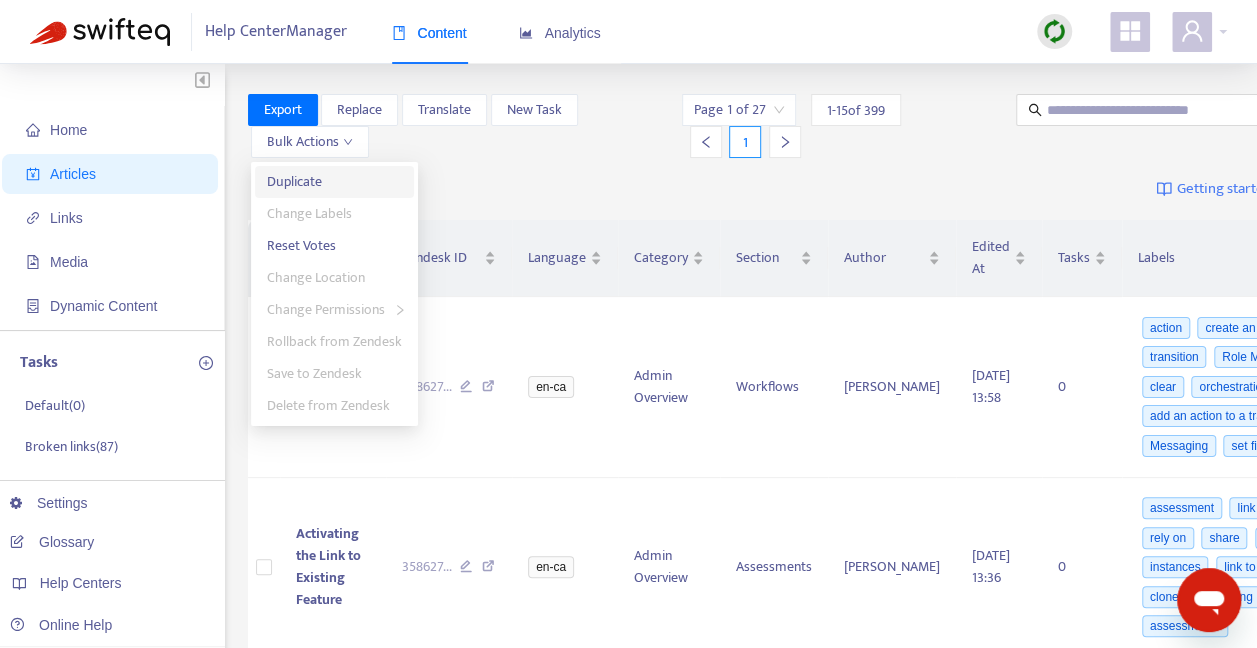 click on "Duplicate" at bounding box center (334, 182) 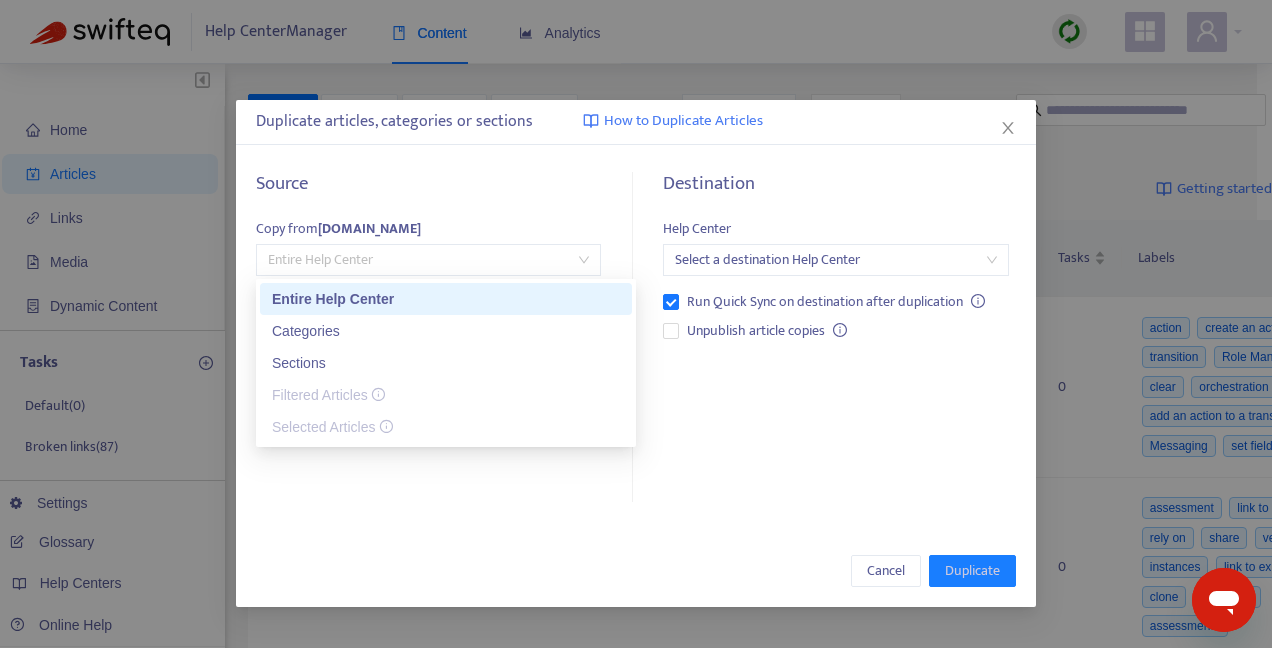 click on "Entire Help Center" at bounding box center (428, 260) 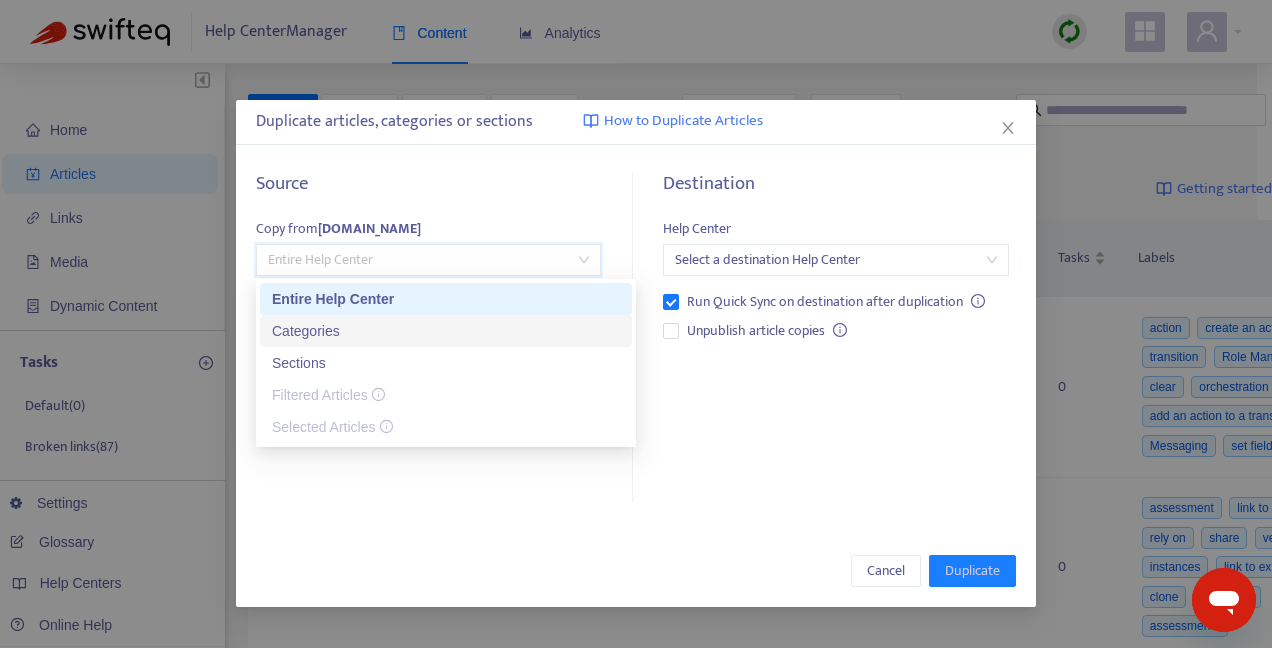 click on "Categories" at bounding box center [446, 331] 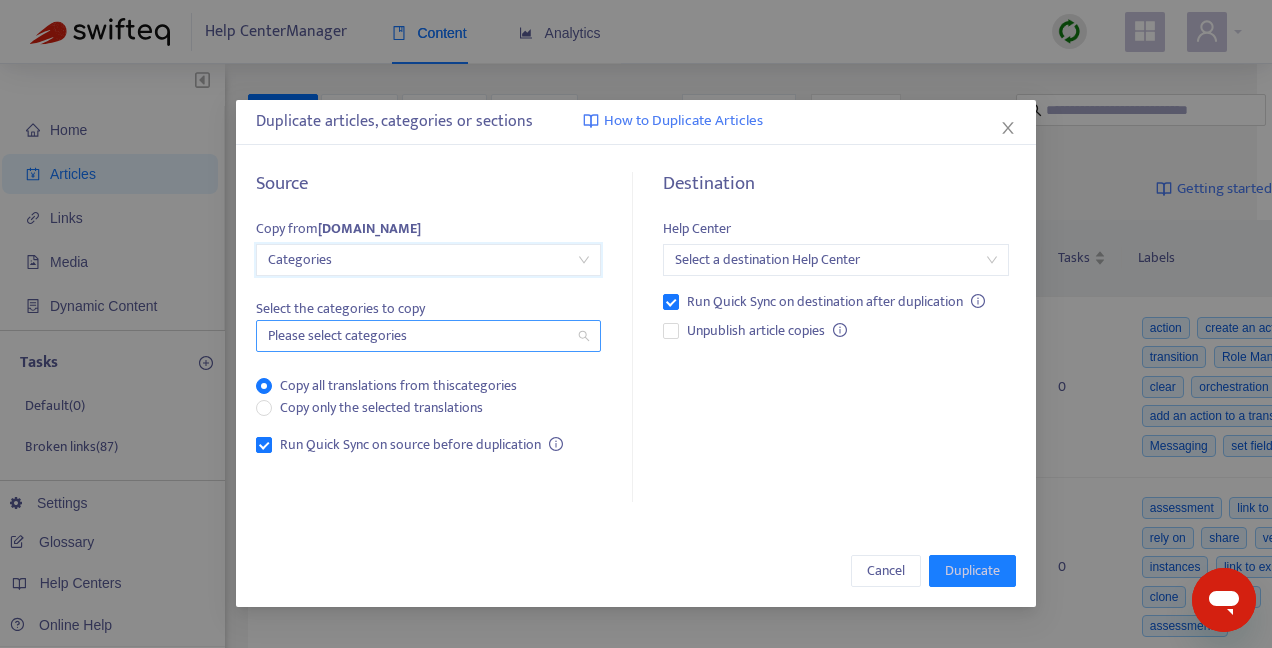 click at bounding box center (418, 336) 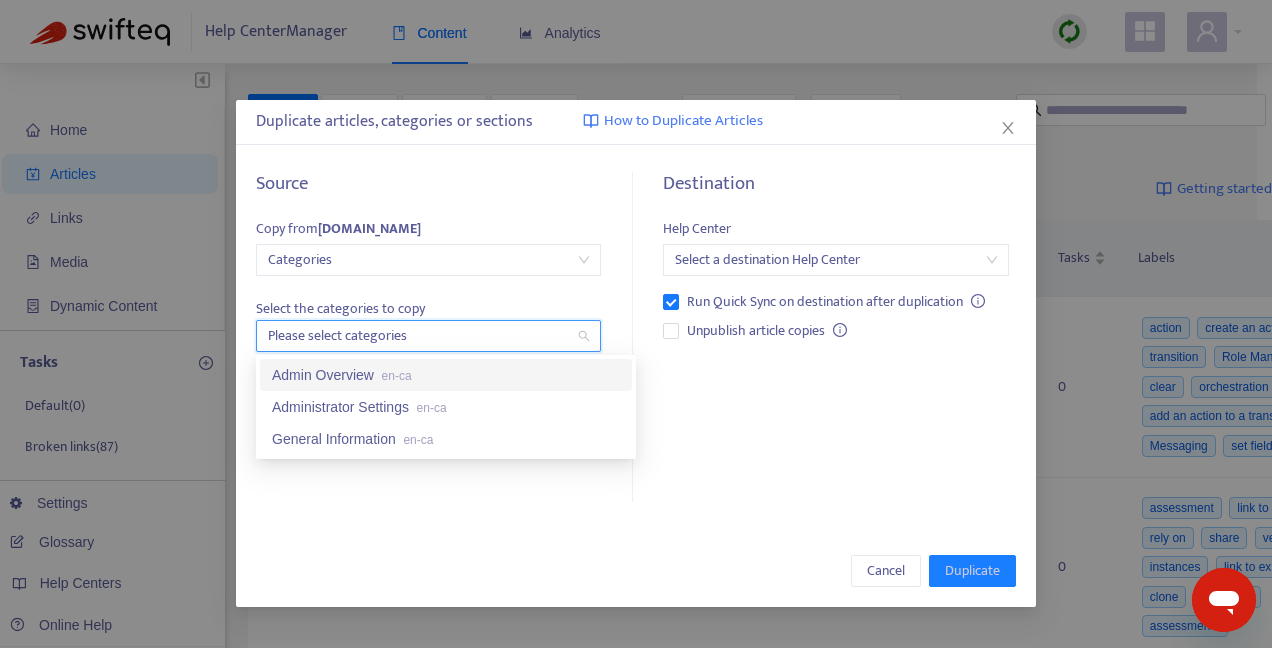 click on "en-ca" at bounding box center (397, 376) 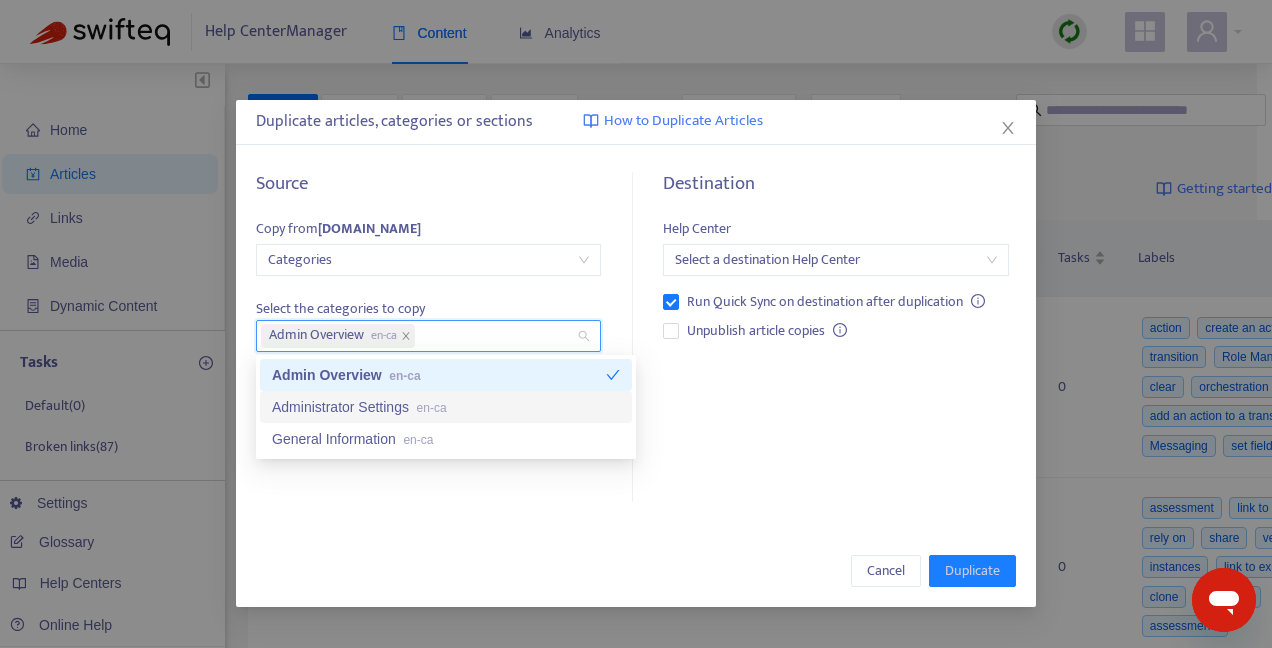 click at bounding box center [835, 260] 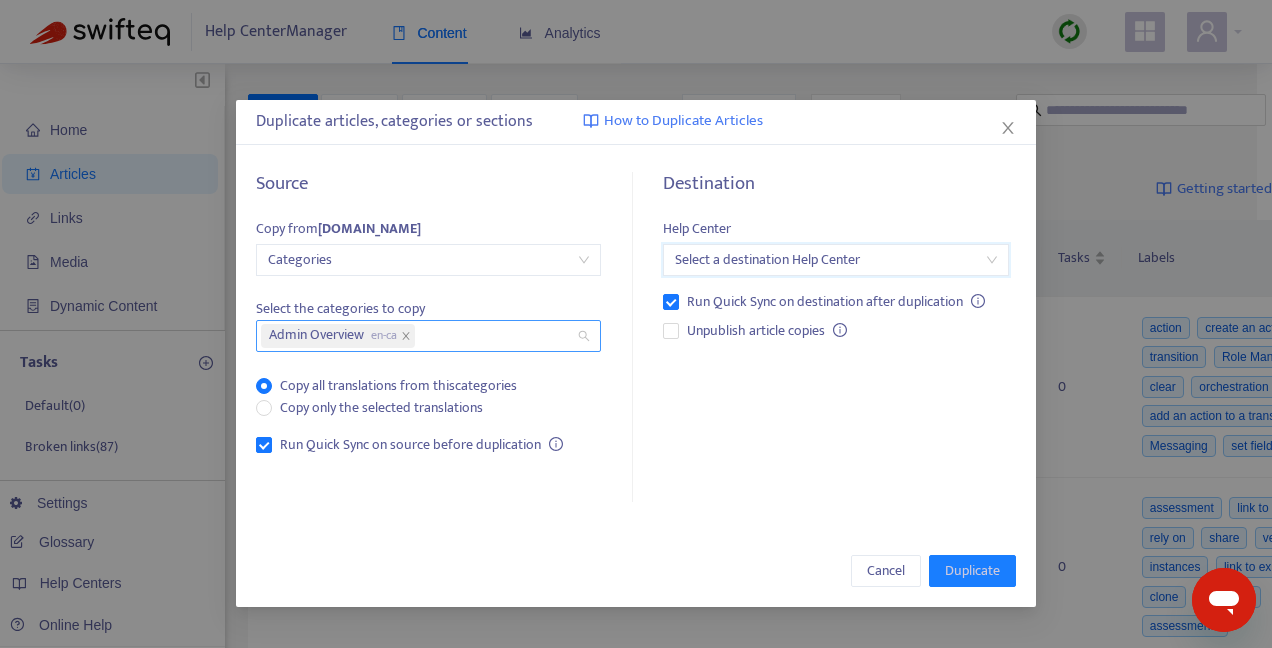 click on "Admin Overview   en-ca" at bounding box center (418, 336) 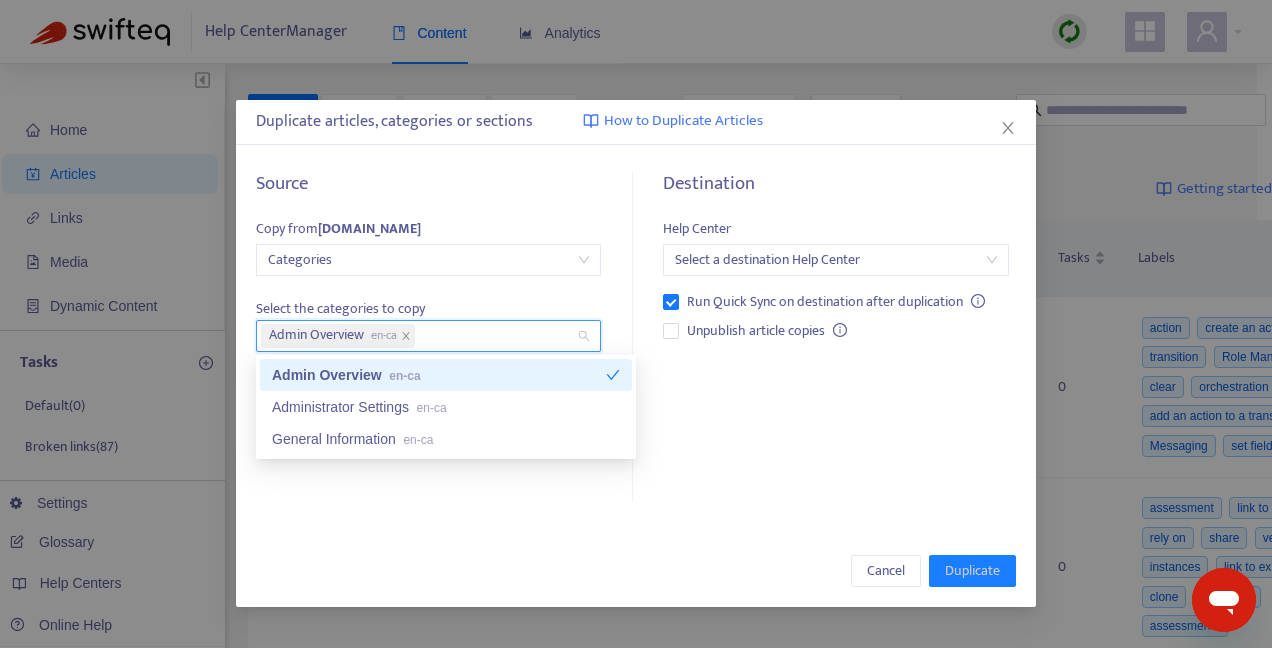 click on "Admin Overview   en-ca" at bounding box center [439, 375] 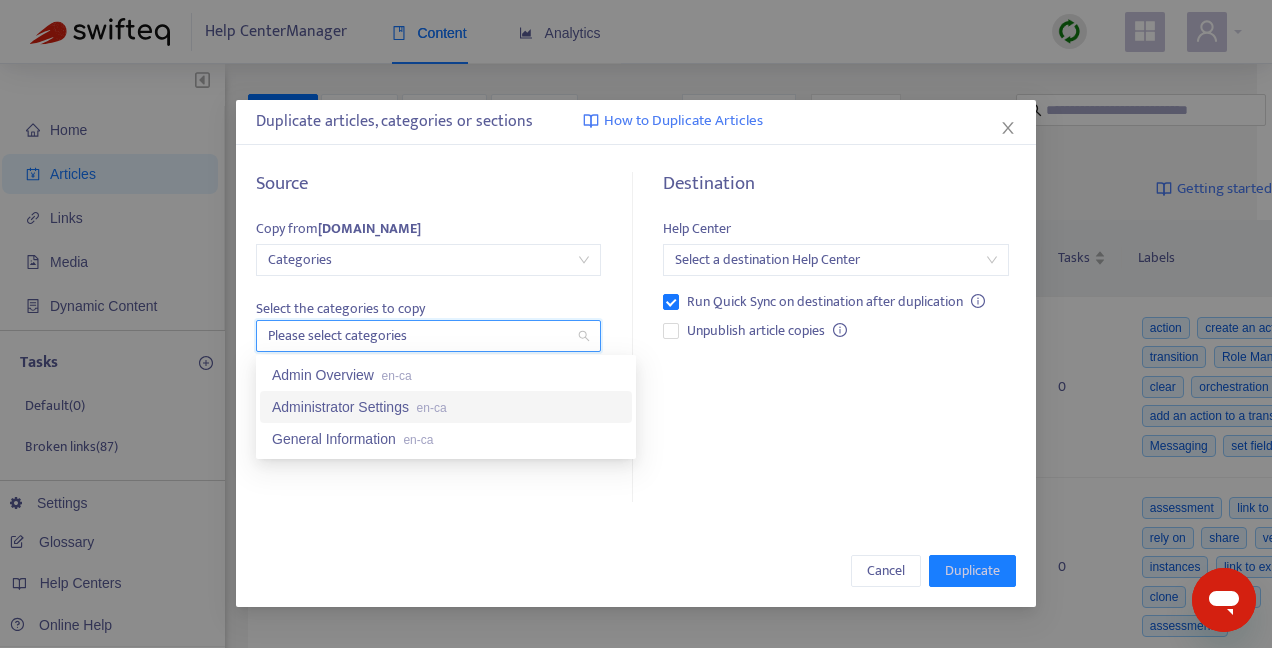 click on "Administrator Settings   en-ca" at bounding box center (446, 407) 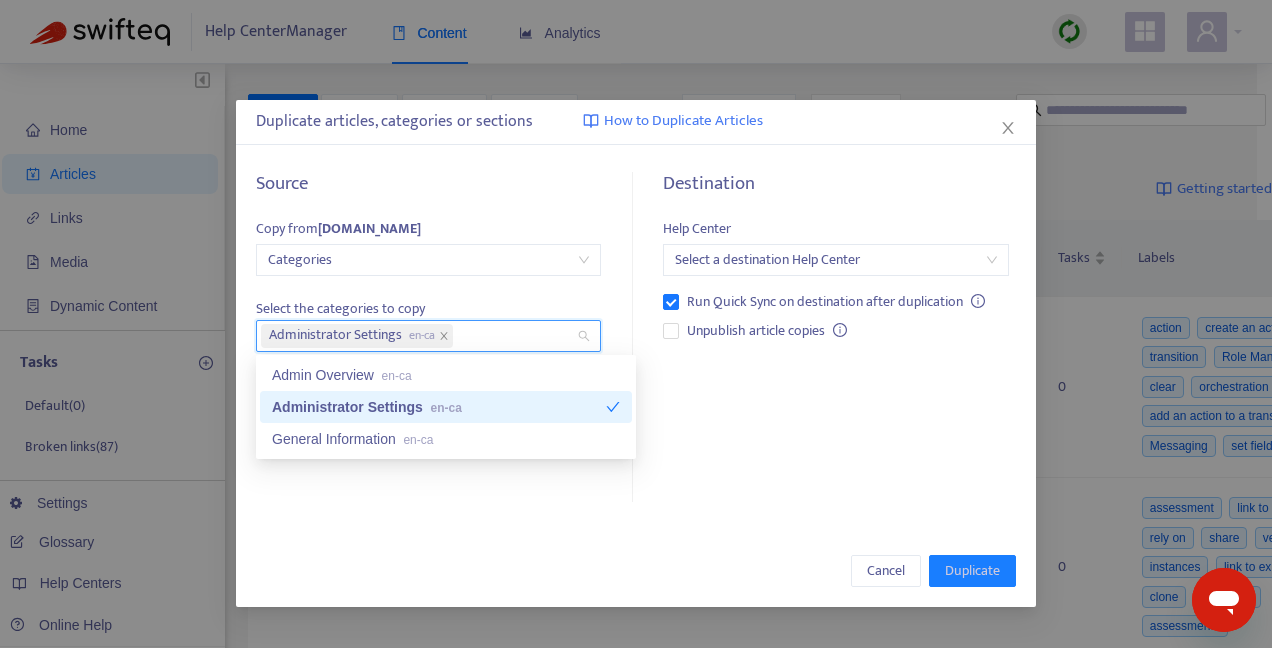 click on "Destination Help Center Select a destination Help Center Run Quick Sync on destination after duplication Unpublish article copies" at bounding box center [828, 338] 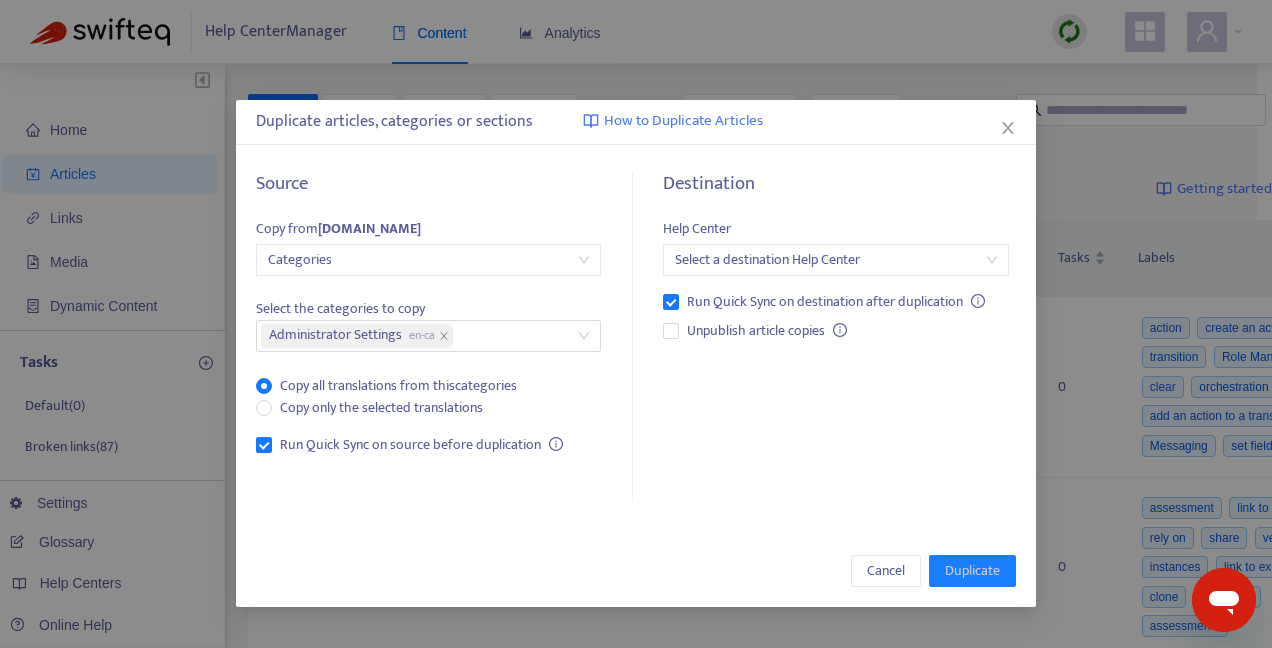click at bounding box center (835, 260) 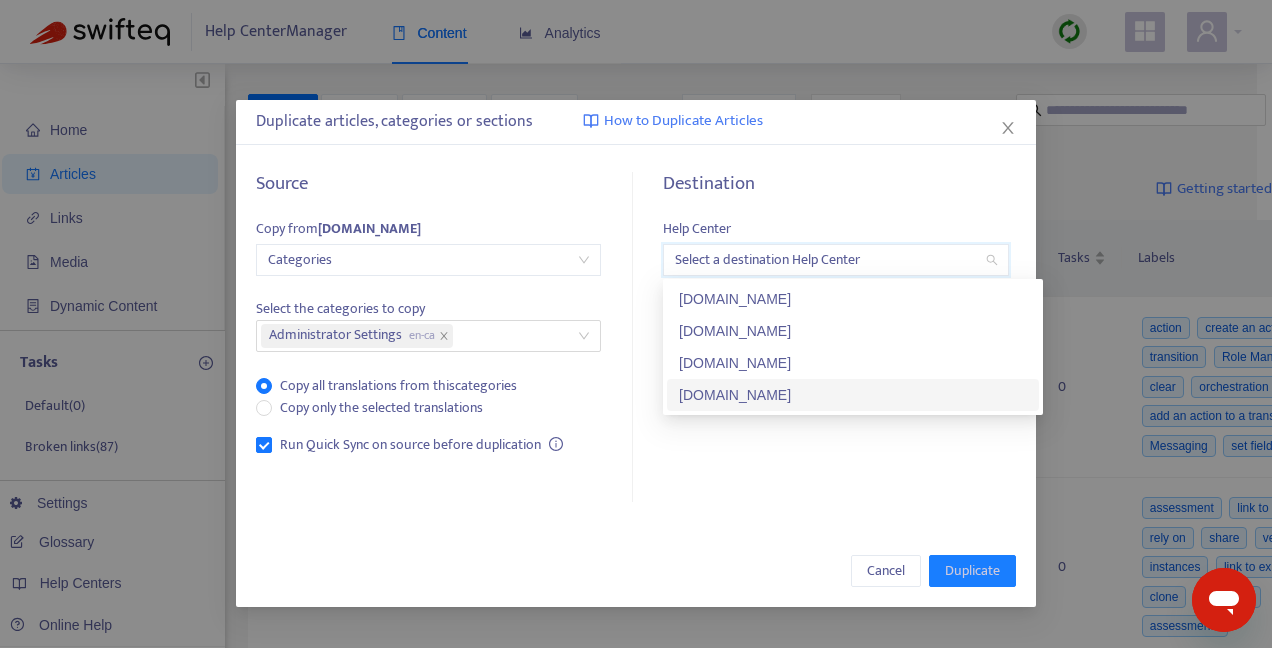 click on "[DOMAIN_NAME]" at bounding box center (853, 395) 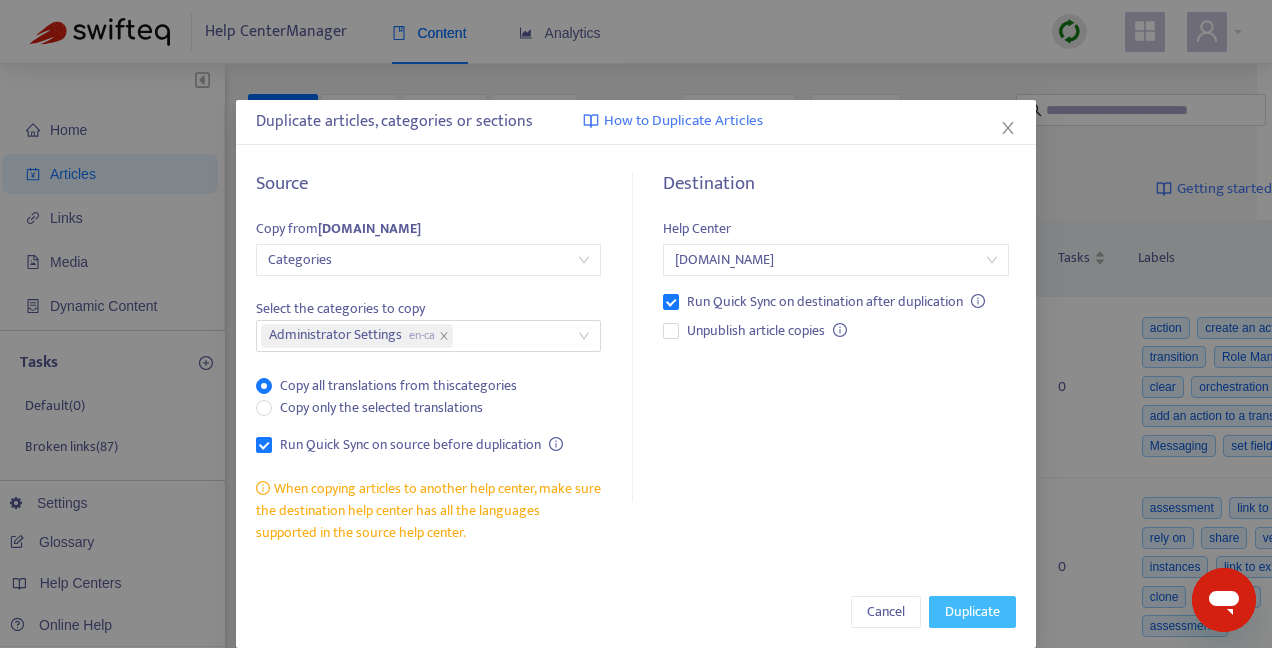 click on "Duplicate" at bounding box center (972, 612) 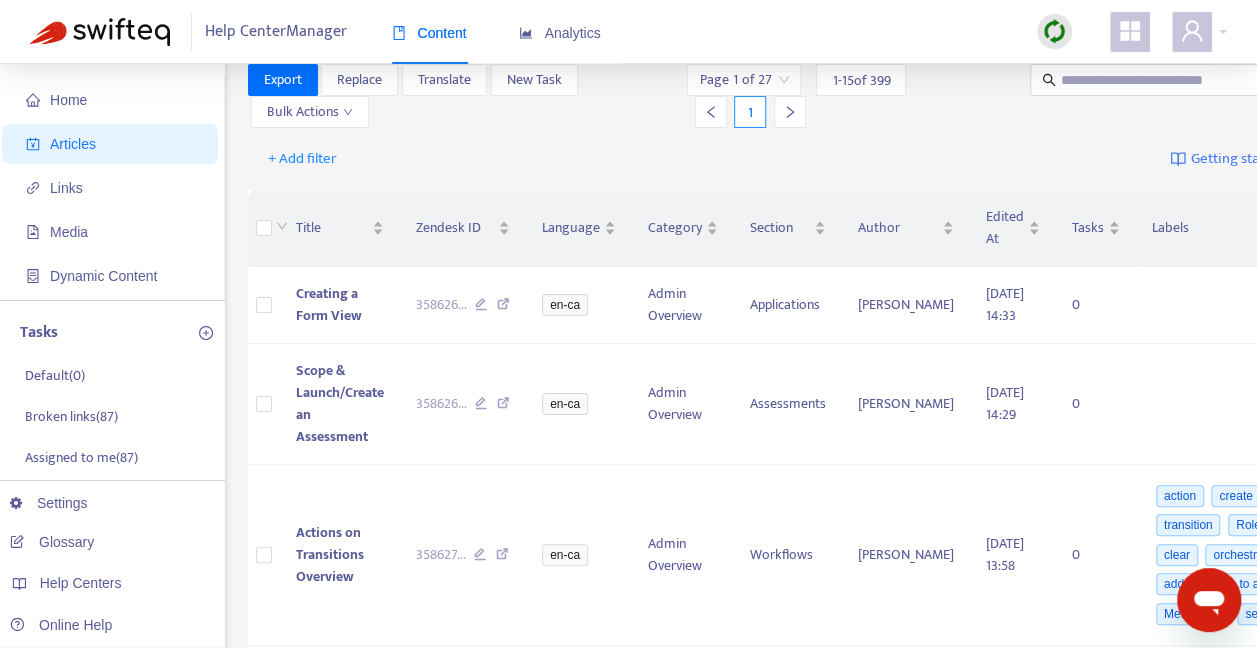 scroll, scrollTop: 0, scrollLeft: 0, axis: both 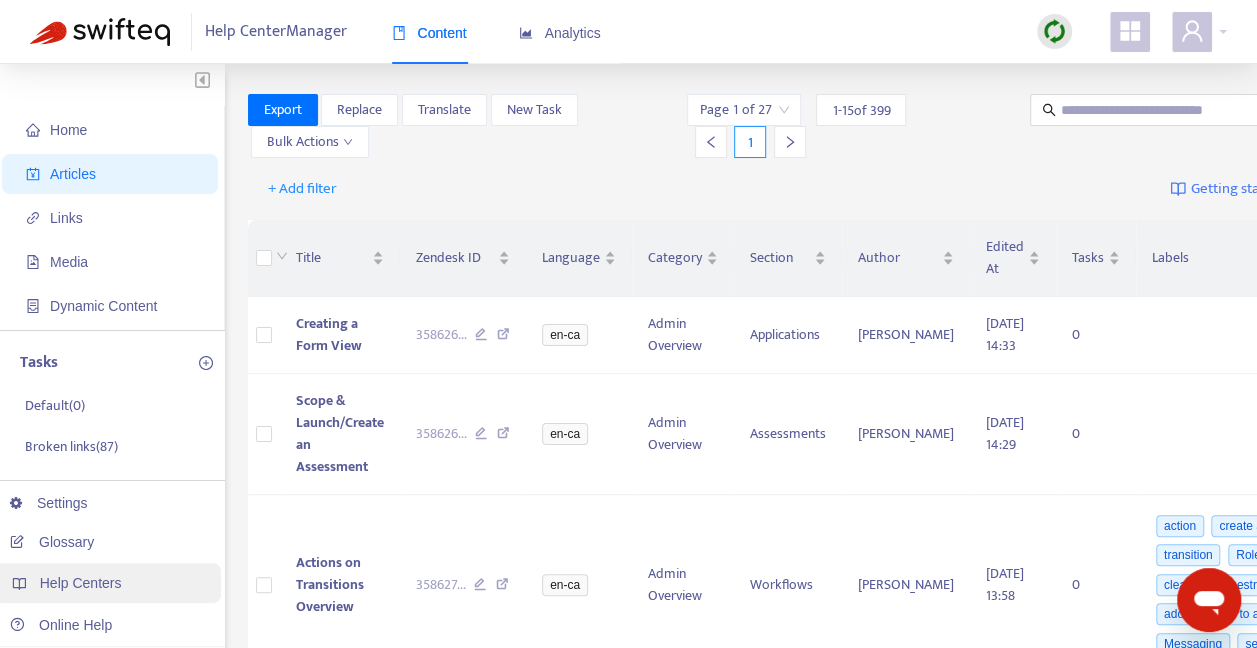 click on "Help Centers" at bounding box center [107, 583] 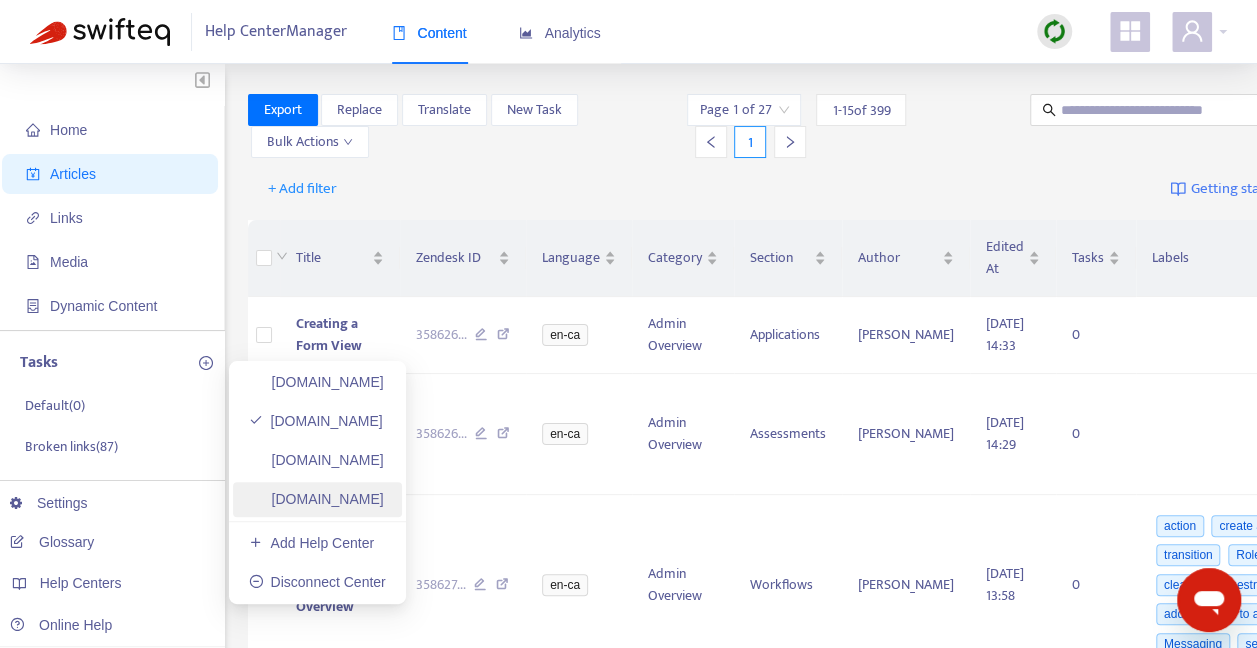 click on "[DOMAIN_NAME]" at bounding box center [316, 499] 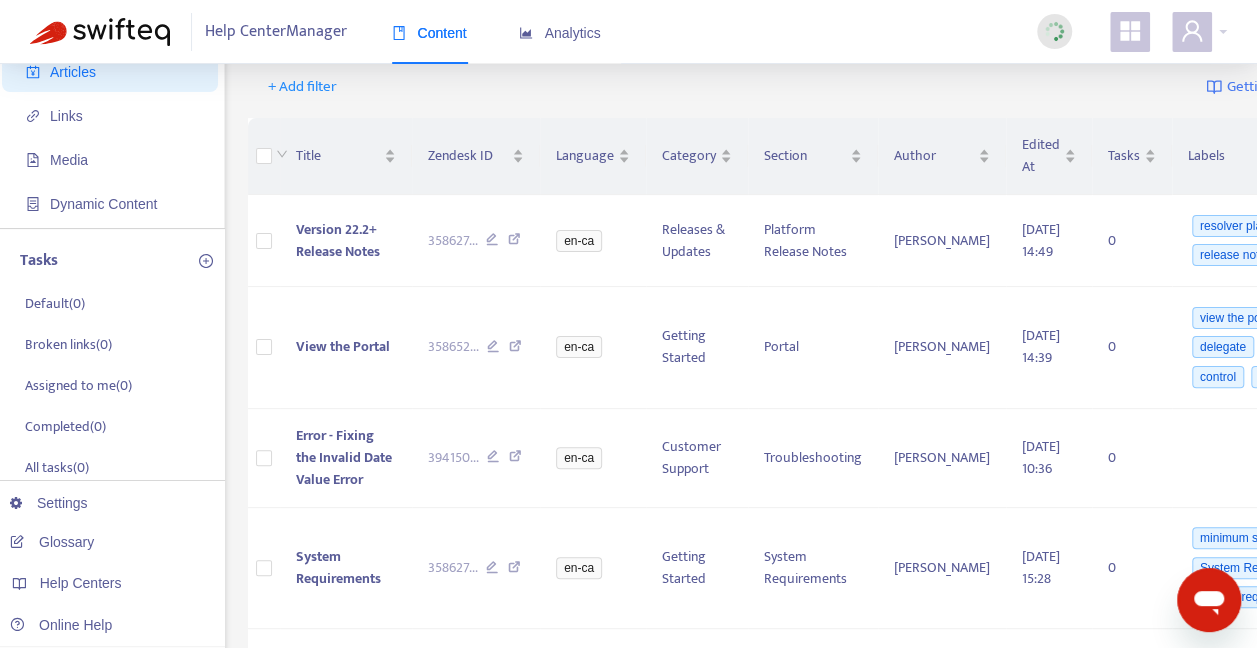 scroll, scrollTop: 0, scrollLeft: 0, axis: both 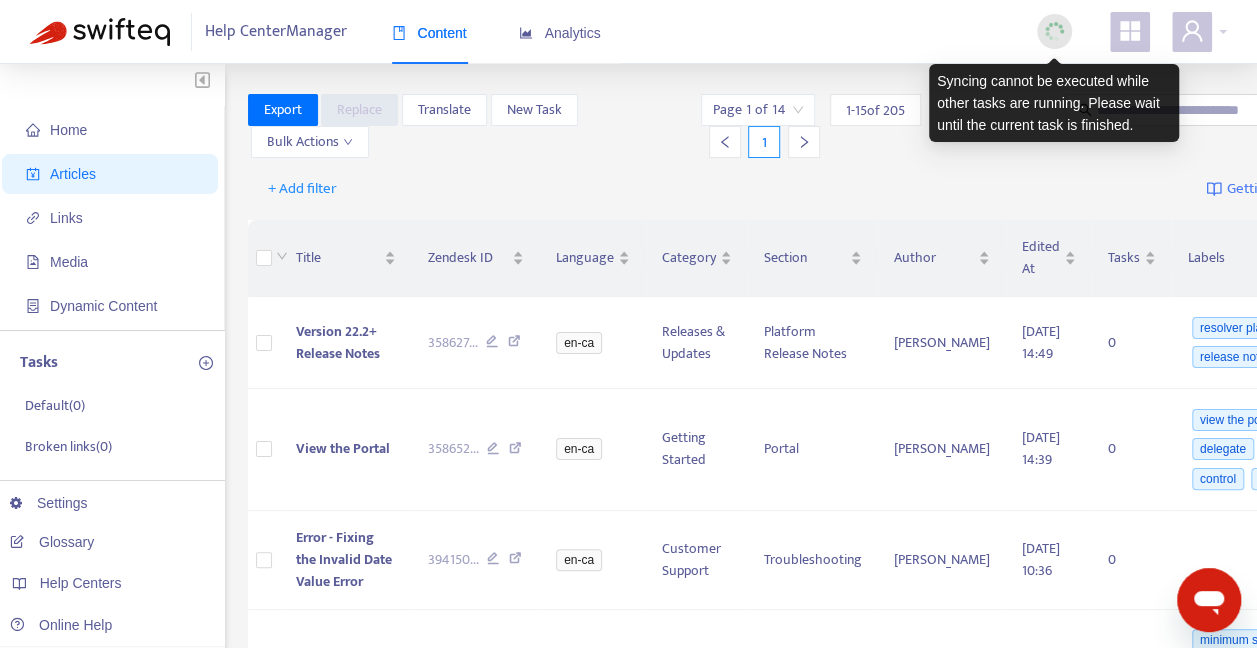 click at bounding box center [1054, 31] 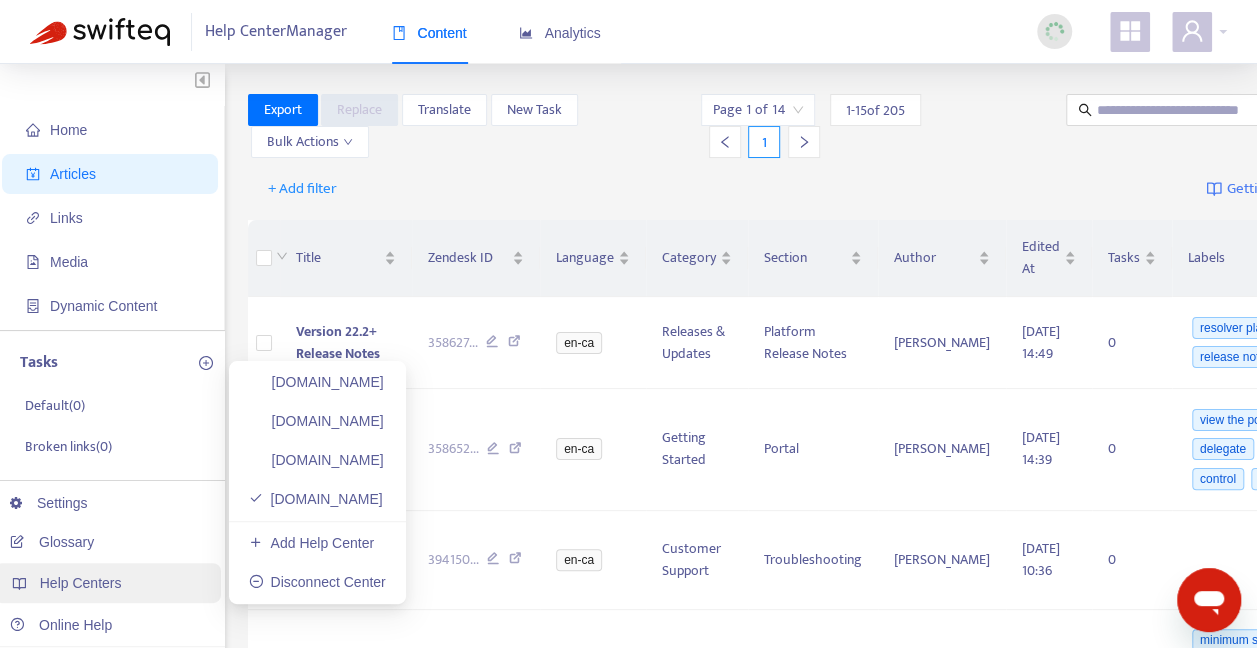 click on "Help Centers" at bounding box center [107, 583] 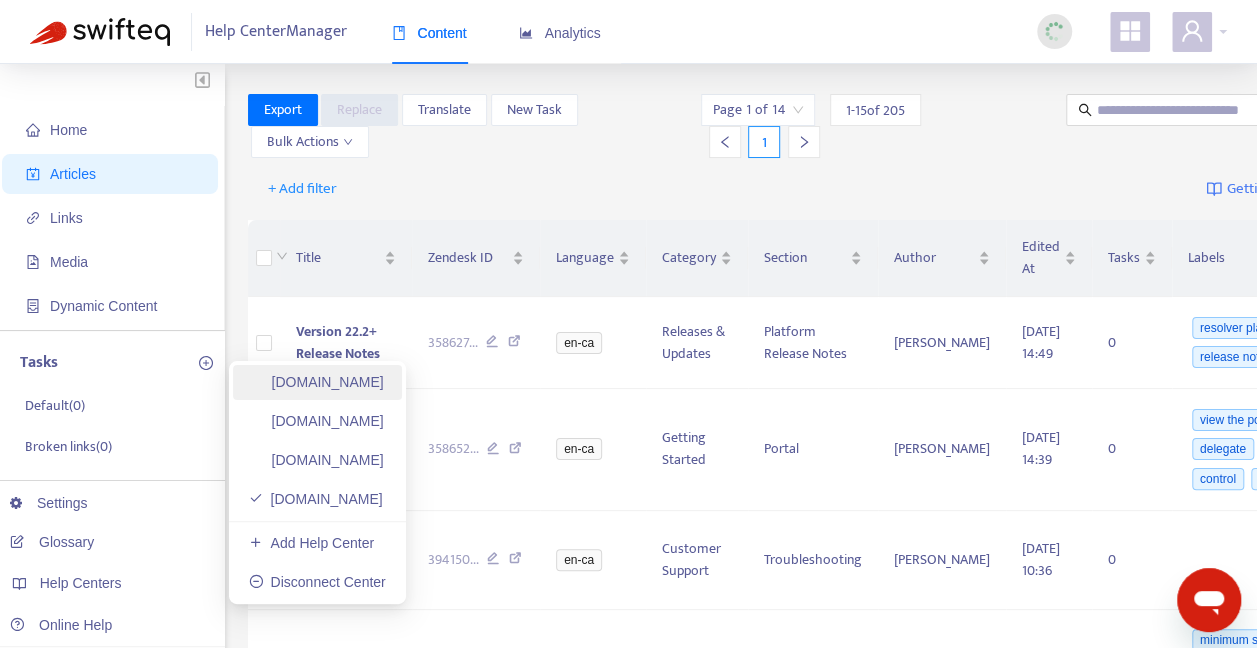 click on "resolverinc1748987688.zendesk.com" at bounding box center [316, 382] 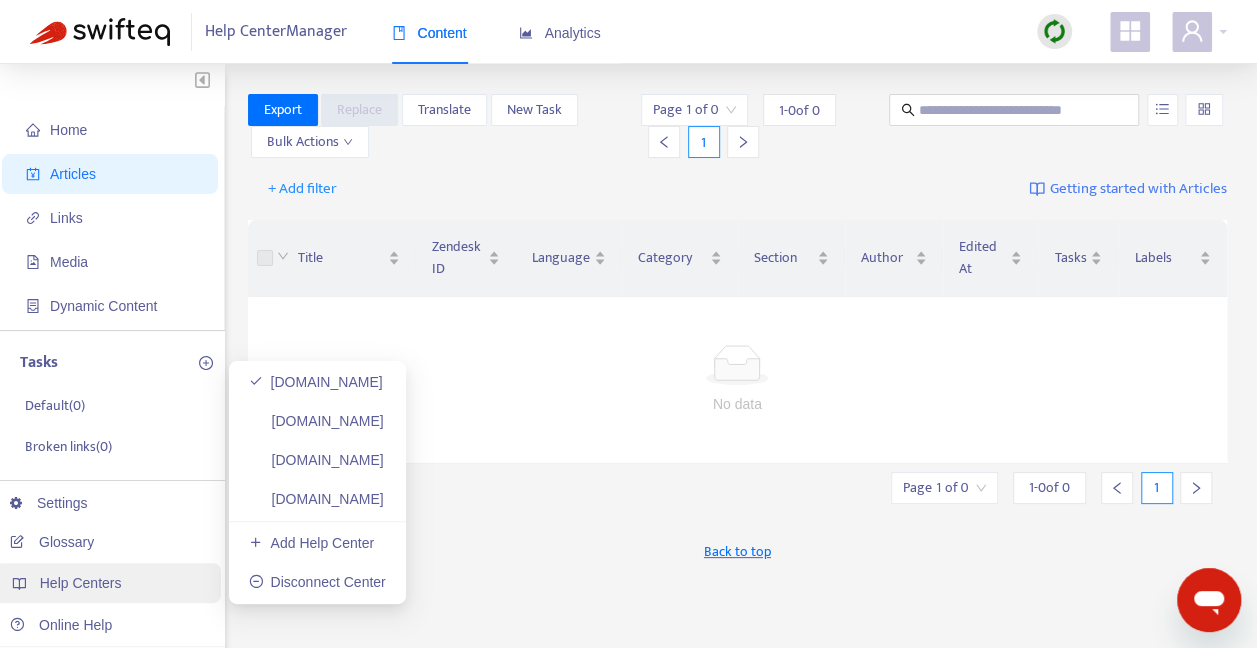 click on "Help Centers" at bounding box center [81, 583] 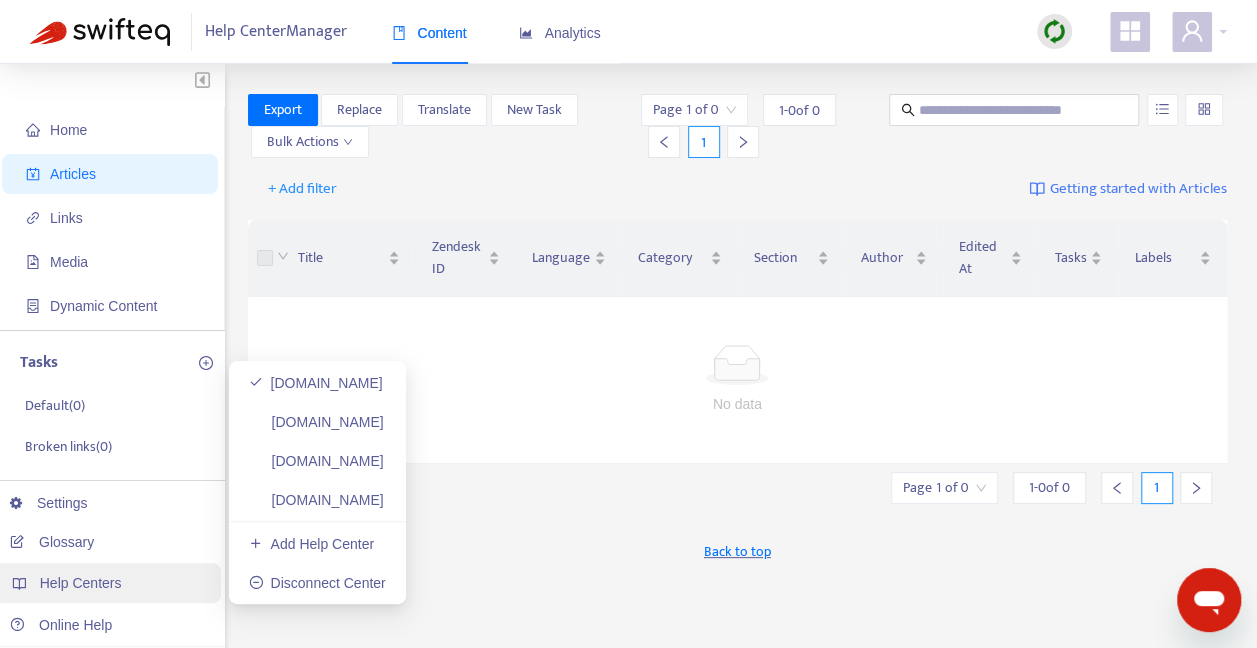 click on "Help Centers" at bounding box center (81, 583) 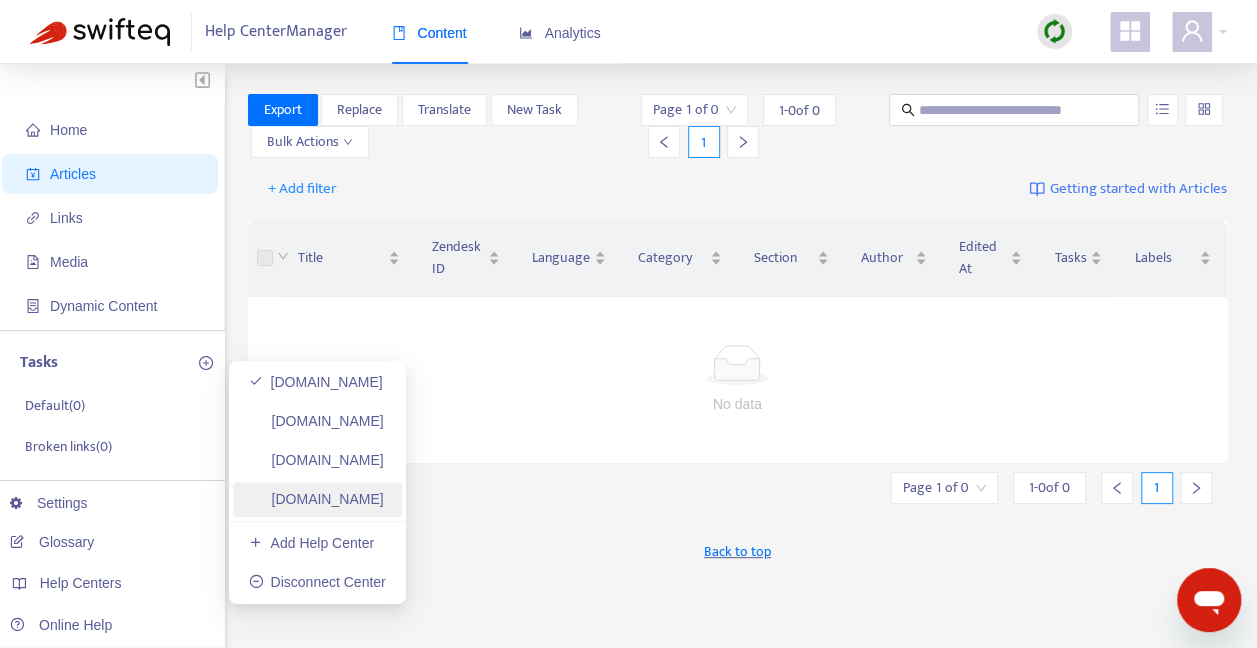 click on "[DOMAIN_NAME]" at bounding box center (316, 499) 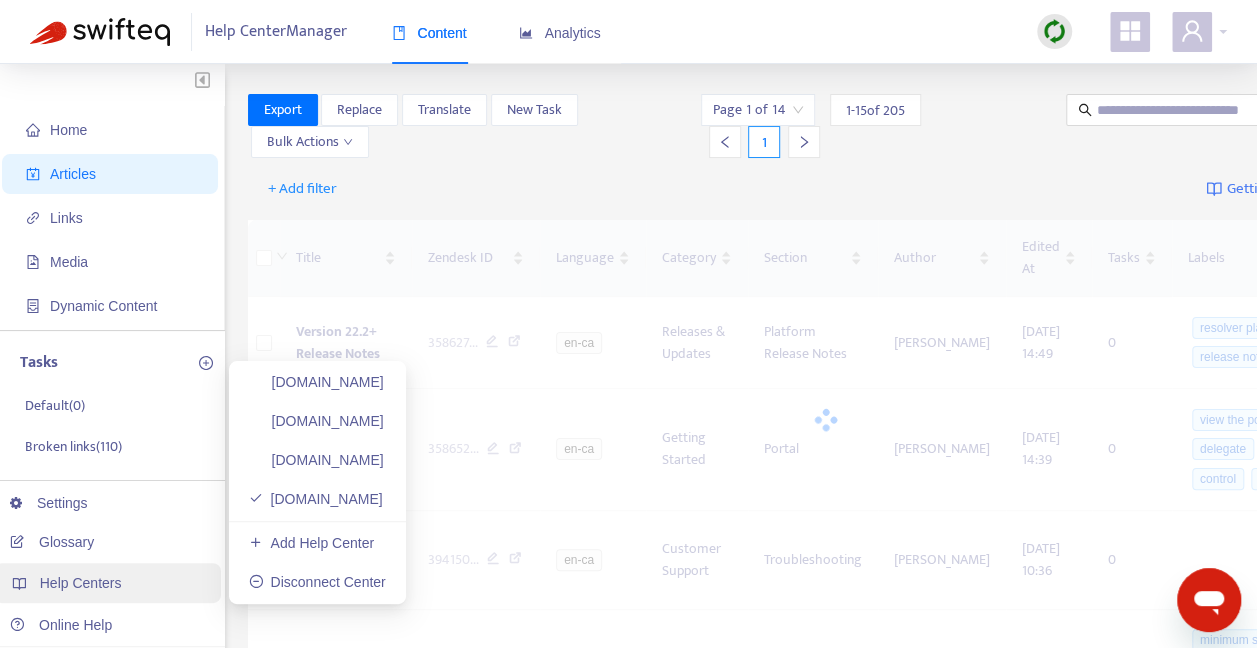 click on "Help Centers" at bounding box center (81, 583) 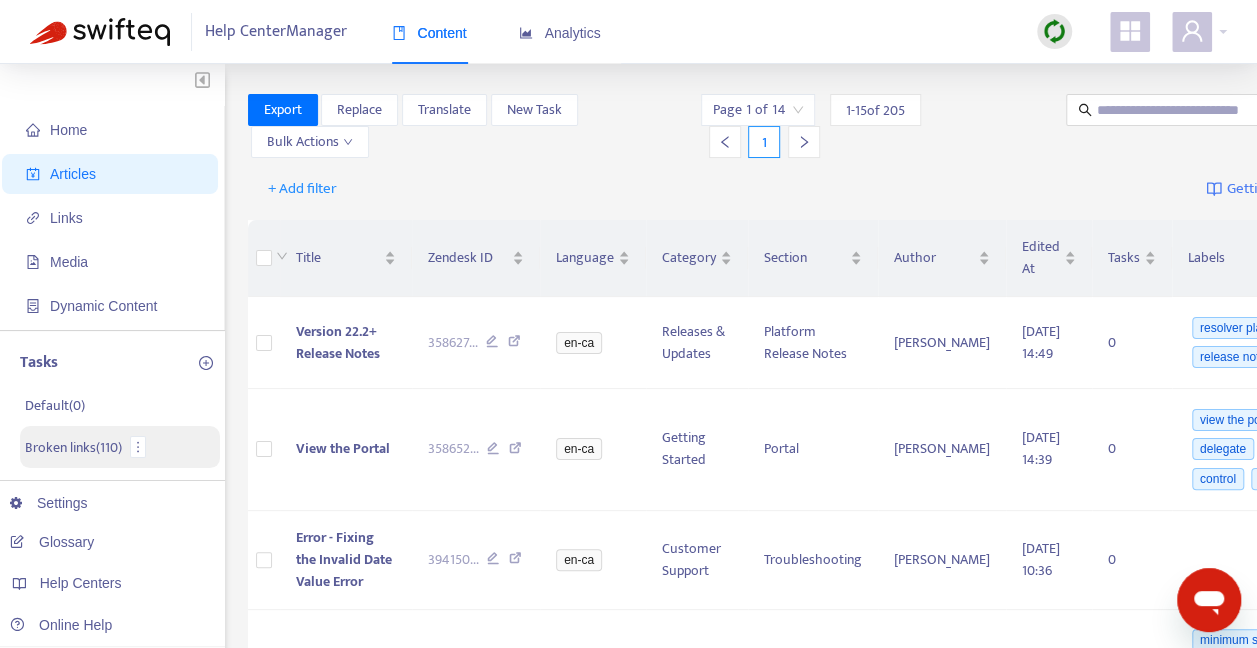 click on "Broken links  ( 110 )" at bounding box center [73, 447] 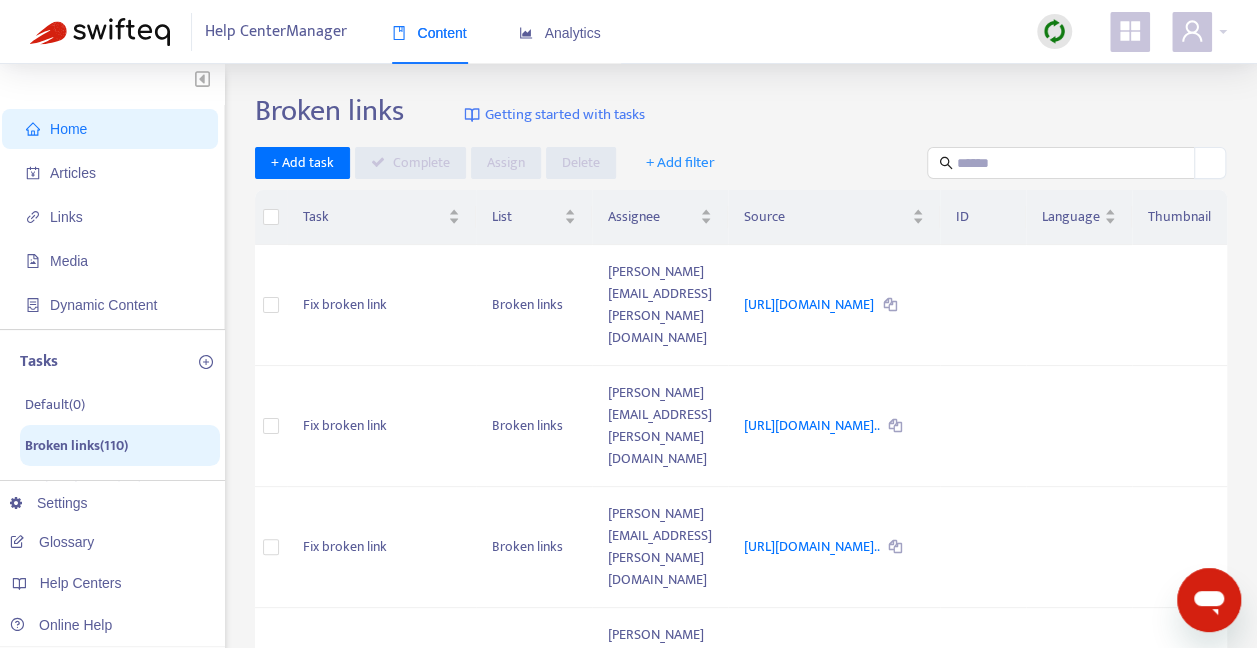 scroll, scrollTop: 0, scrollLeft: 0, axis: both 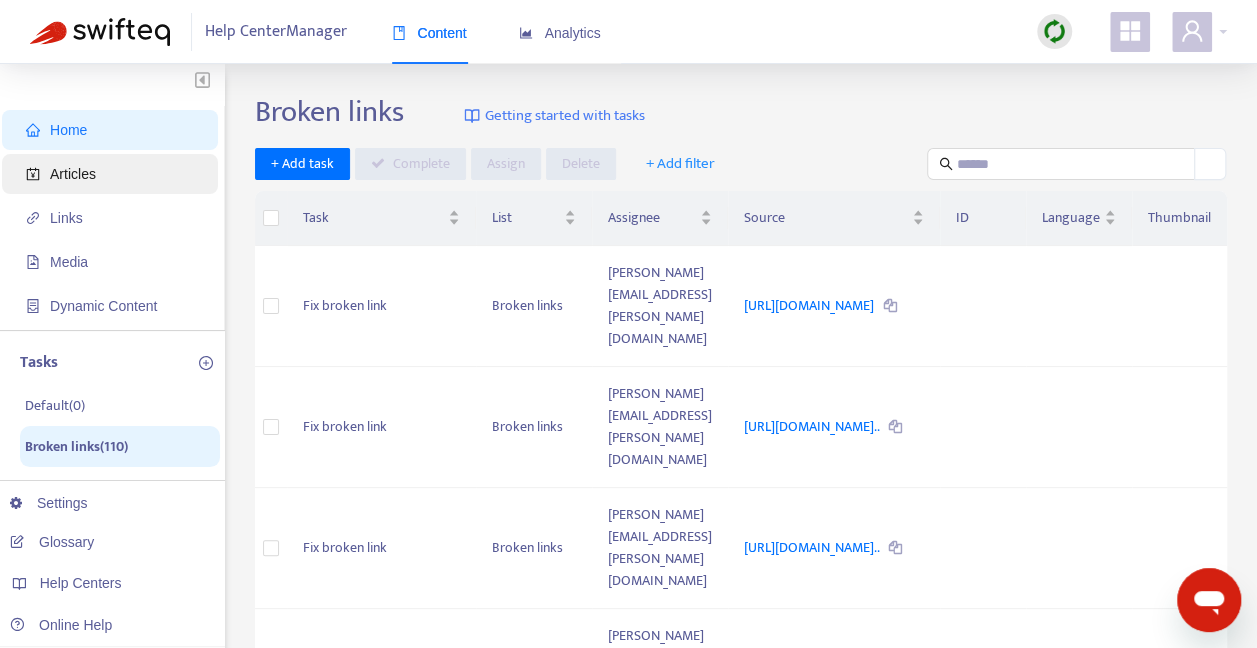 click on "Articles" at bounding box center (114, 174) 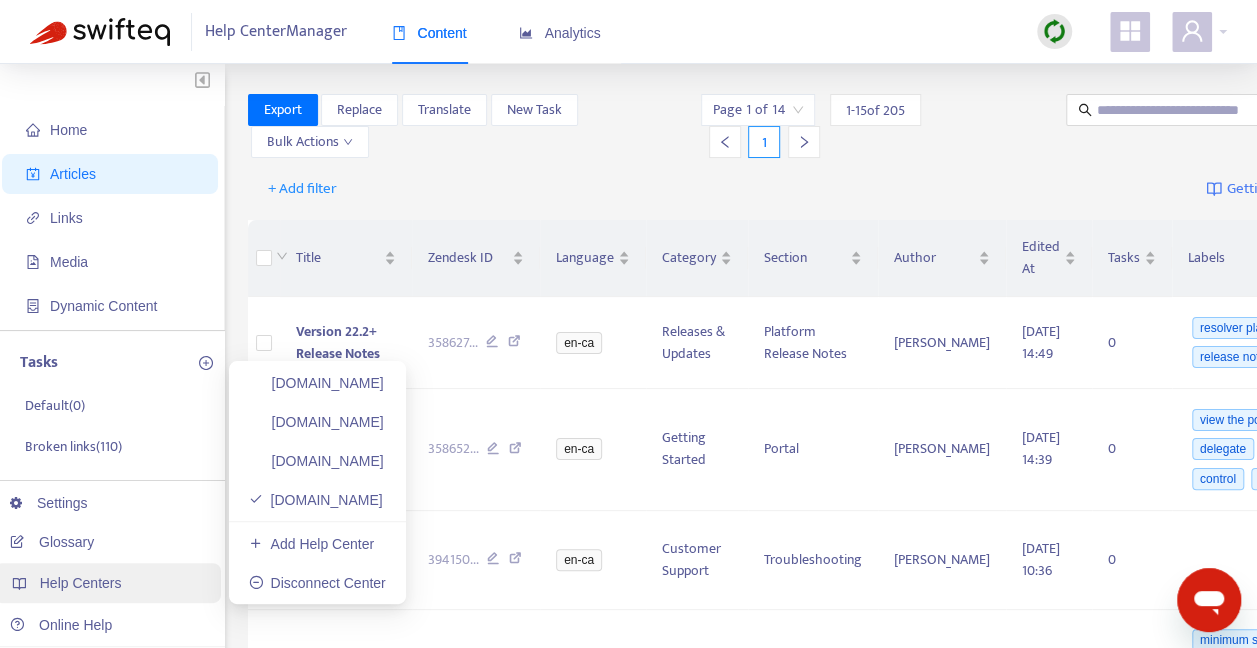 click on "Help Centers" at bounding box center [81, 583] 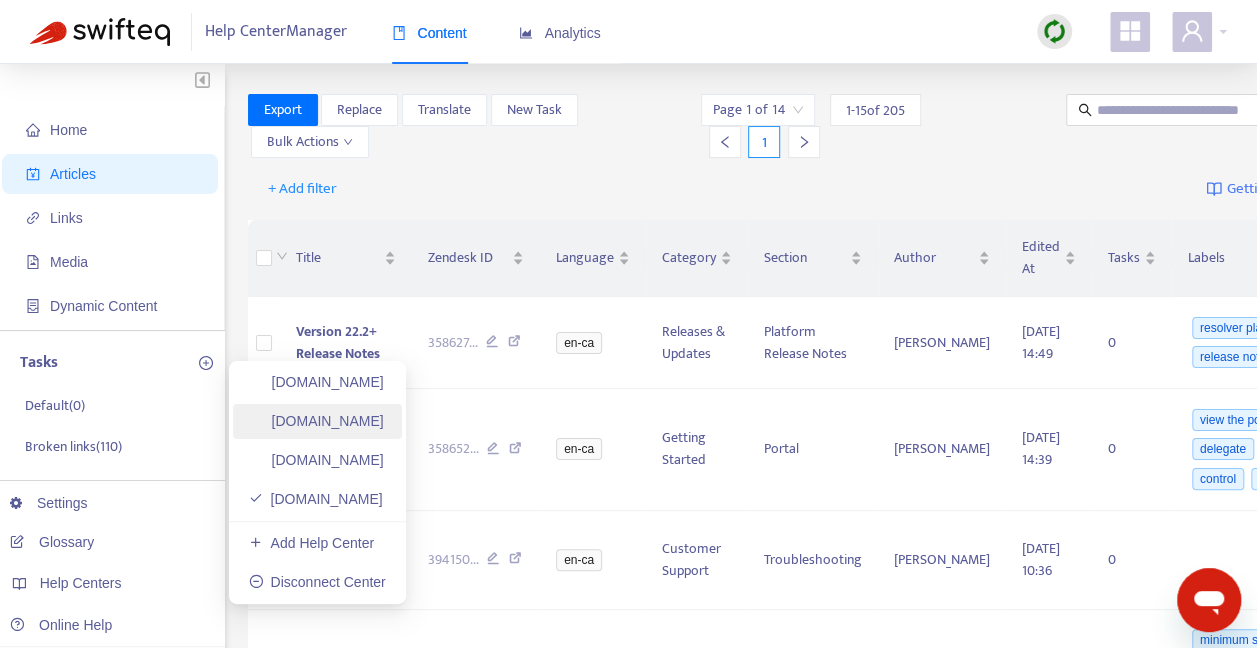 click on "[DOMAIN_NAME]" at bounding box center [316, 421] 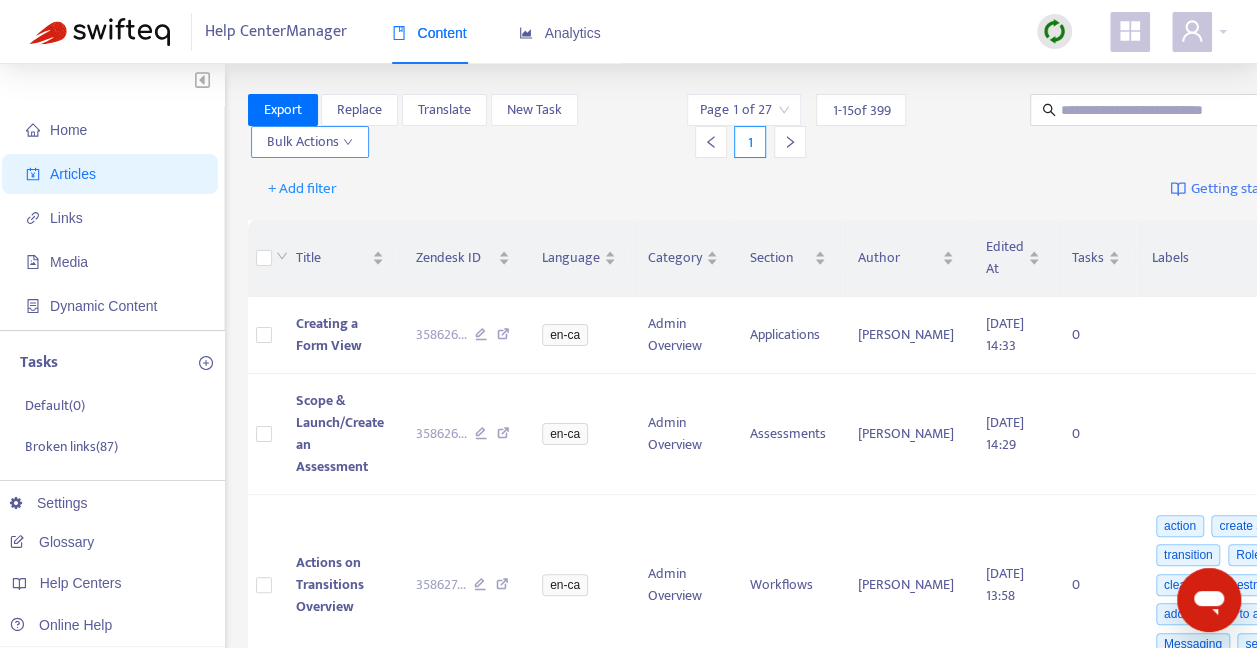 click on "Bulk Actions" at bounding box center [310, 142] 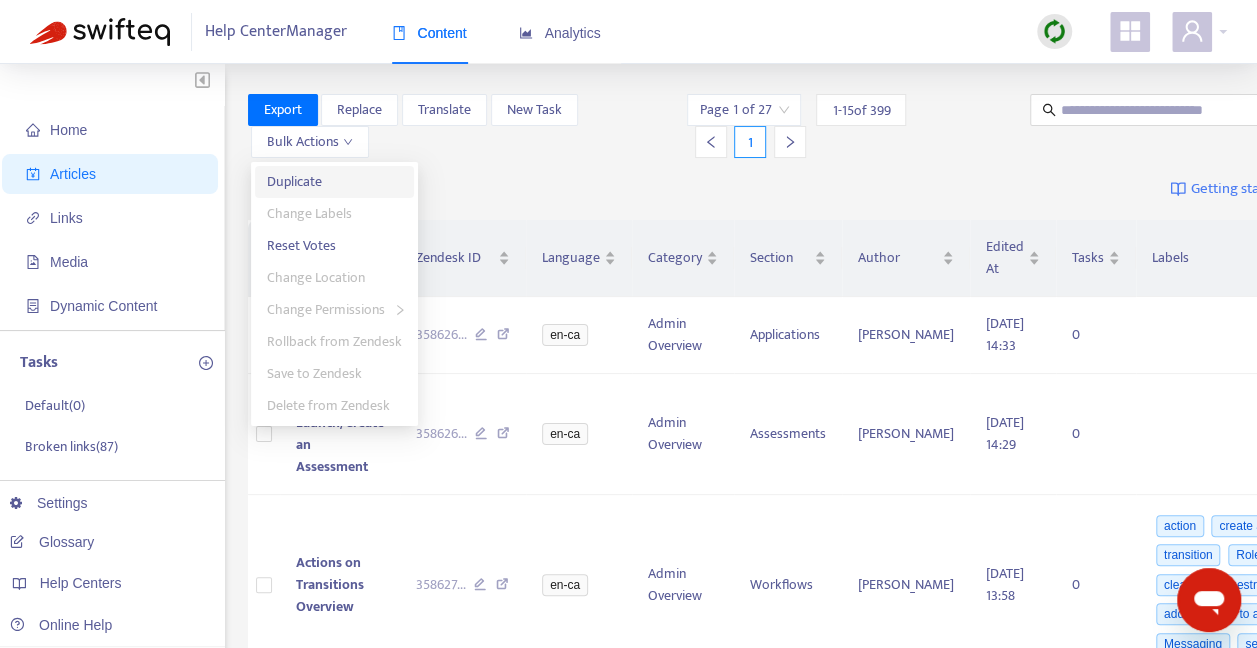 click on "Duplicate" at bounding box center [334, 182] 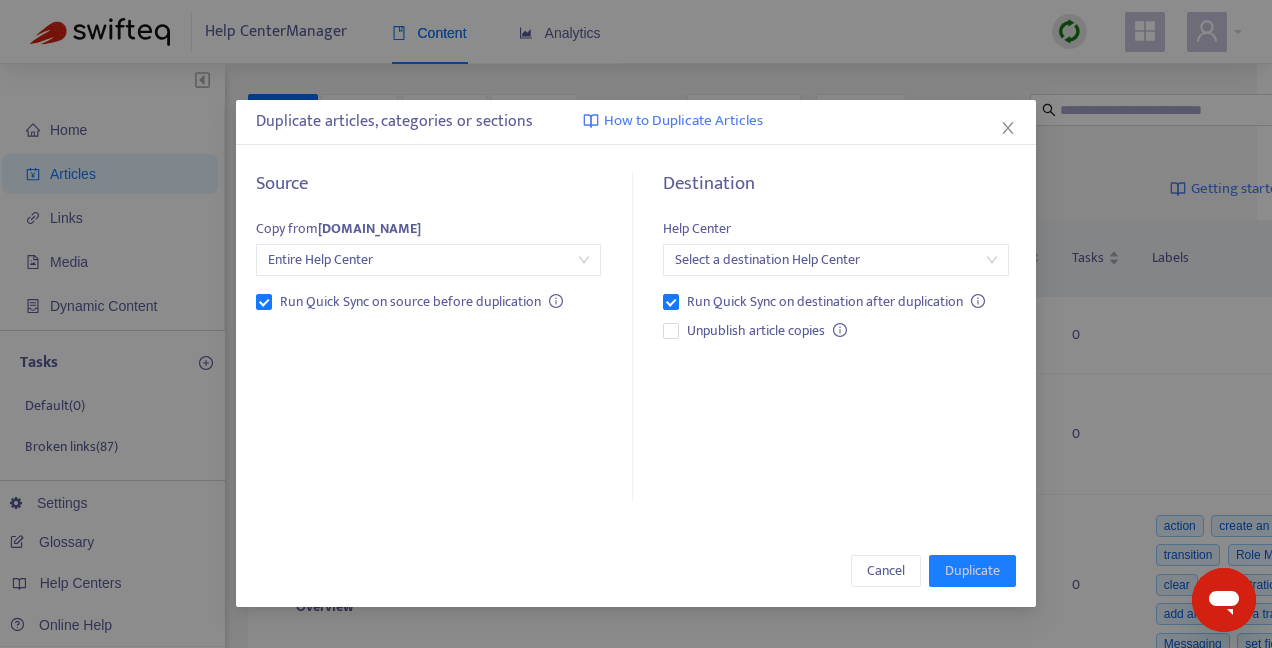 click at bounding box center [835, 260] 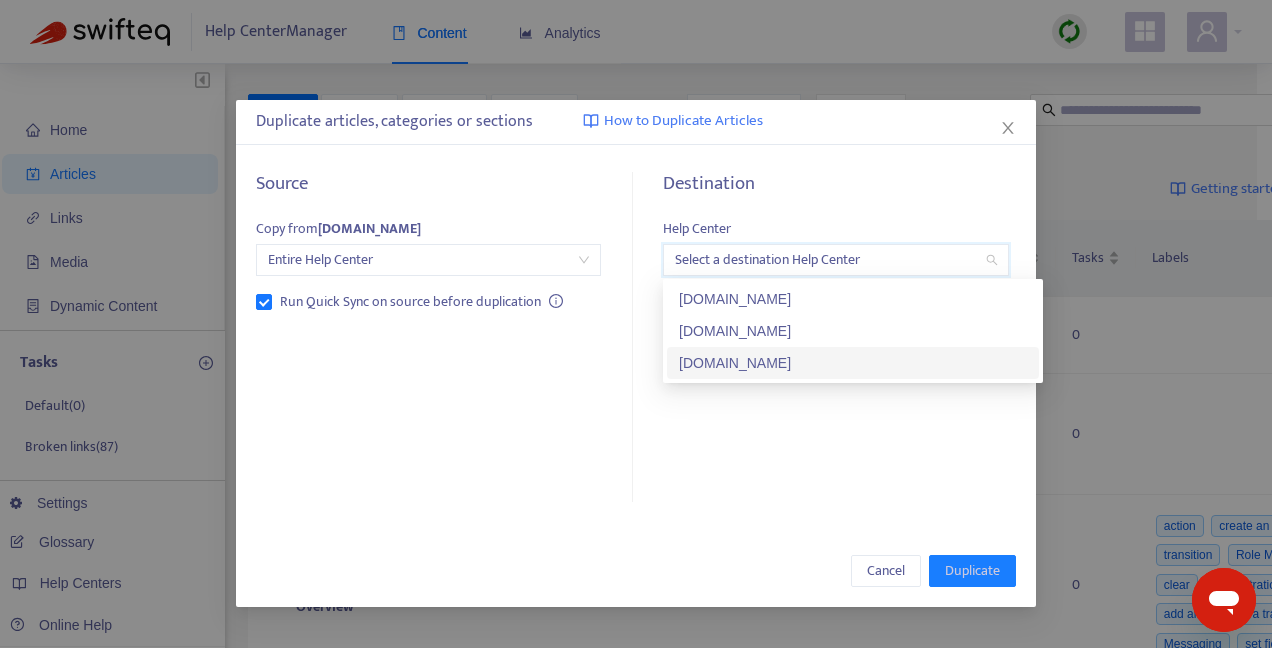 click on "[DOMAIN_NAME]" at bounding box center [853, 363] 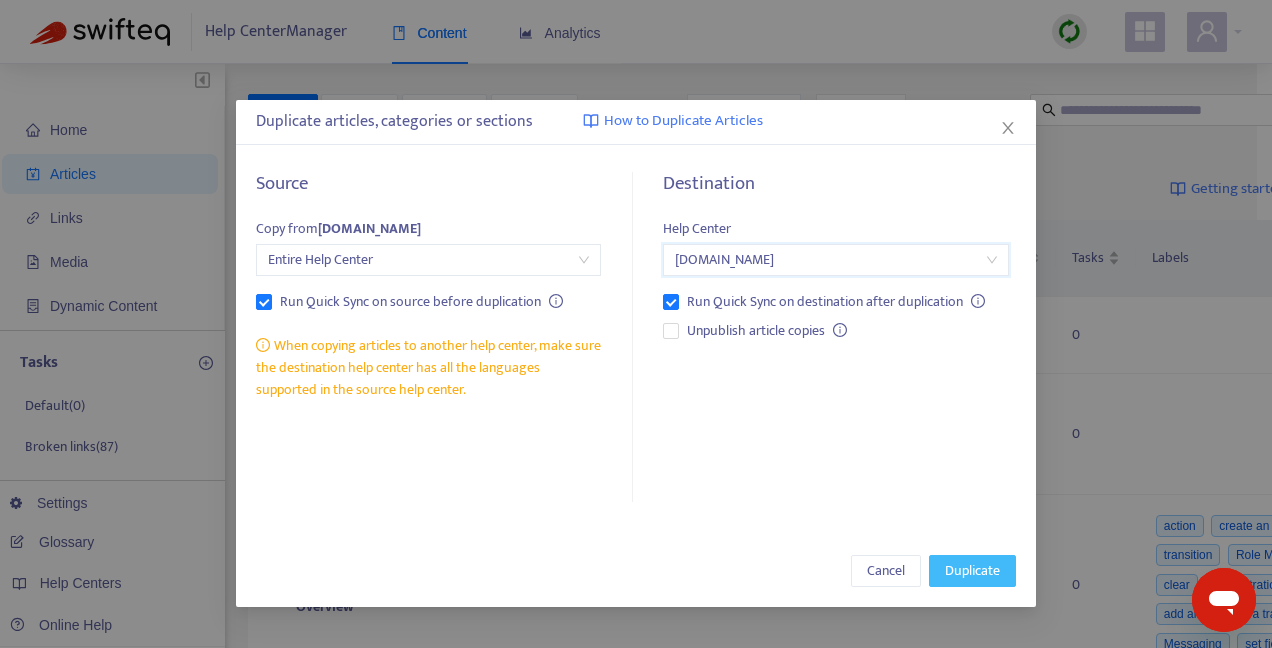 click on "Duplicate" at bounding box center (972, 571) 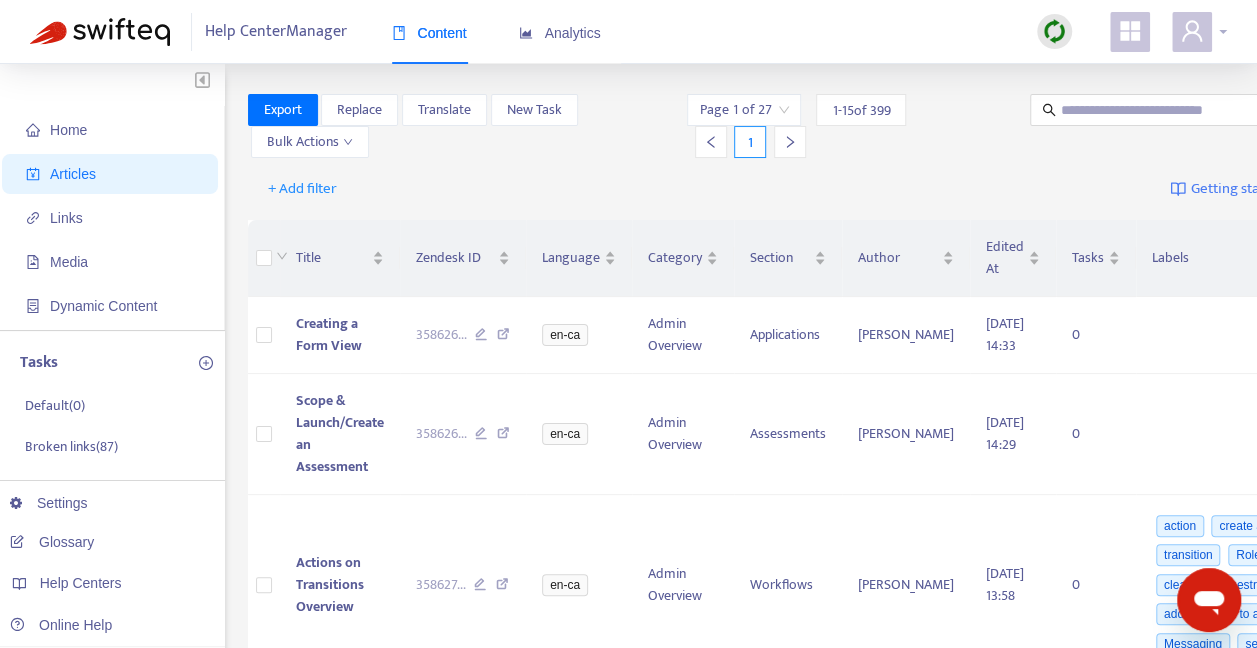 click 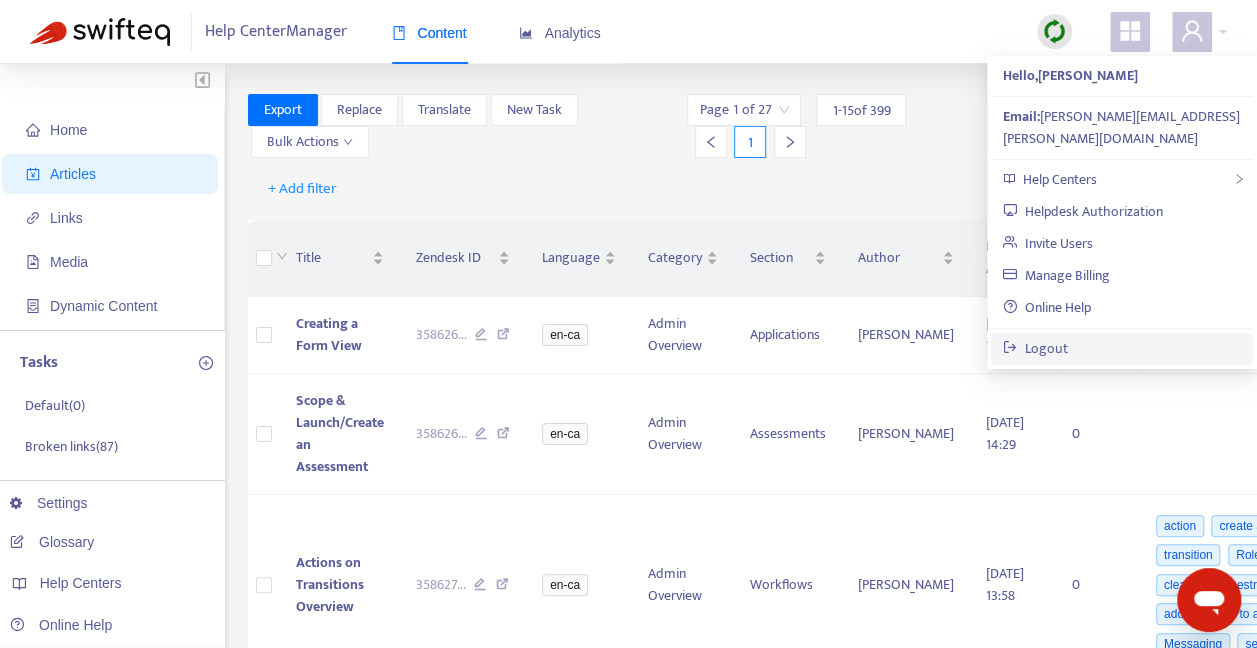 click on "Logout" at bounding box center (1035, 348) 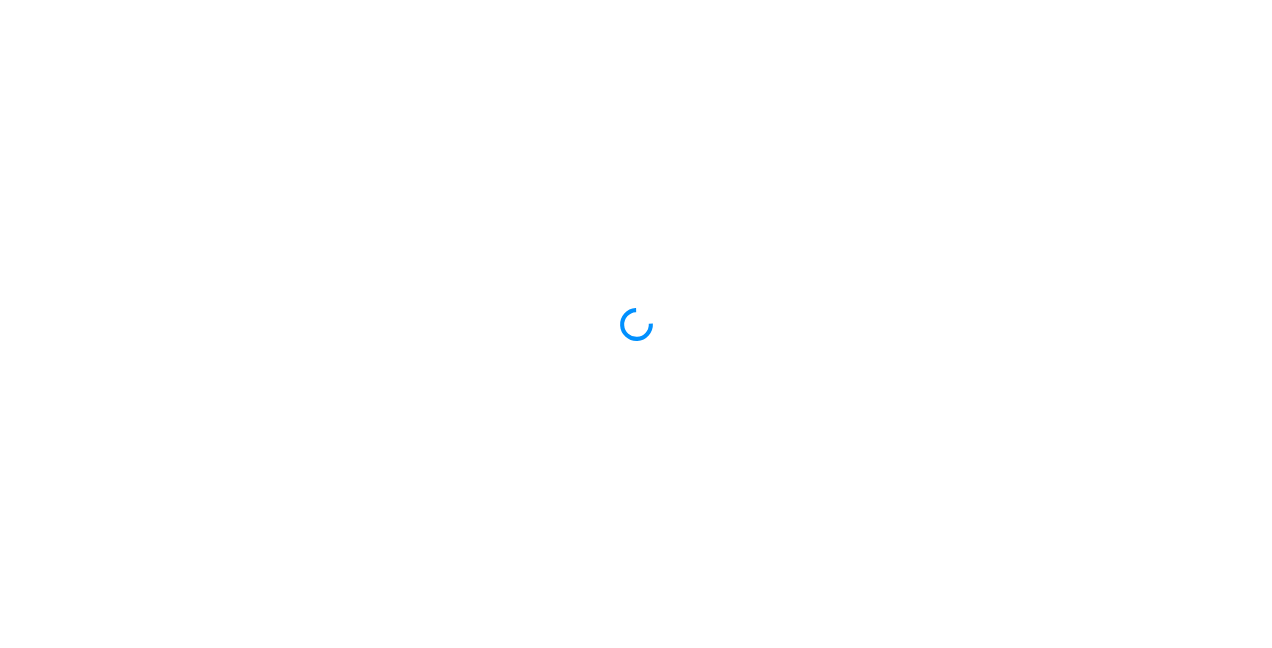 scroll, scrollTop: 0, scrollLeft: 0, axis: both 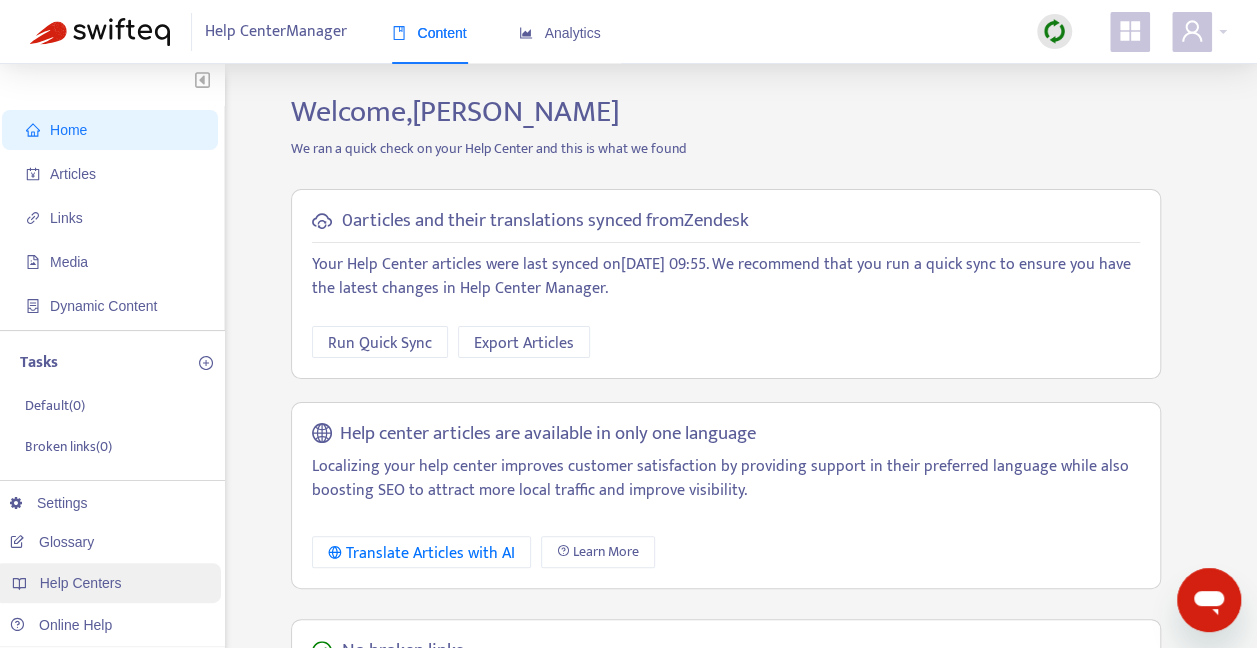 click on "Help Centers" at bounding box center [107, 583] 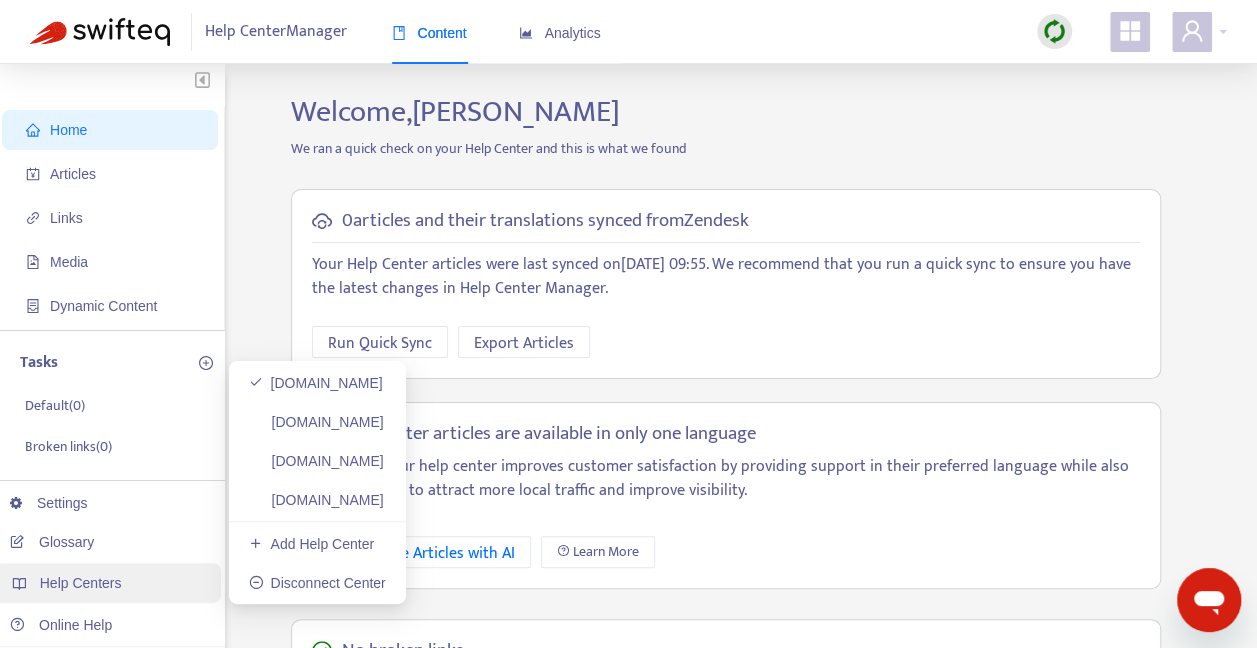 click on "Help Centers" at bounding box center (107, 583) 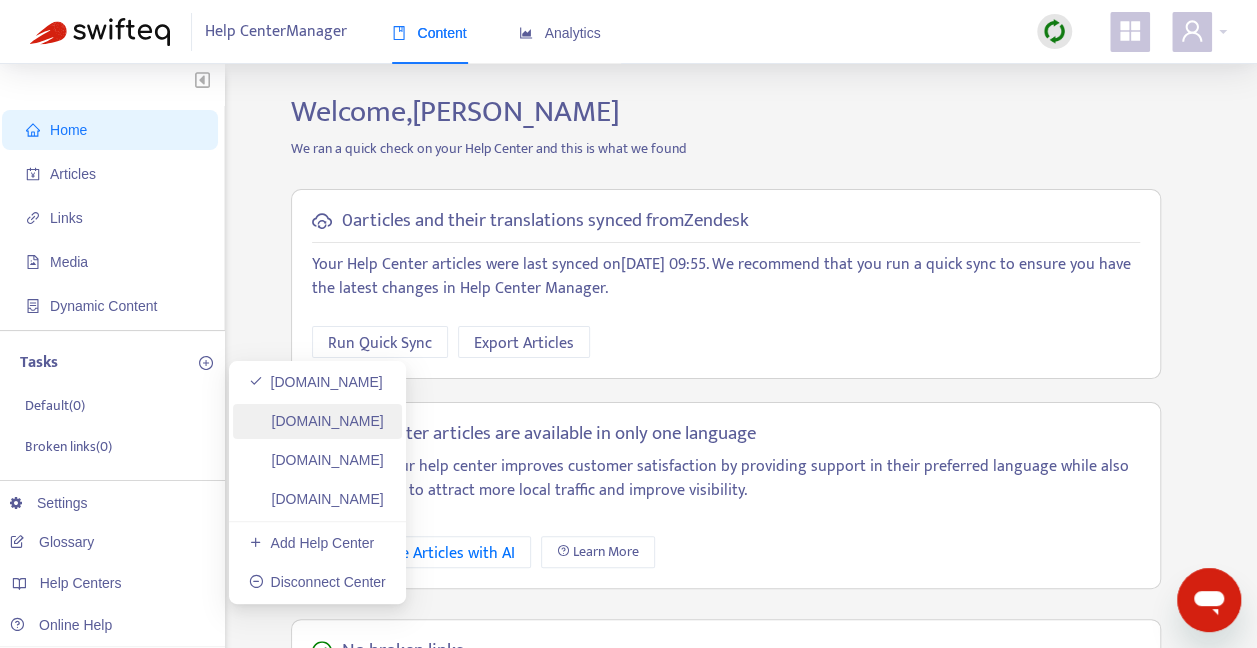 click on "[DOMAIN_NAME]" at bounding box center [316, 421] 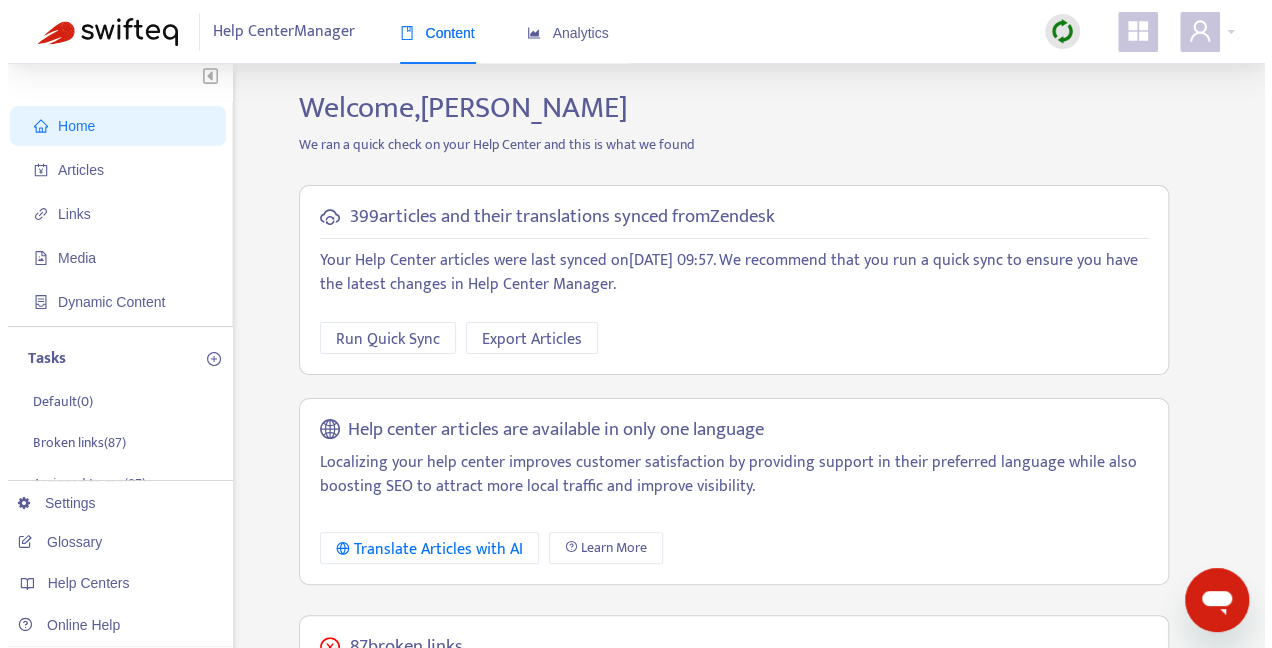 scroll, scrollTop: 0, scrollLeft: 0, axis: both 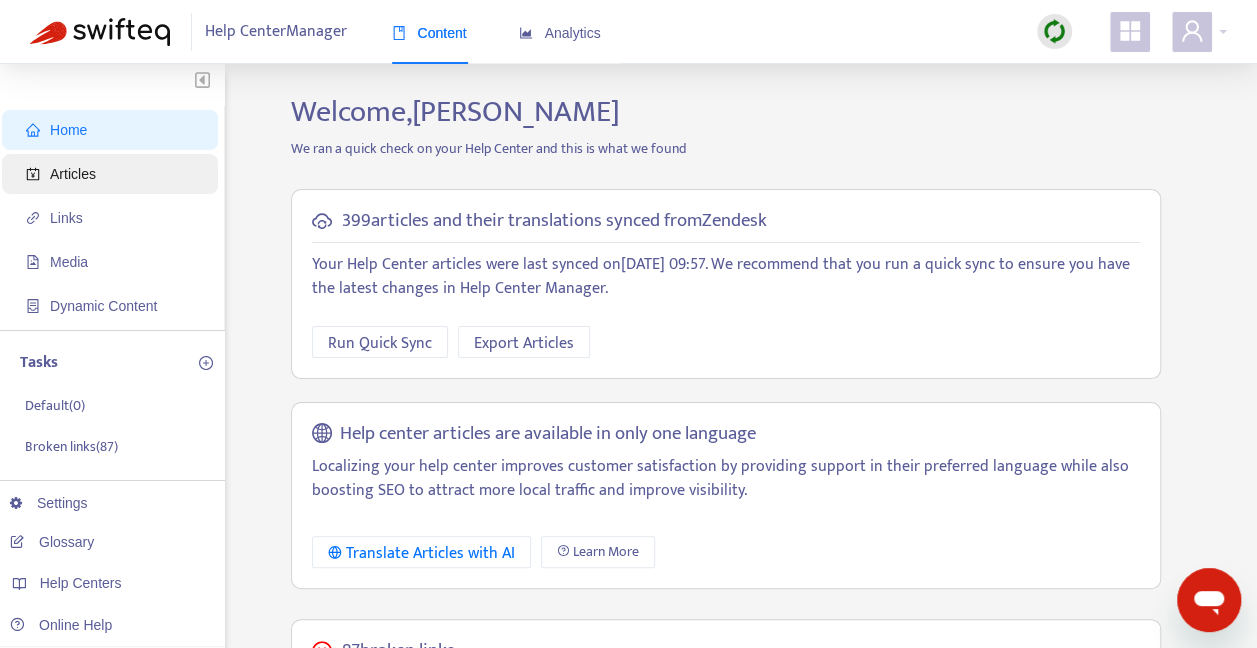 click on "Articles" at bounding box center [114, 174] 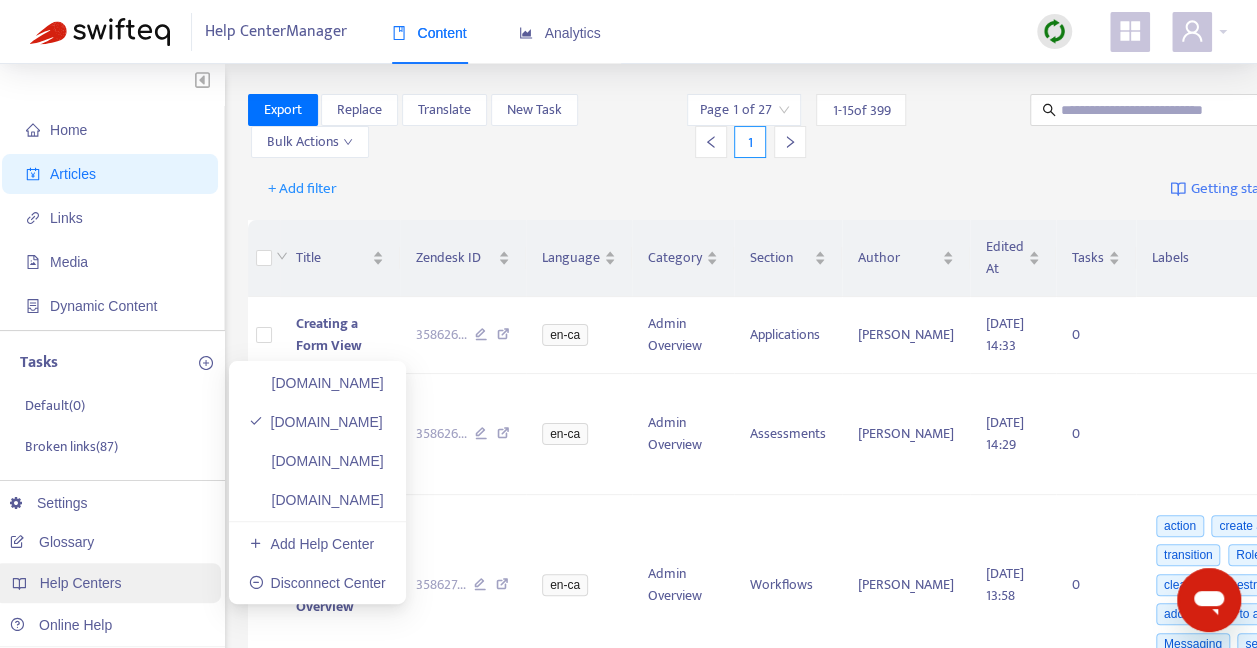 click on "Help Centers" at bounding box center [107, 583] 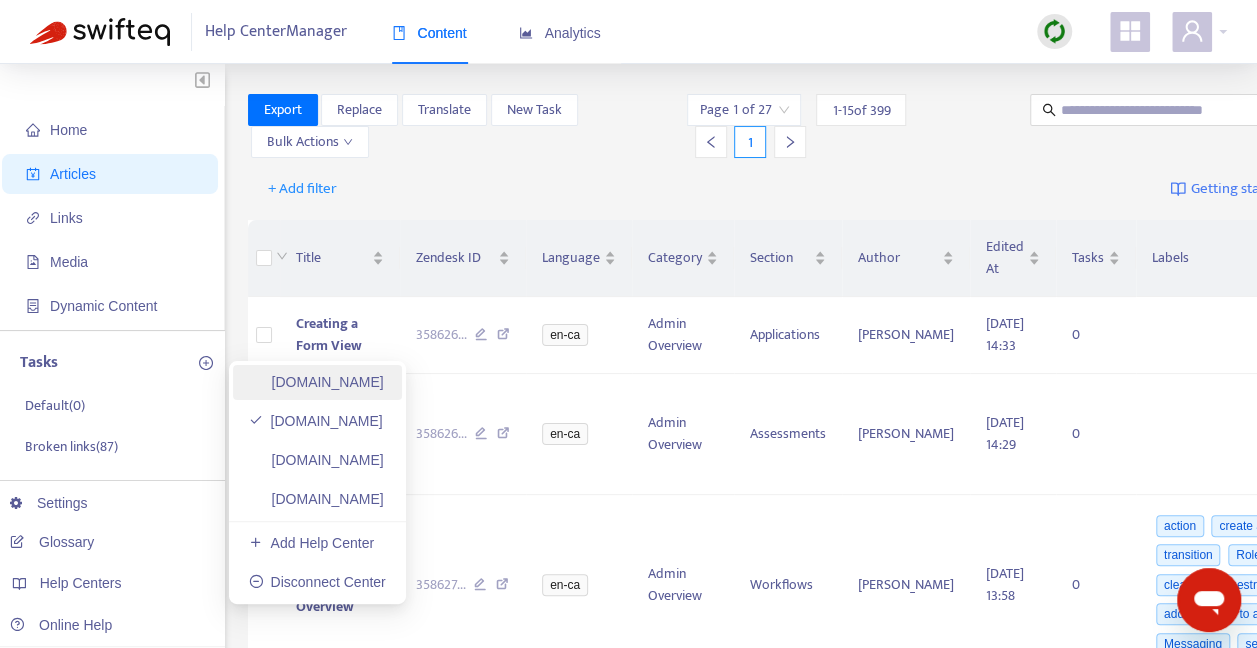 click on "resolverinc1748987688.zendesk.com" at bounding box center (316, 382) 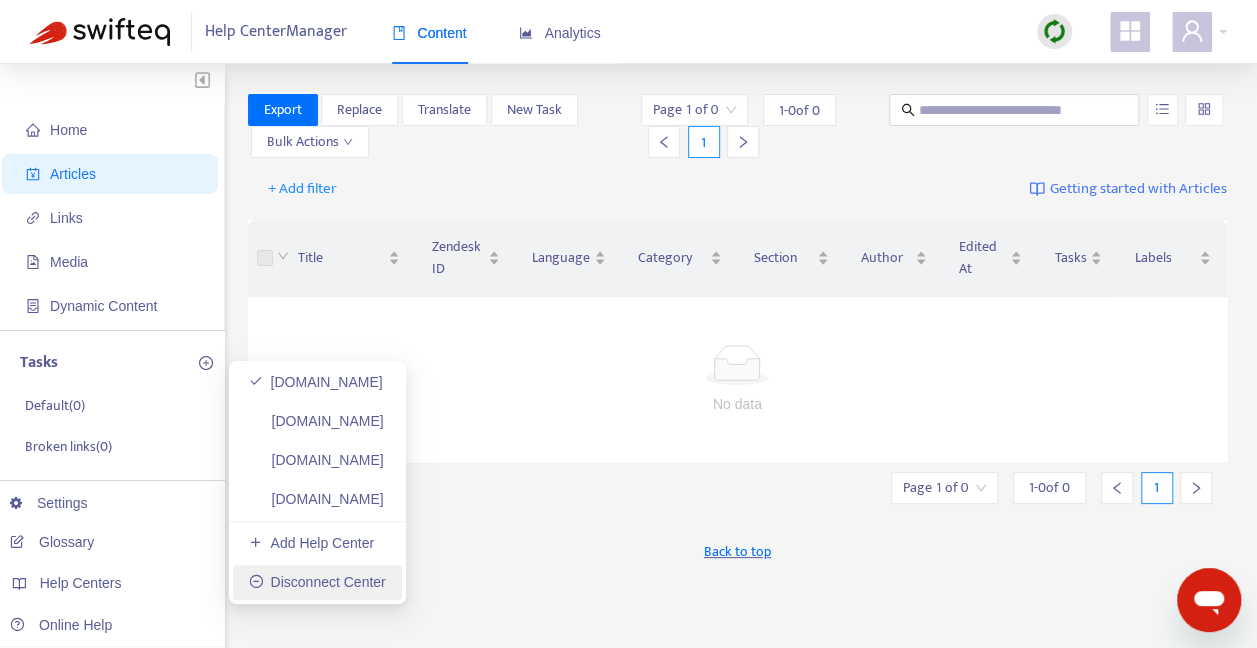 click on "Disconnect Center" at bounding box center (317, 582) 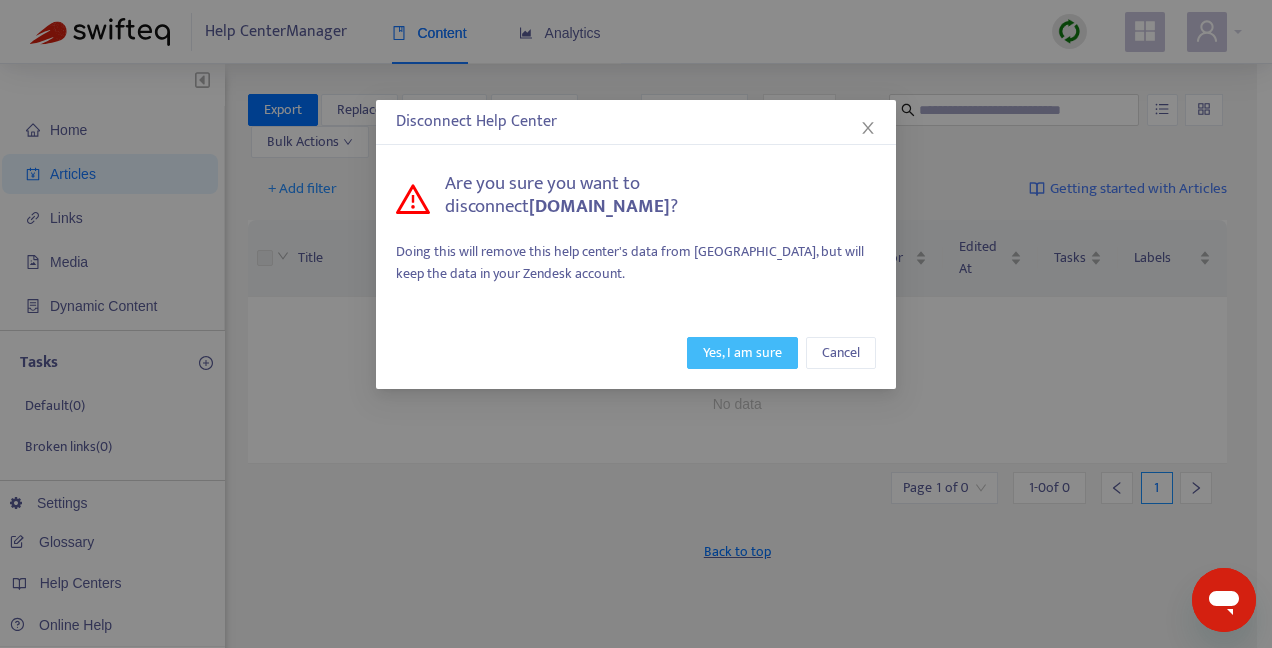 click on "Yes, I am sure" at bounding box center (742, 353) 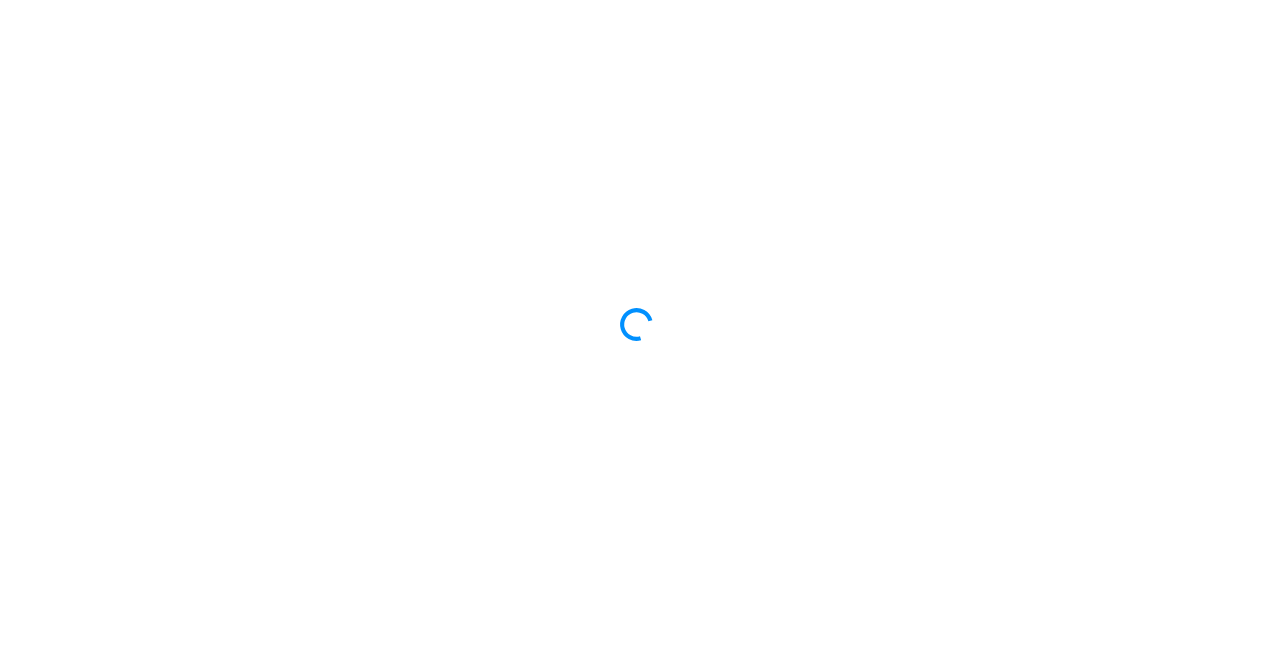 scroll, scrollTop: 0, scrollLeft: 0, axis: both 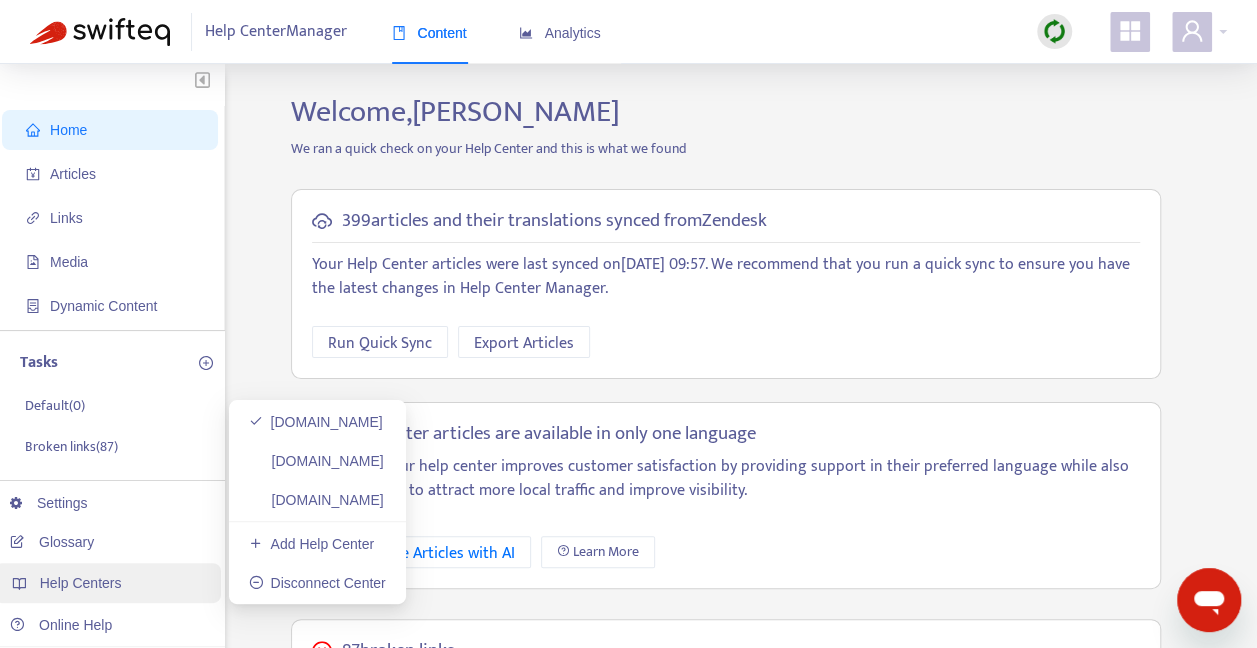 click on "Help Centers" at bounding box center [81, 583] 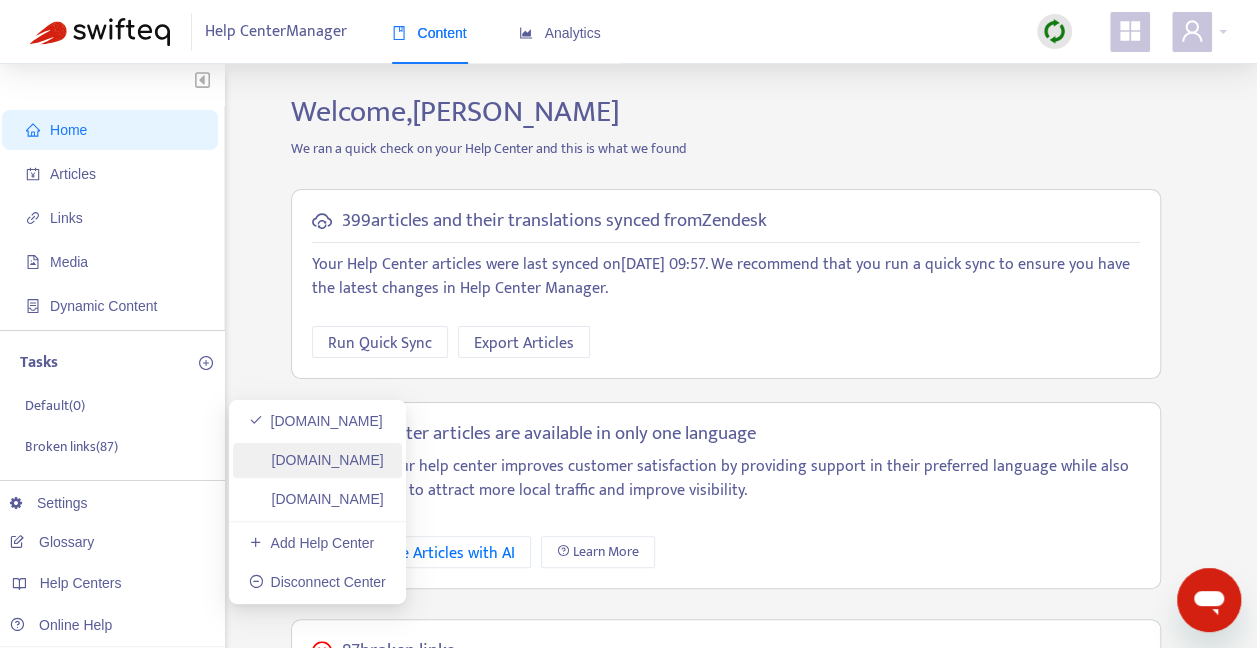 click on "customer-resource-hub1748987777.zendesk.com" at bounding box center (316, 460) 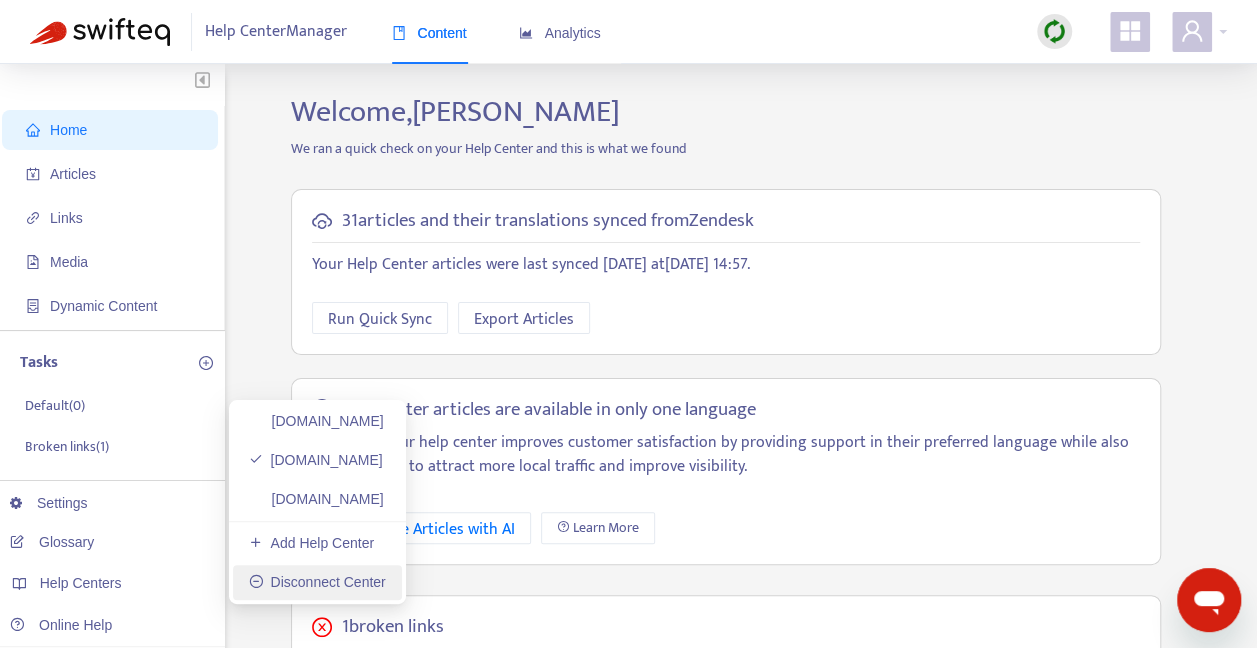 click on "Disconnect Center" at bounding box center (317, 582) 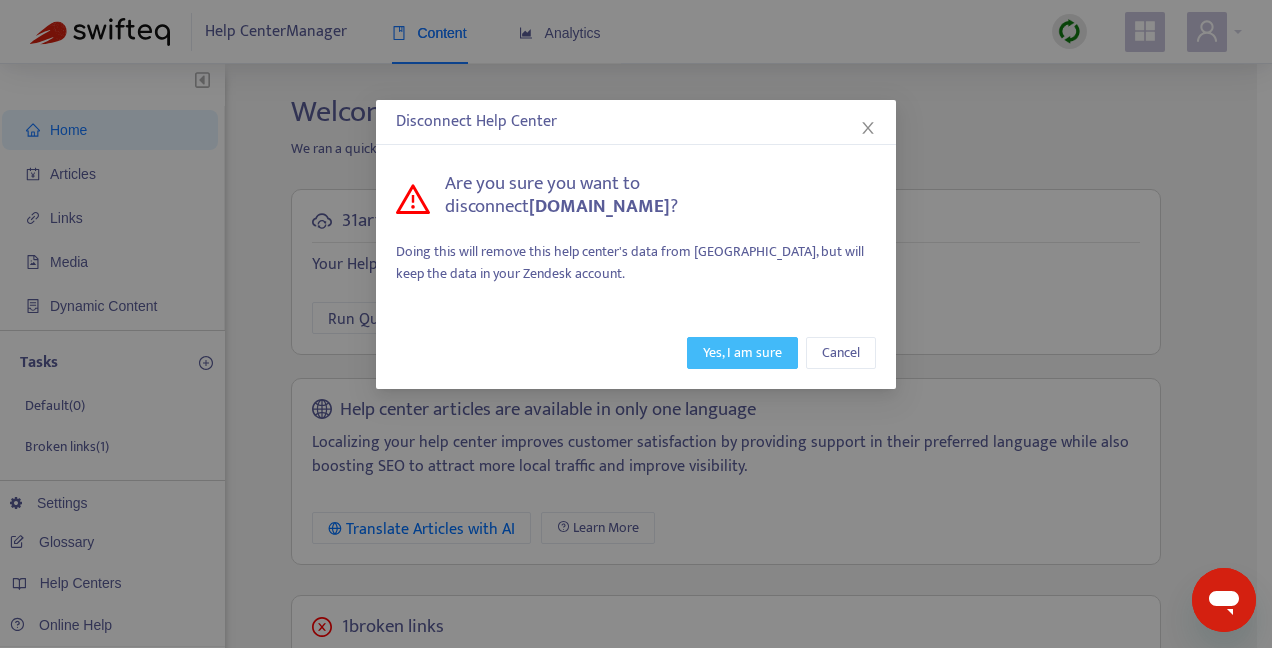 click on "Yes, I am sure" at bounding box center [742, 353] 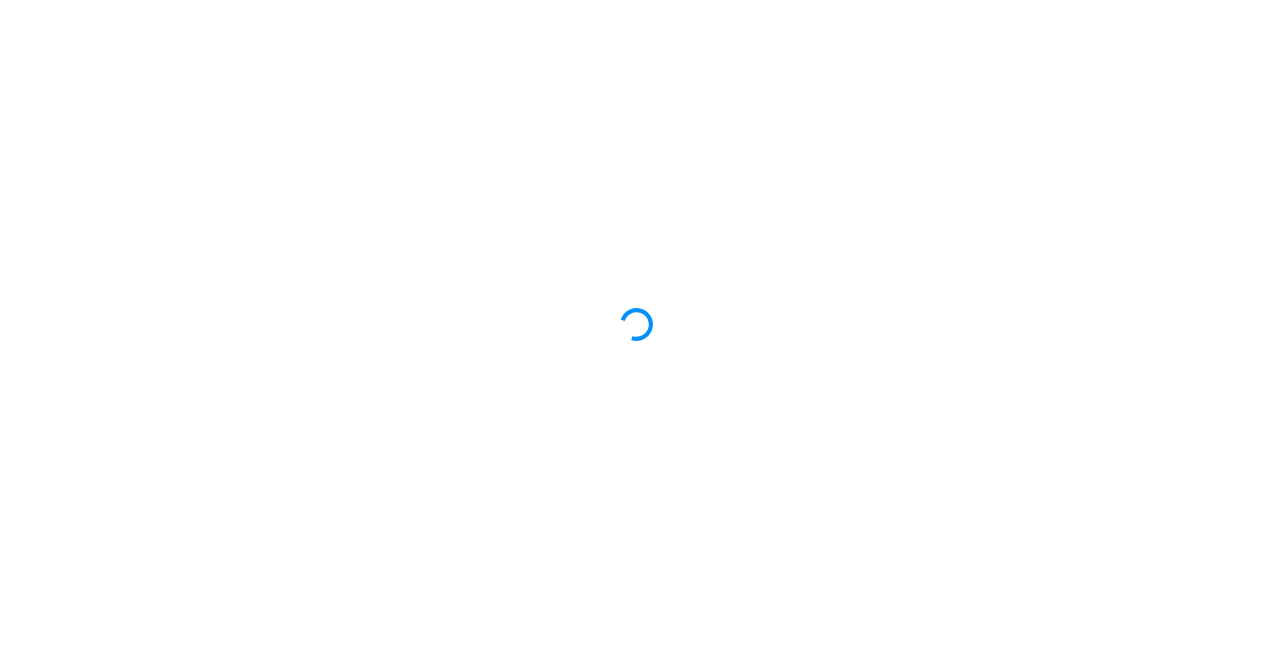 scroll, scrollTop: 0, scrollLeft: 0, axis: both 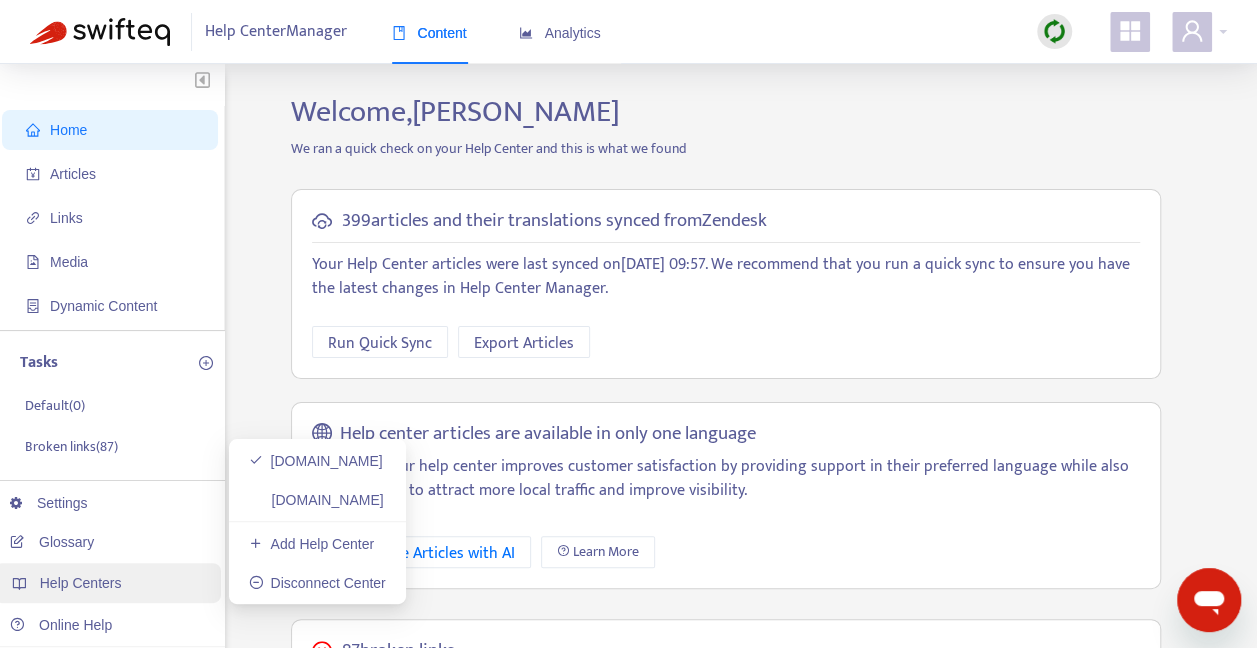 click on "Help Centers" at bounding box center (81, 583) 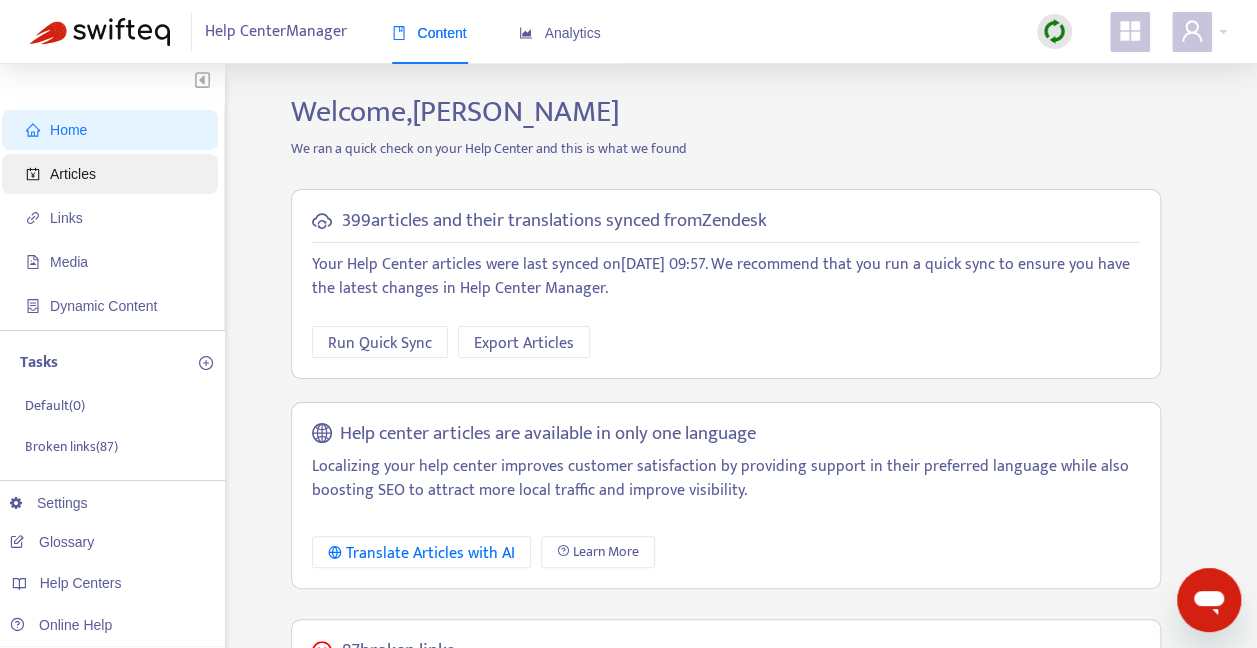 click on "Articles" at bounding box center (73, 174) 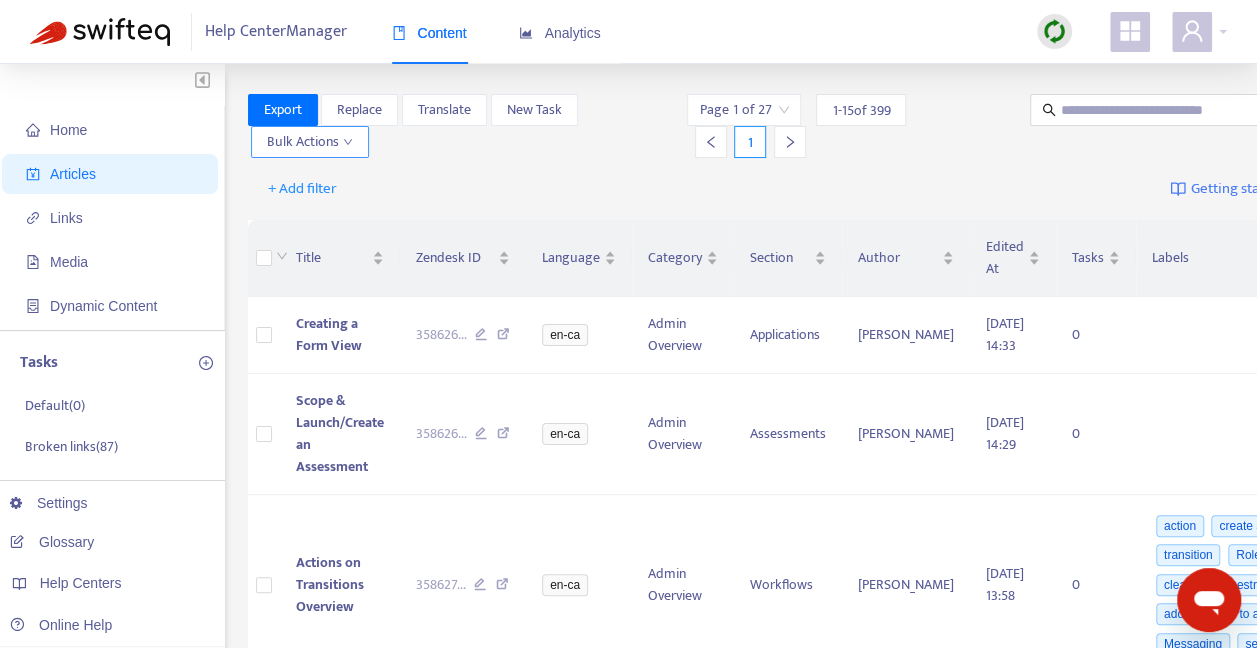 click on "Bulk Actions" at bounding box center (310, 142) 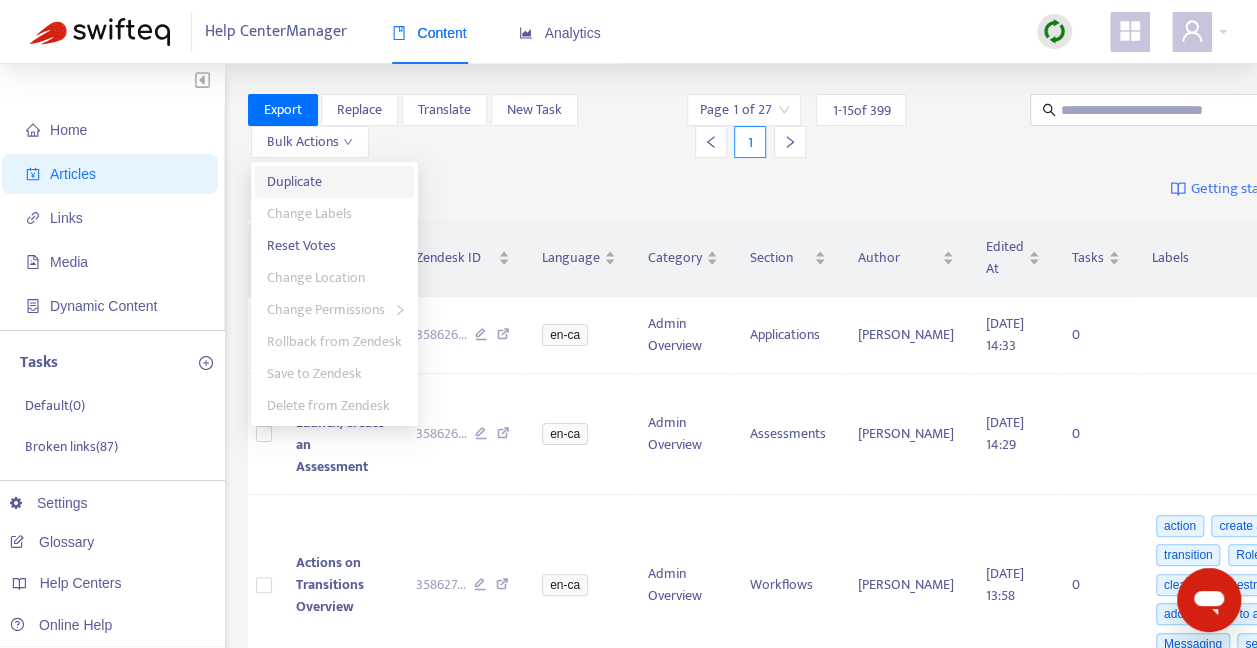 click on "Duplicate" at bounding box center (334, 182) 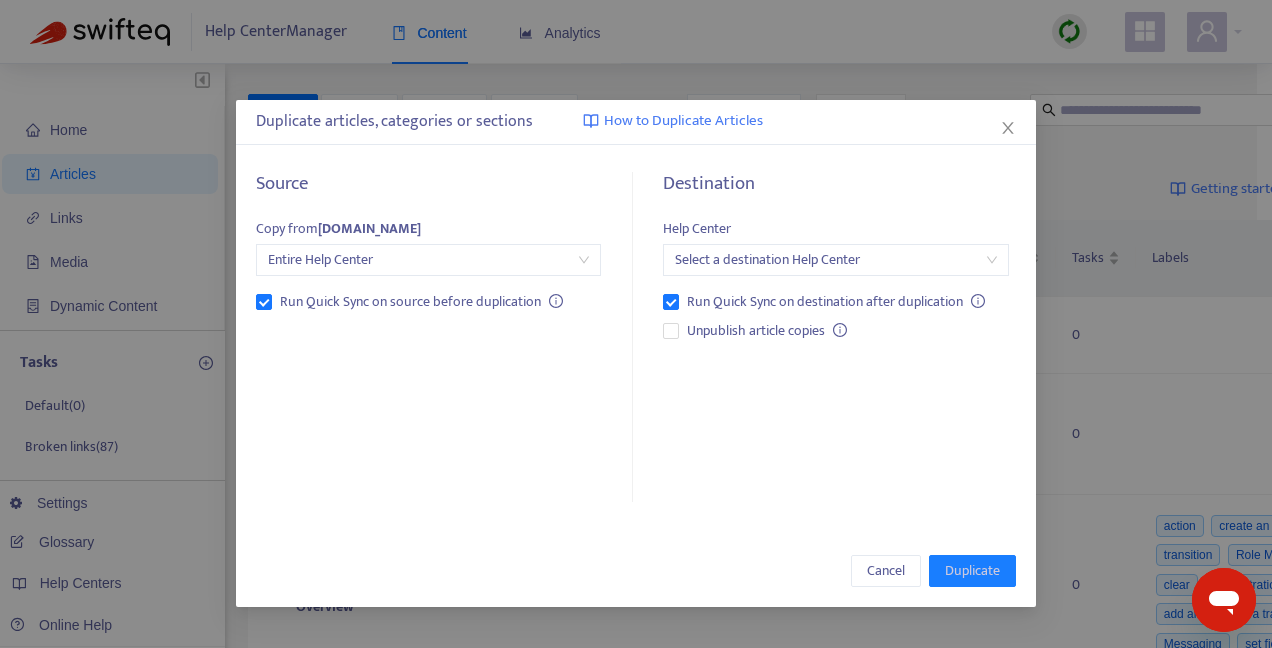 click at bounding box center (835, 260) 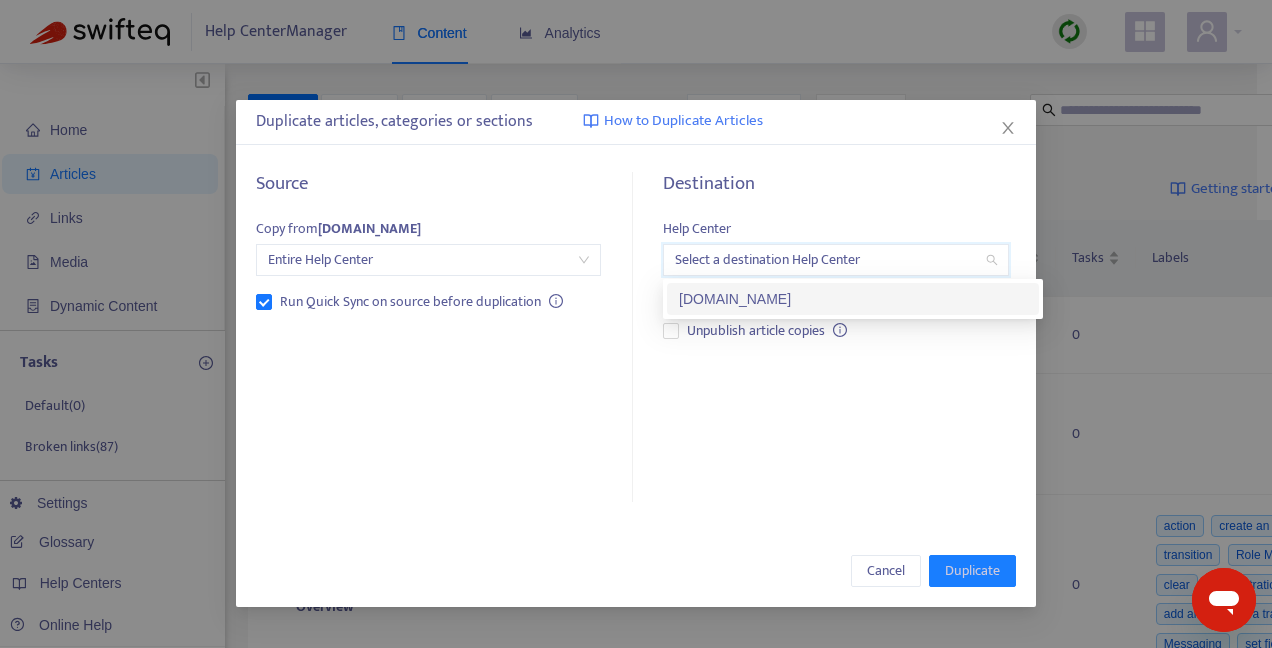 click on "[DOMAIN_NAME]" at bounding box center [853, 299] 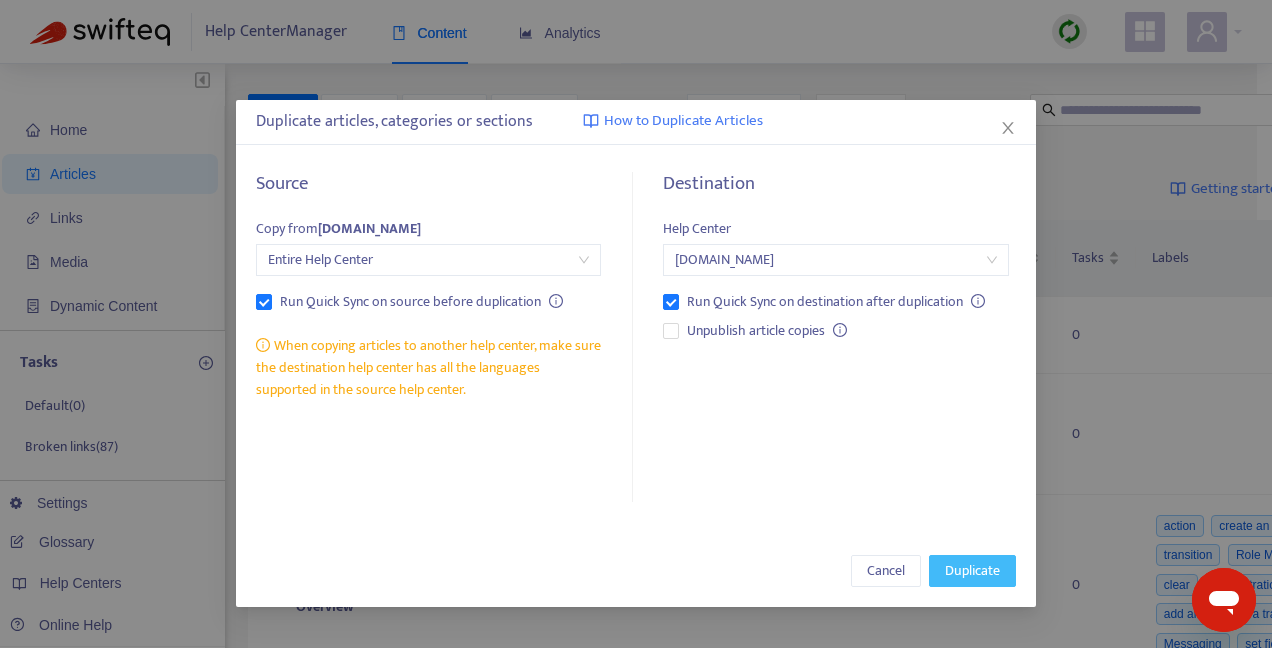 click on "Duplicate" at bounding box center [972, 571] 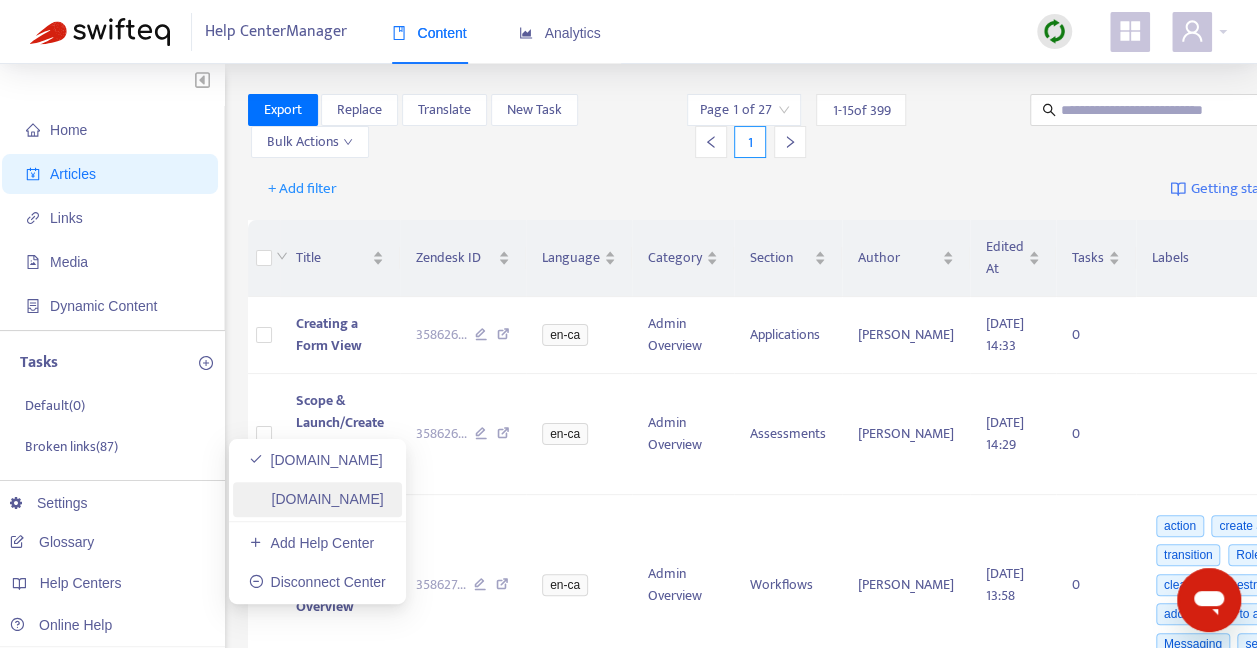 click on "[DOMAIN_NAME]" at bounding box center [316, 499] 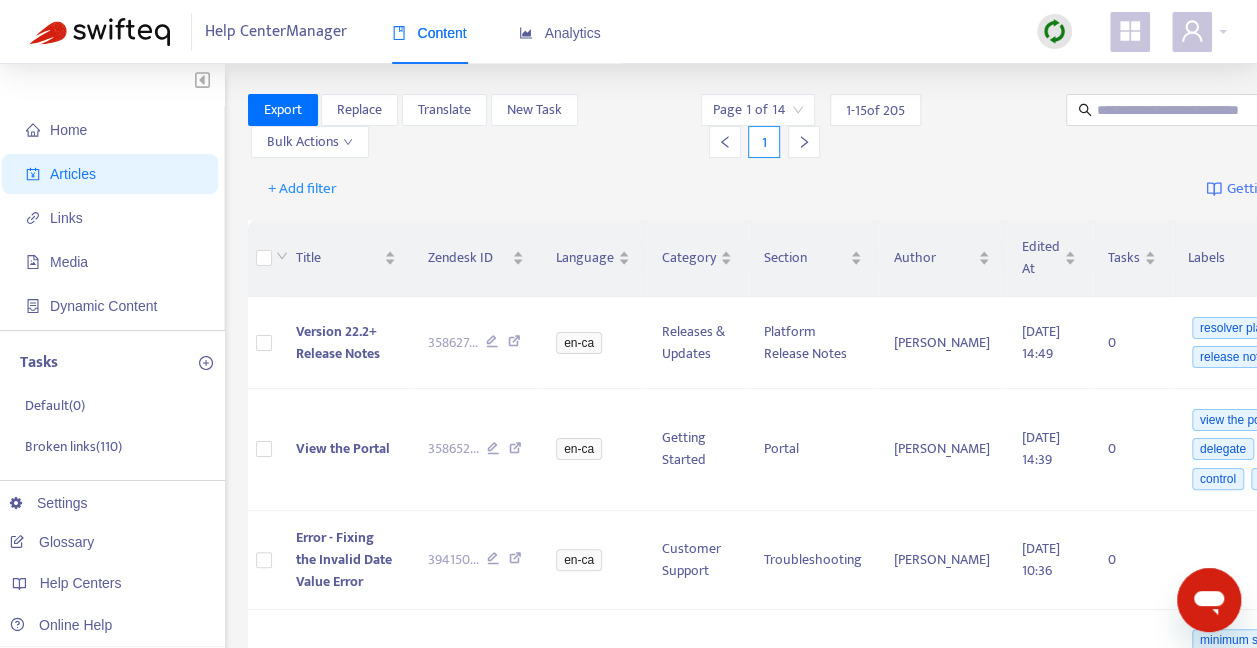 click at bounding box center [1054, 31] 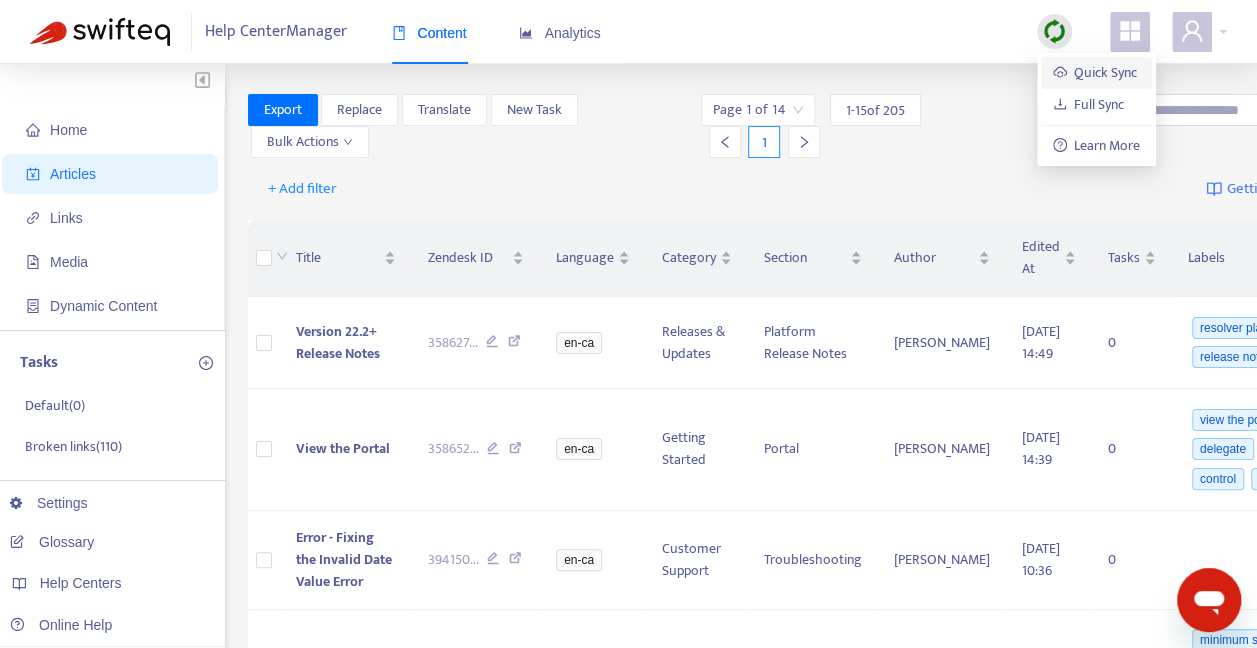 click on "Quick Sync" at bounding box center [1095, 72] 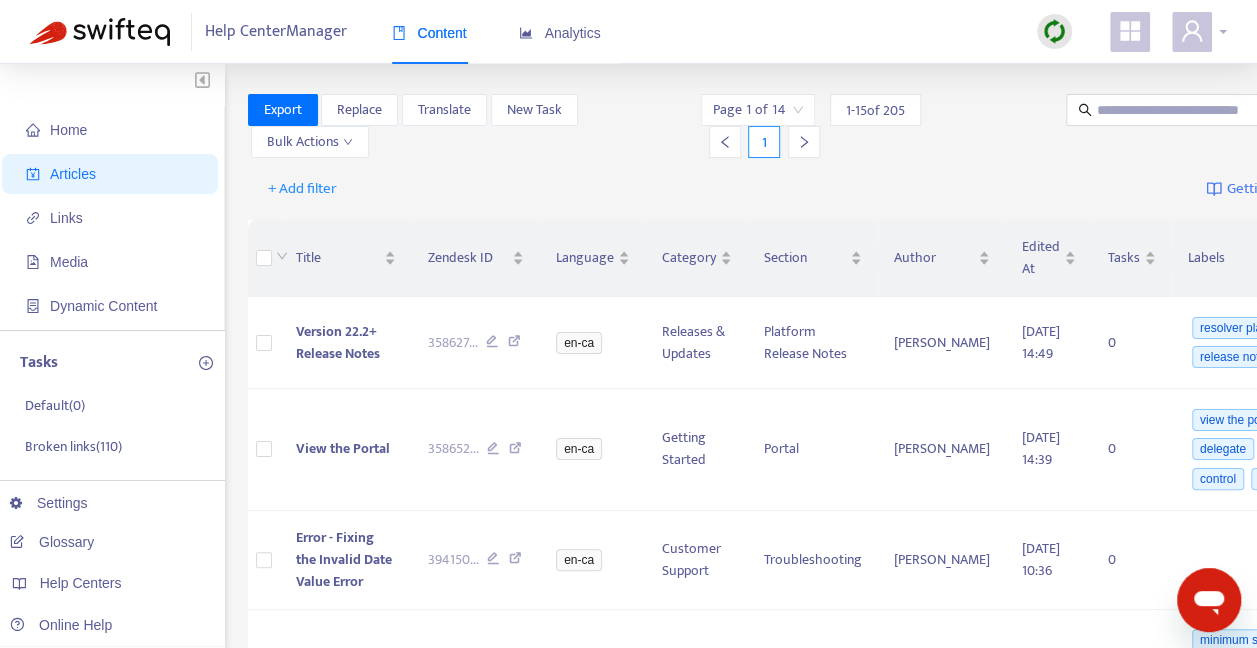 click at bounding box center (1199, 32) 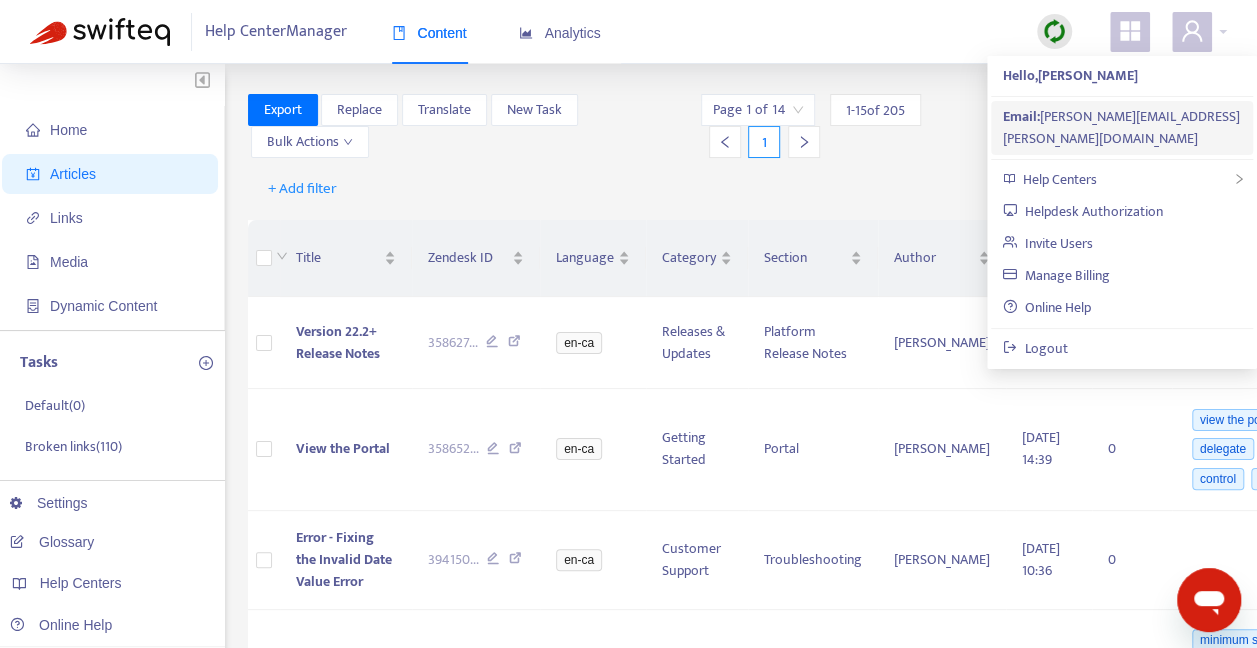 click on "Email:  sarah.harding@resolver.com" at bounding box center [1122, 128] 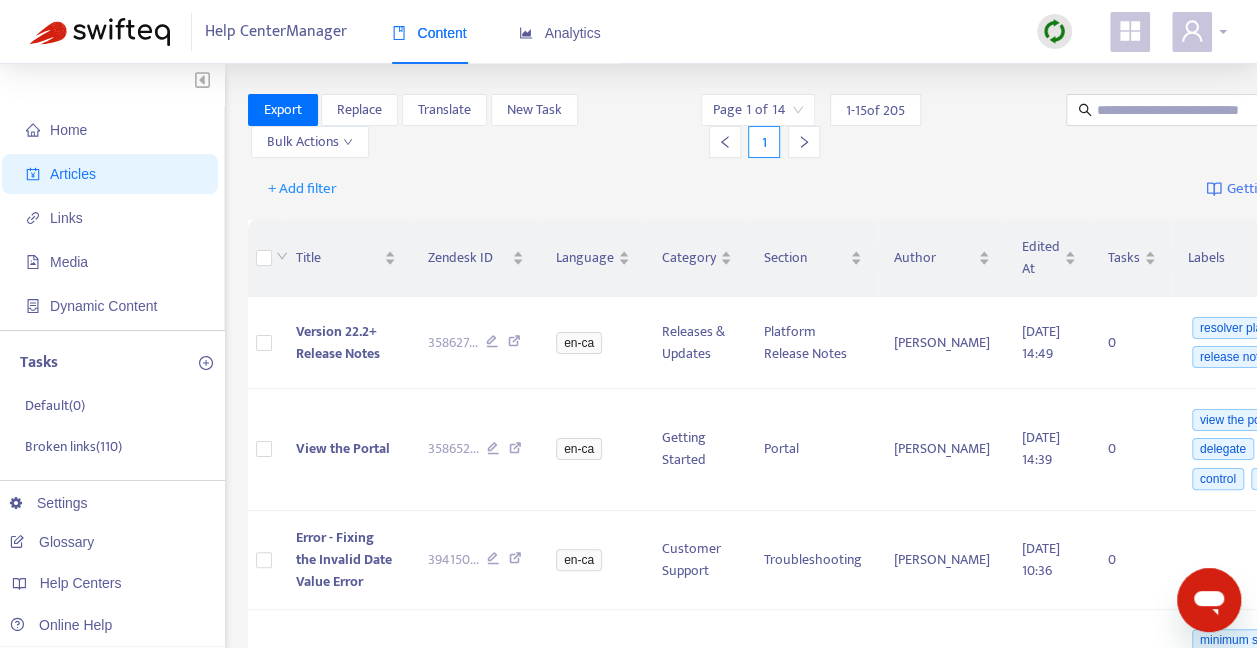 click at bounding box center [1199, 32] 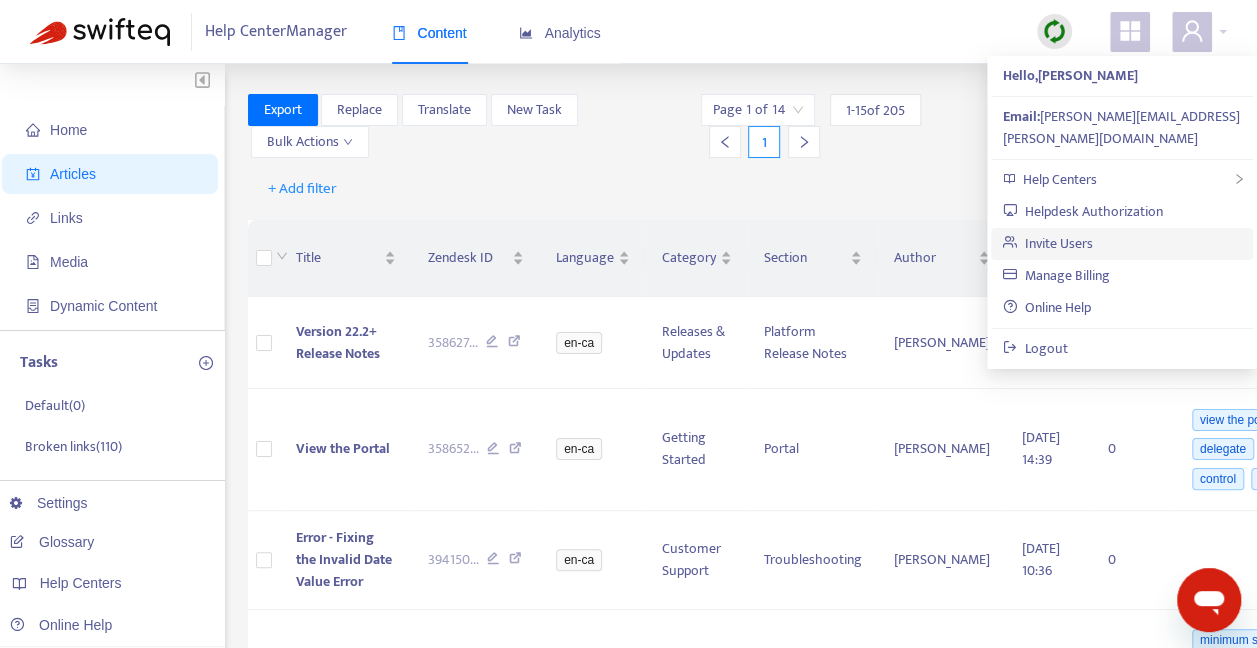 click on "Invite Users" at bounding box center [1048, 243] 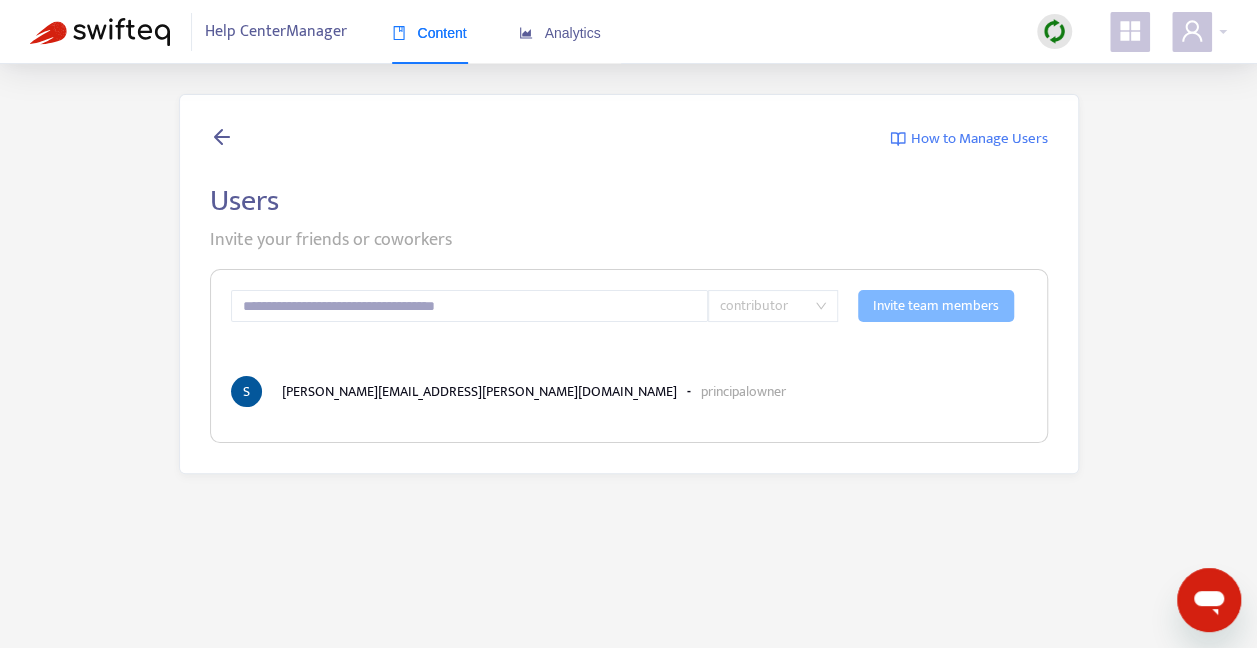 click on "contributor" at bounding box center [773, 306] 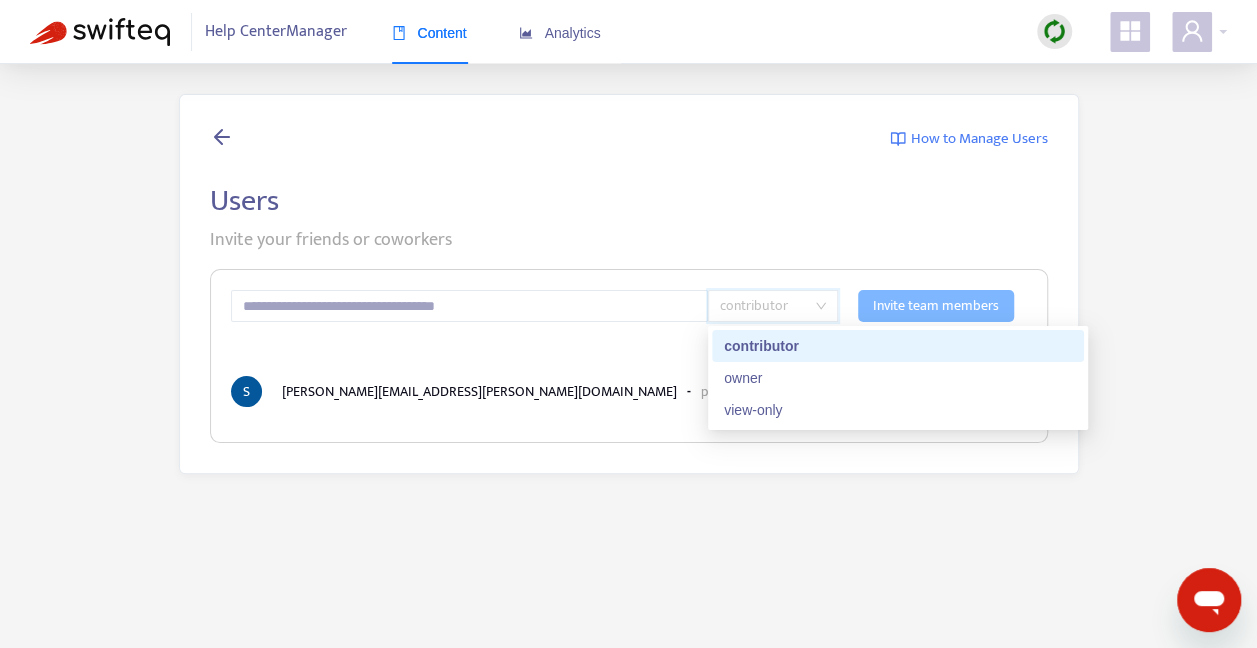 click on "contributor" at bounding box center [898, 346] 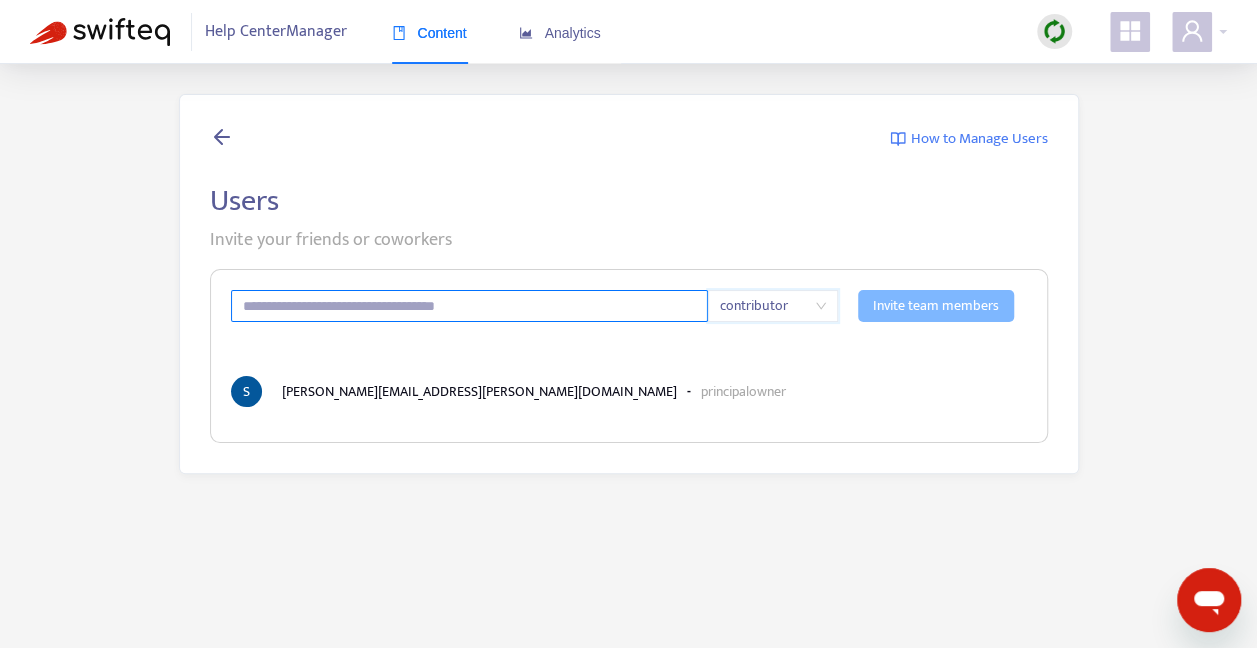 click at bounding box center (470, 306) 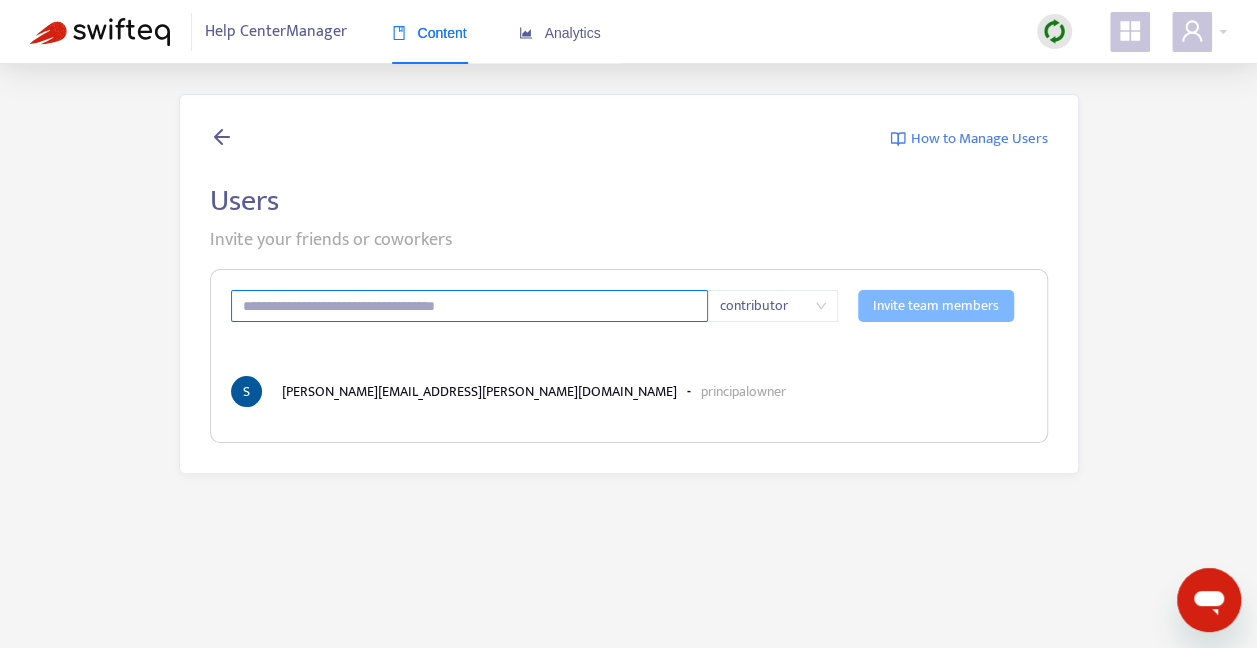 type on "**********" 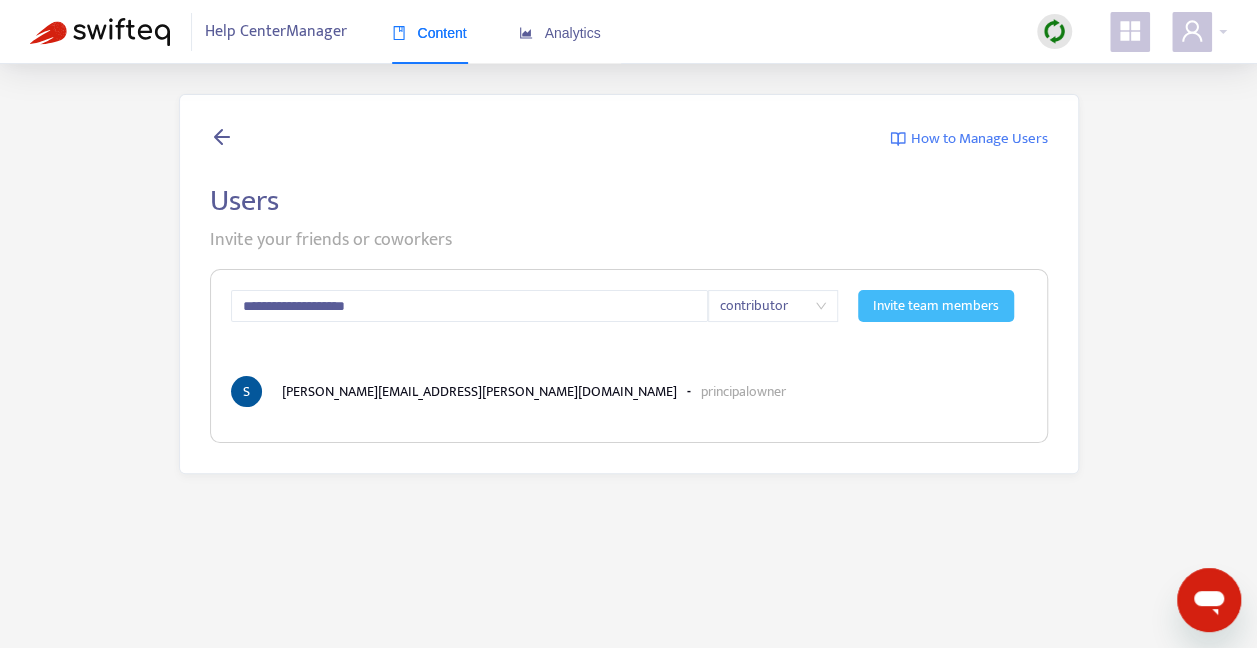 click on "Invite team members" at bounding box center [936, 306] 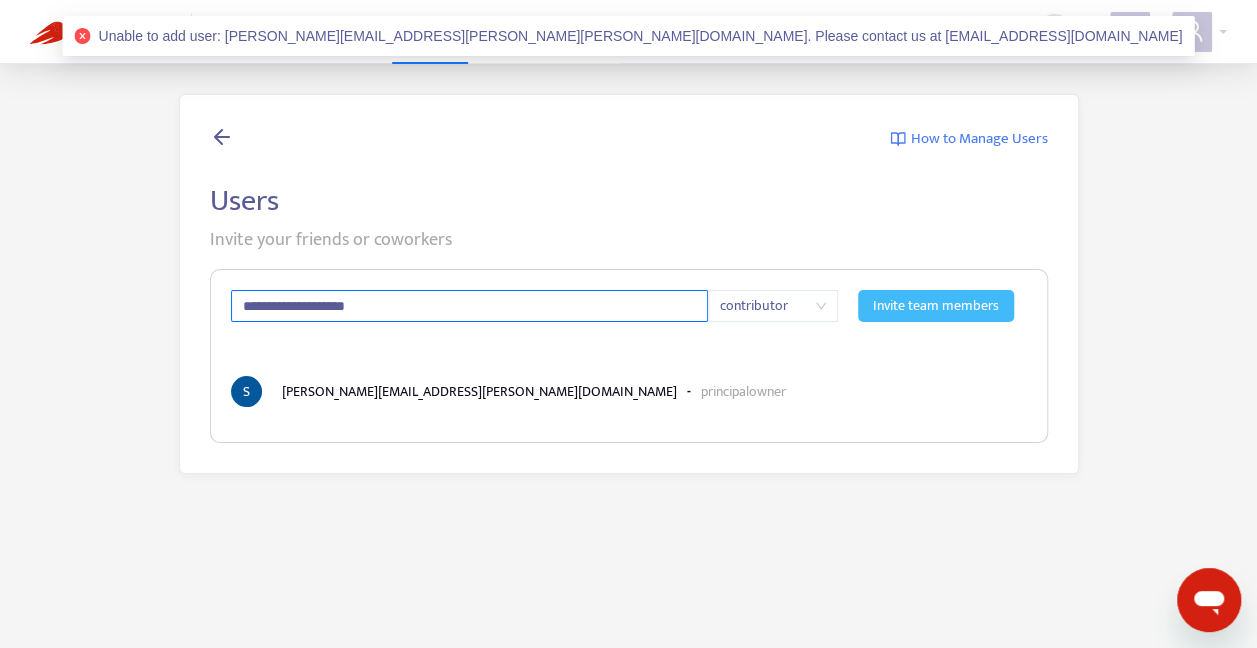 click on "**********" at bounding box center [470, 306] 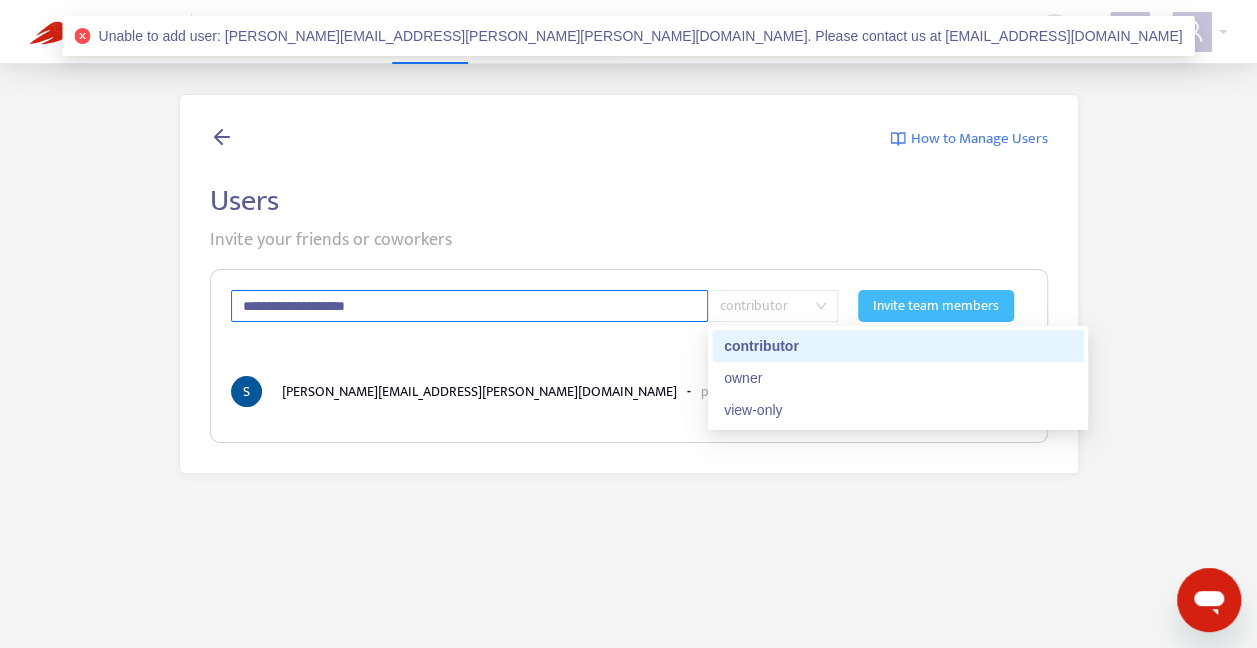 click on "contributor" at bounding box center (773, 306) 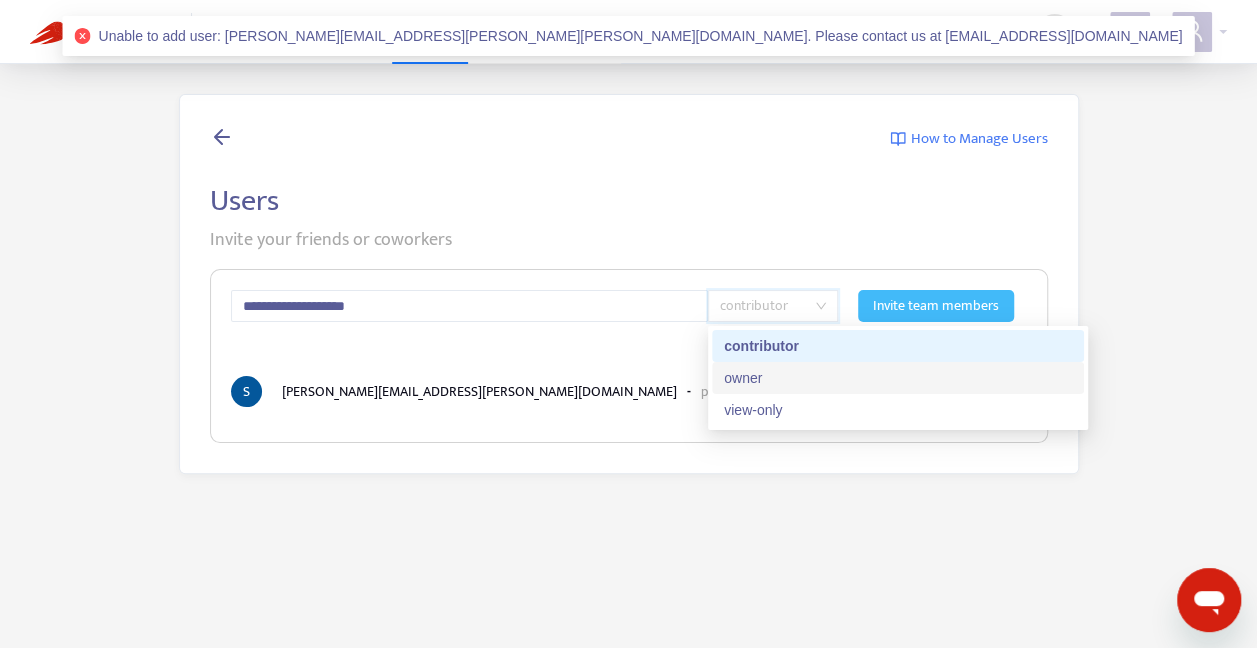 click on "owner" at bounding box center (898, 378) 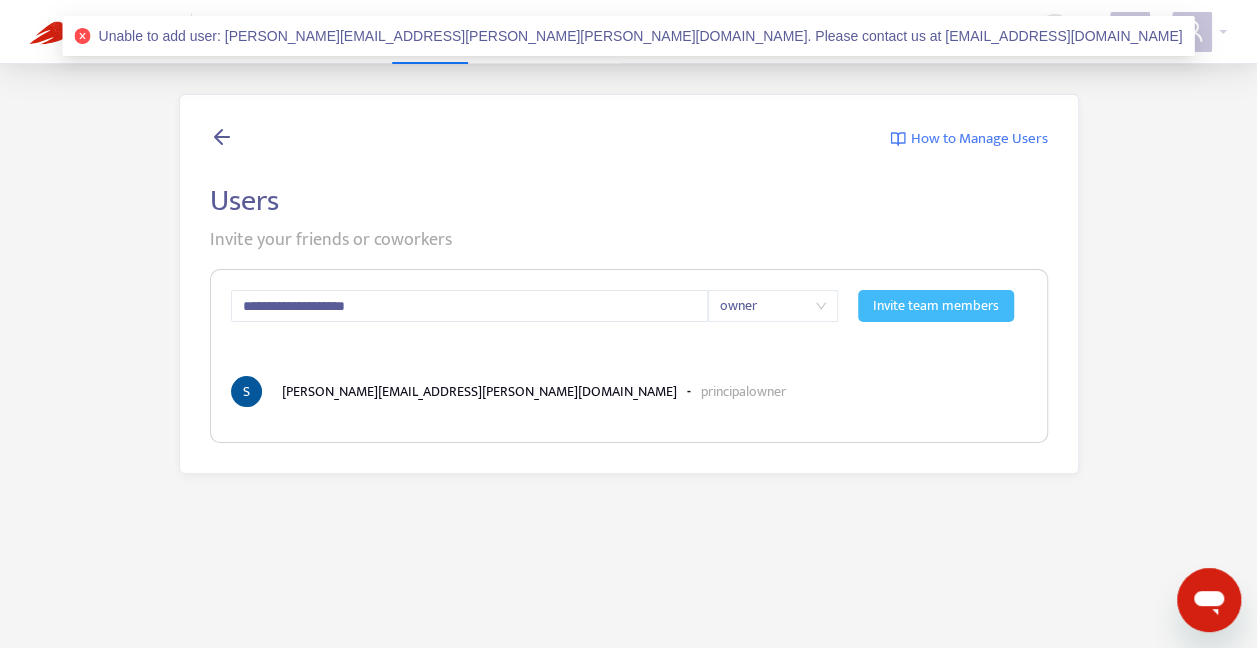 click on "Invite team members" at bounding box center (936, 306) 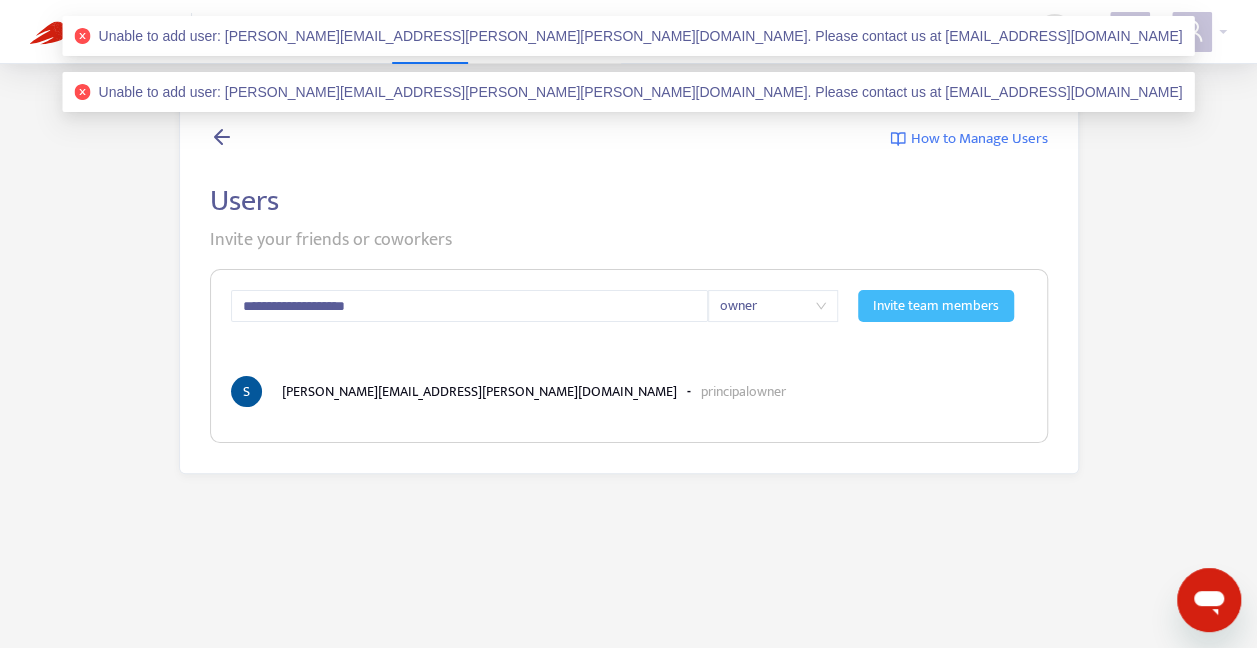 click 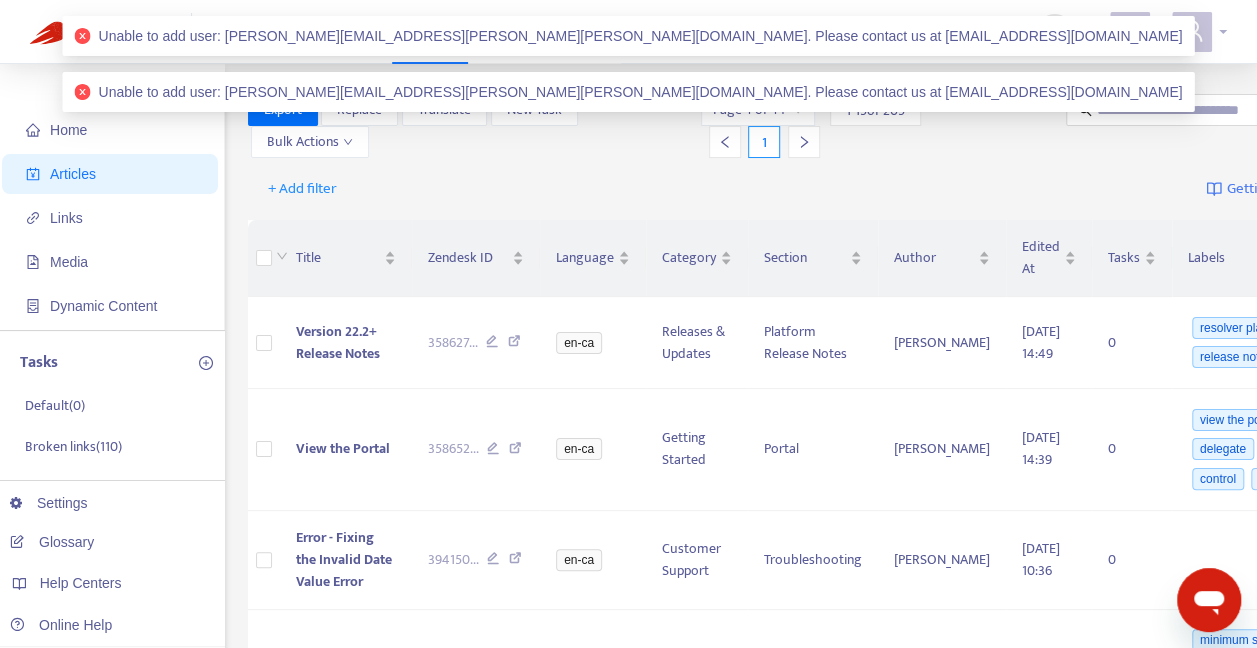 click at bounding box center [1199, 32] 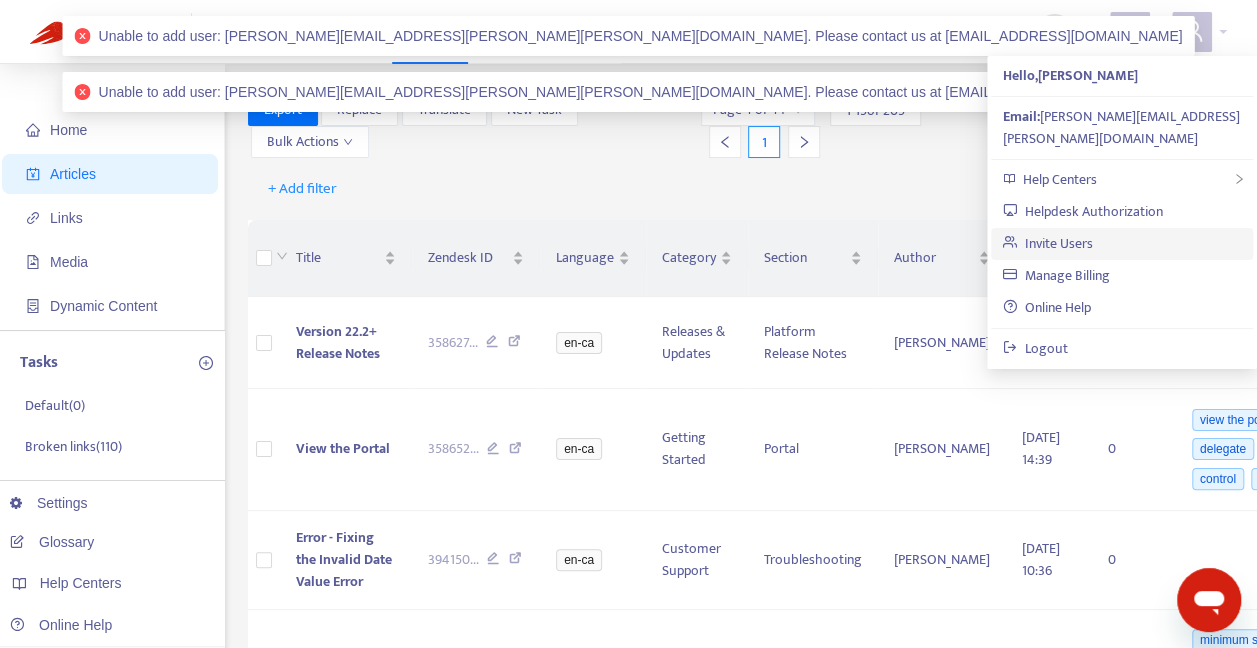click on "Invite Users" at bounding box center [1048, 243] 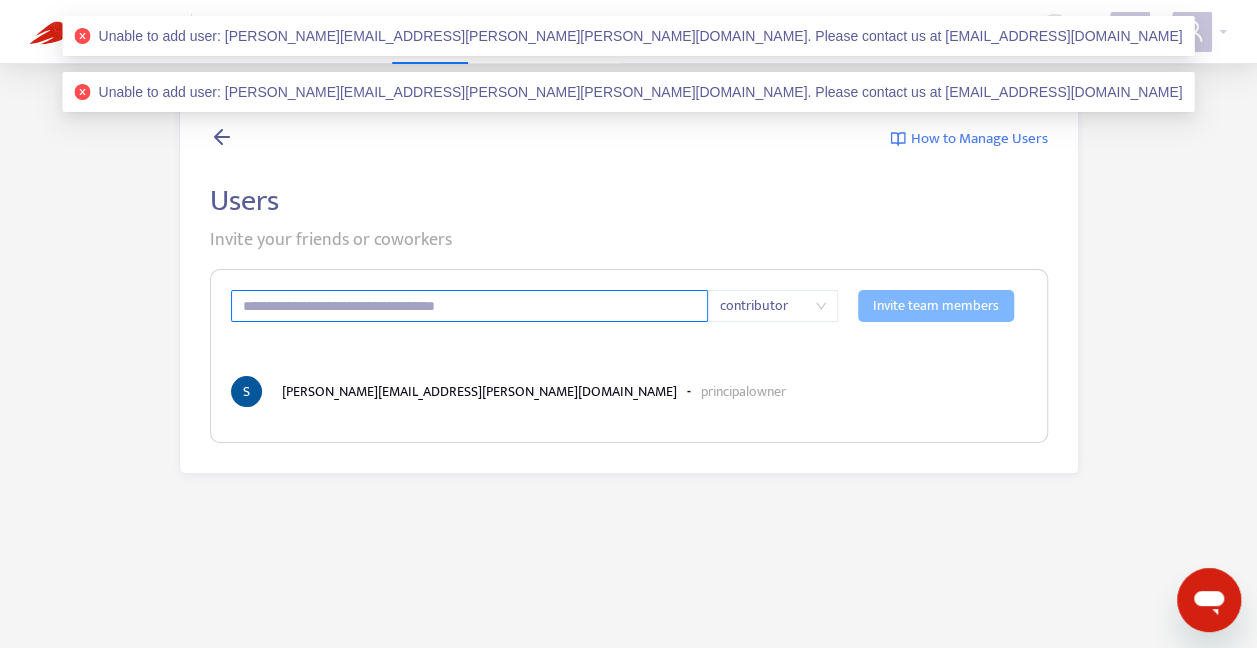 click at bounding box center [470, 306] 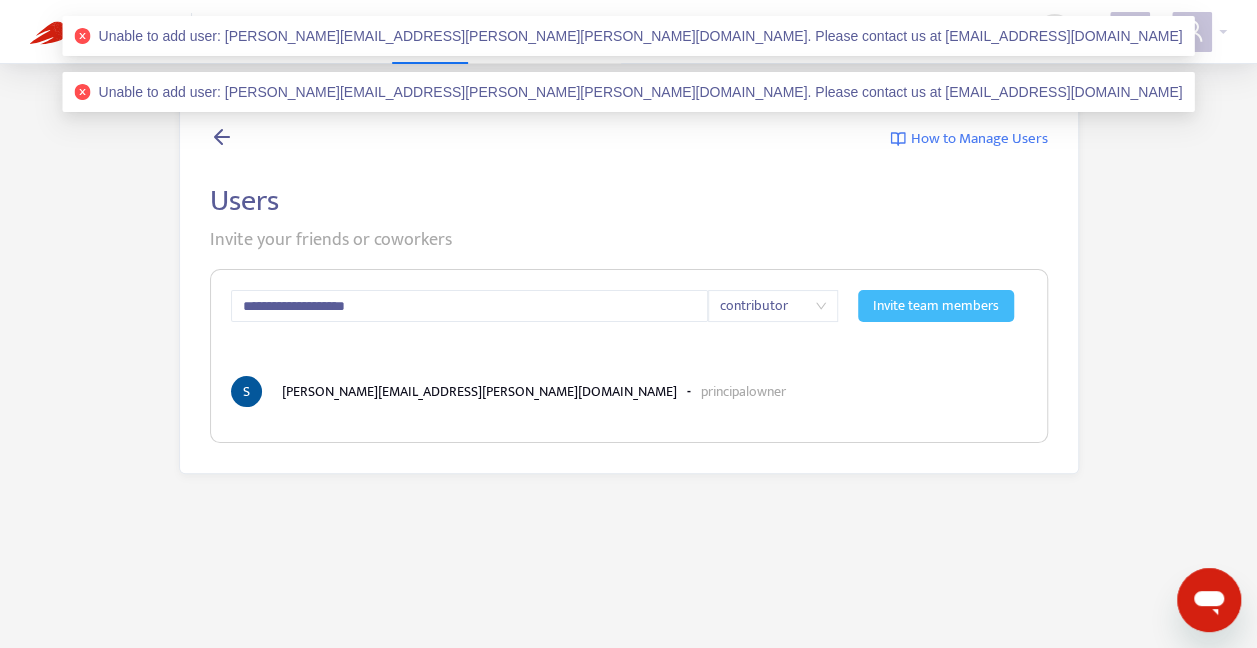click on "Invite team members" at bounding box center (936, 306) 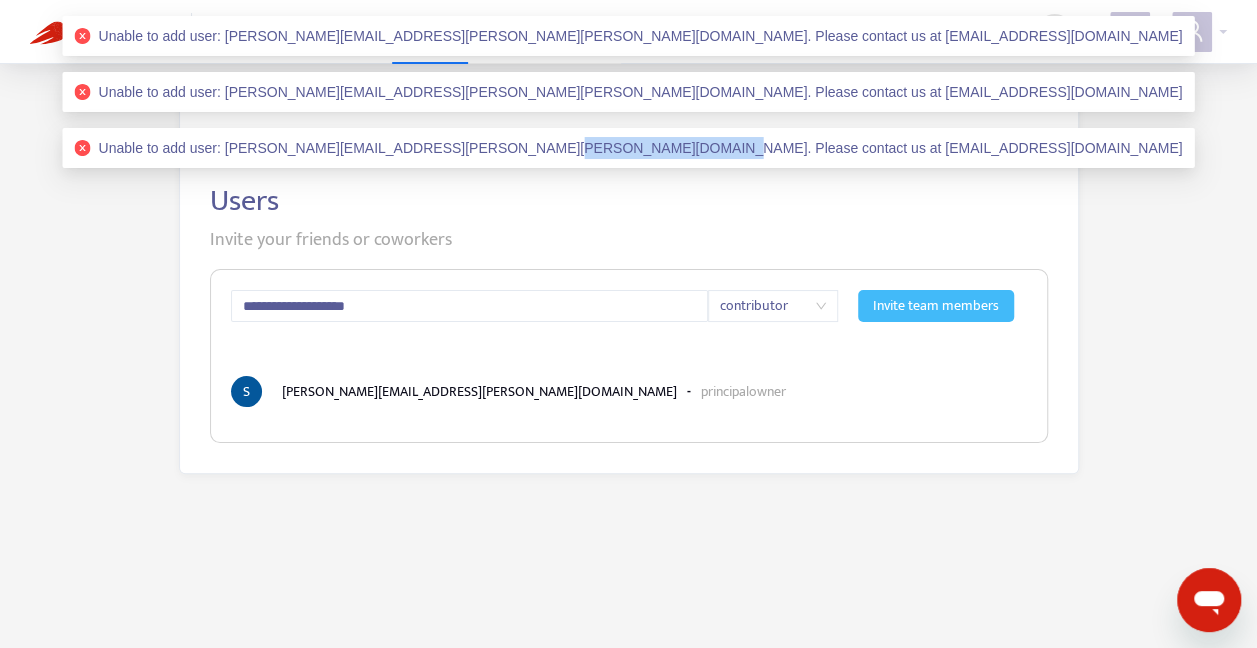 drag, startPoint x: 766, startPoint y: 147, endPoint x: 914, endPoint y: 148, distance: 148.00337 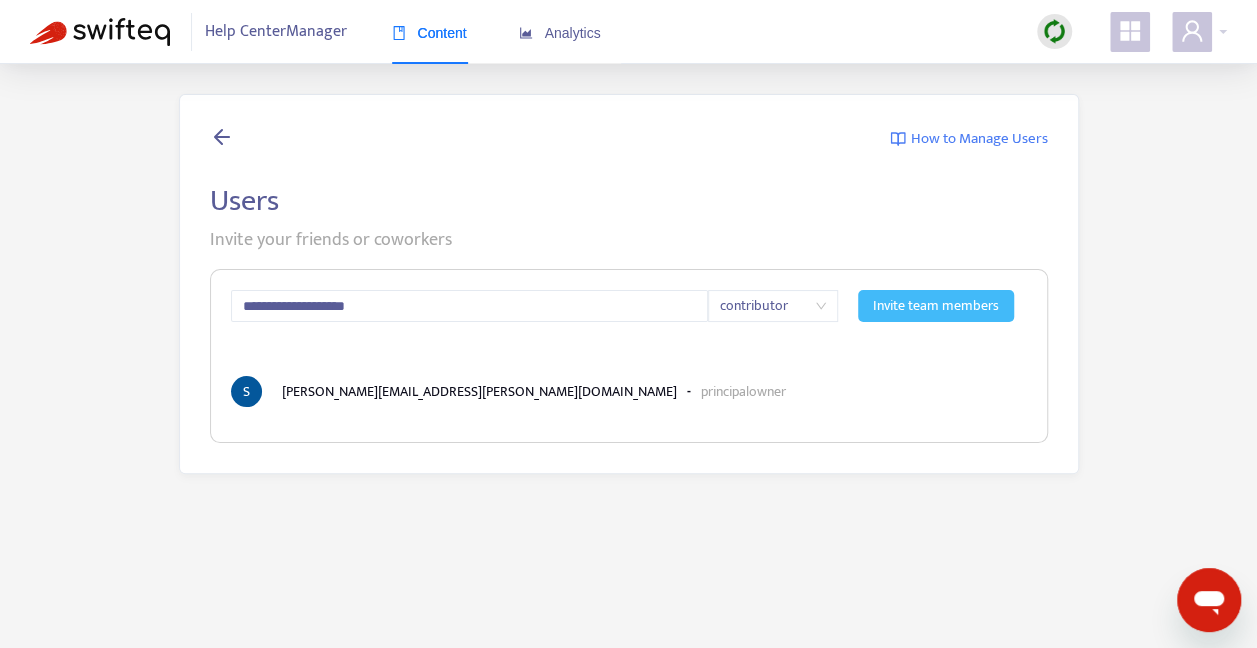 click on "Invite team members" at bounding box center (936, 306) 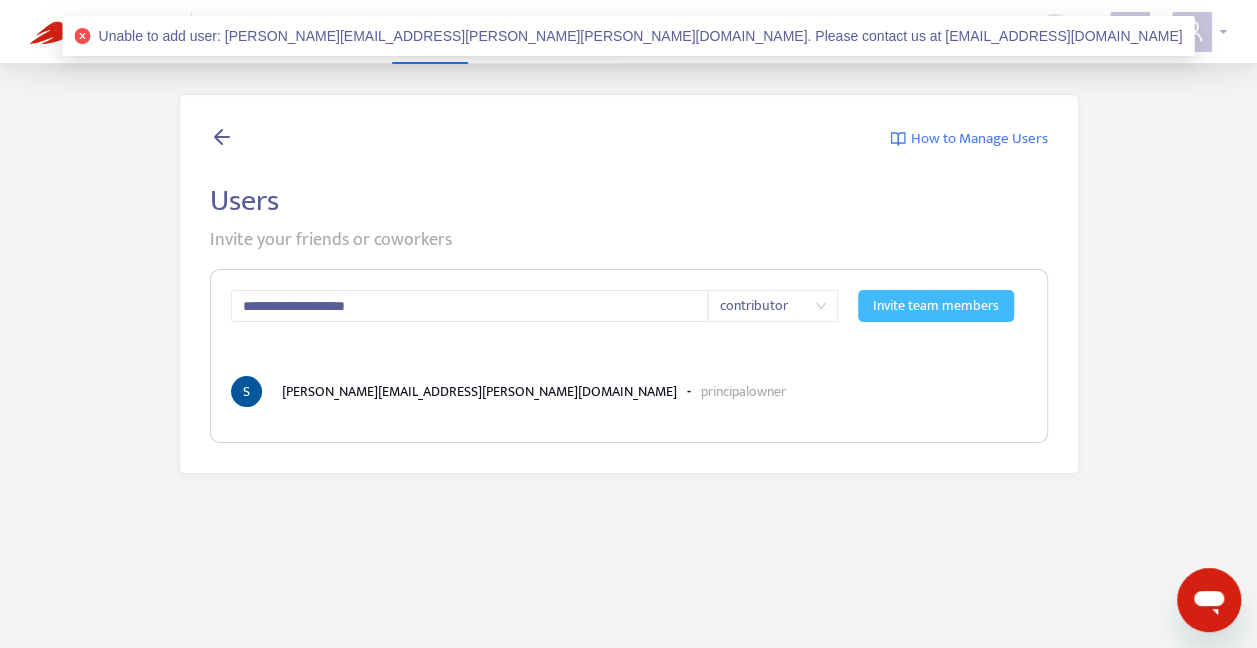 click 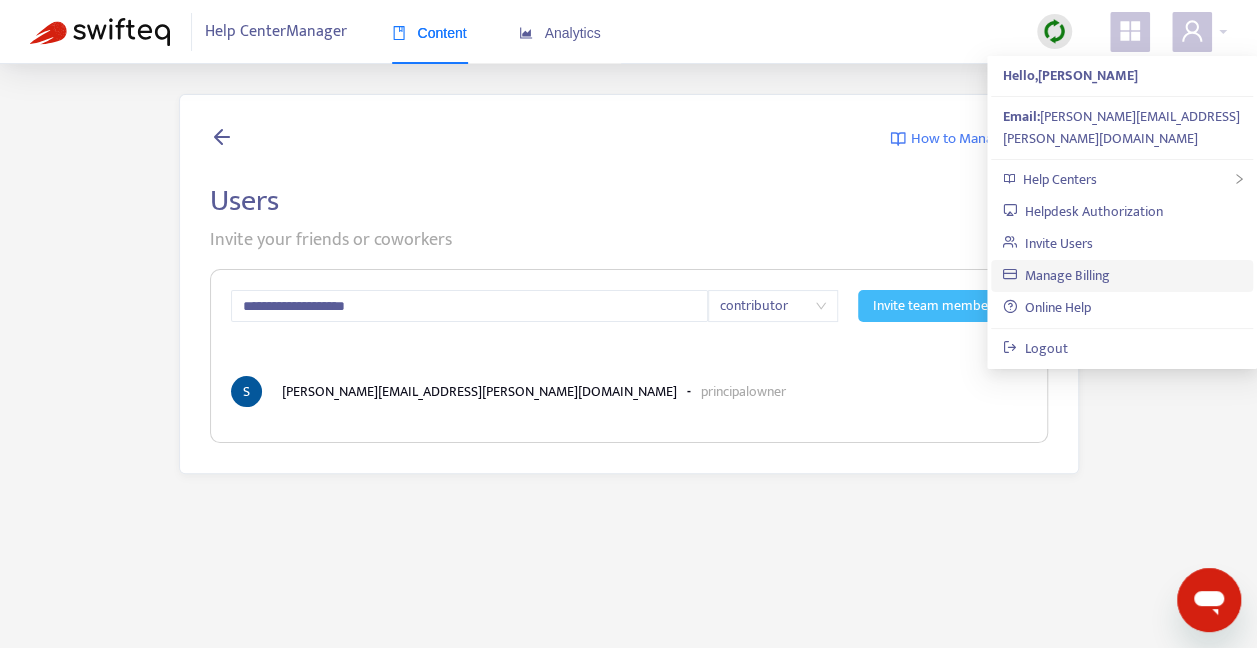 click on "Manage Billing" at bounding box center [1056, 275] 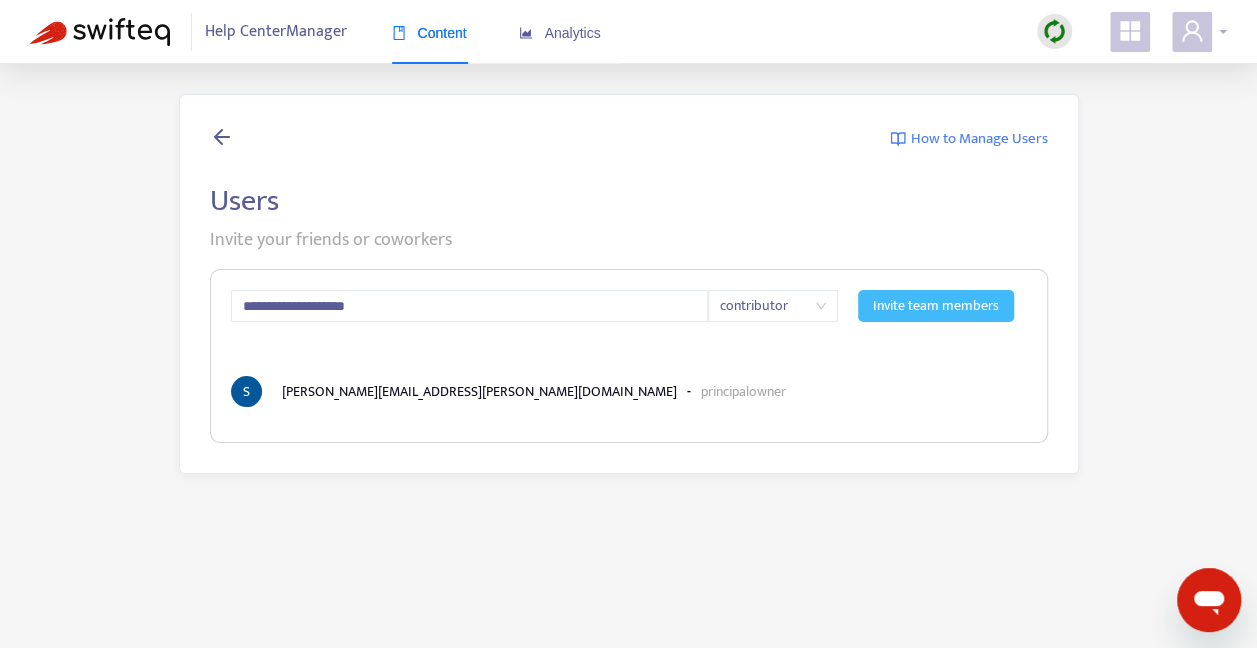 click 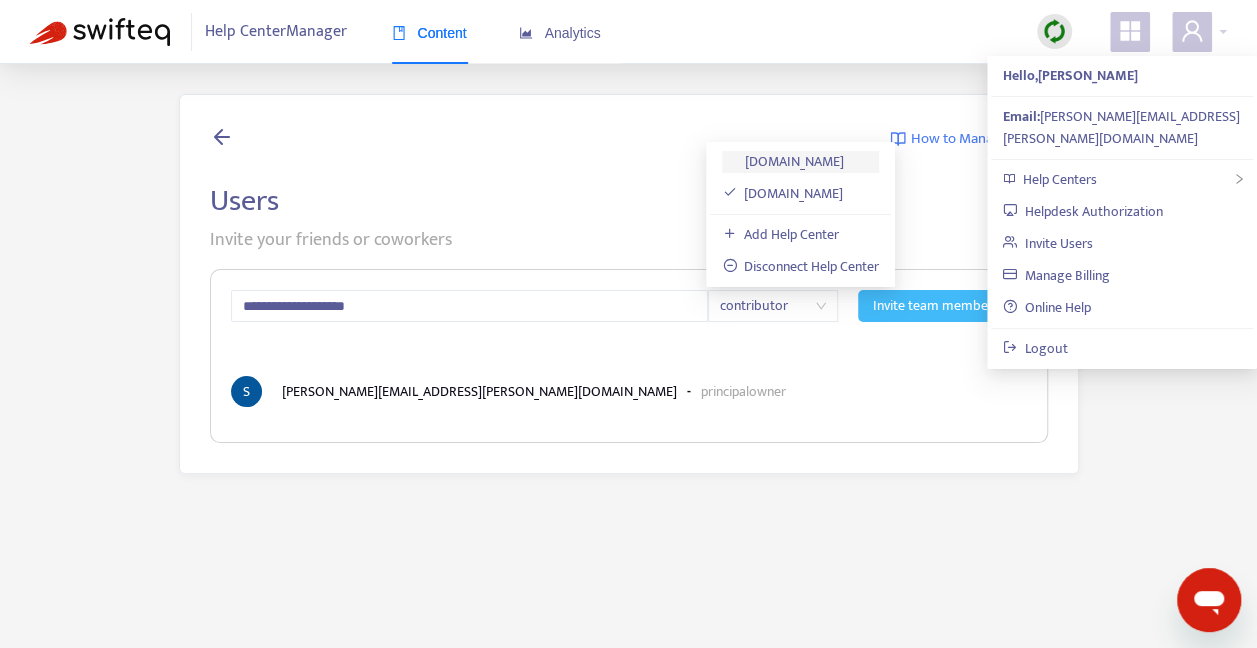 click on "[DOMAIN_NAME]" at bounding box center (783, 161) 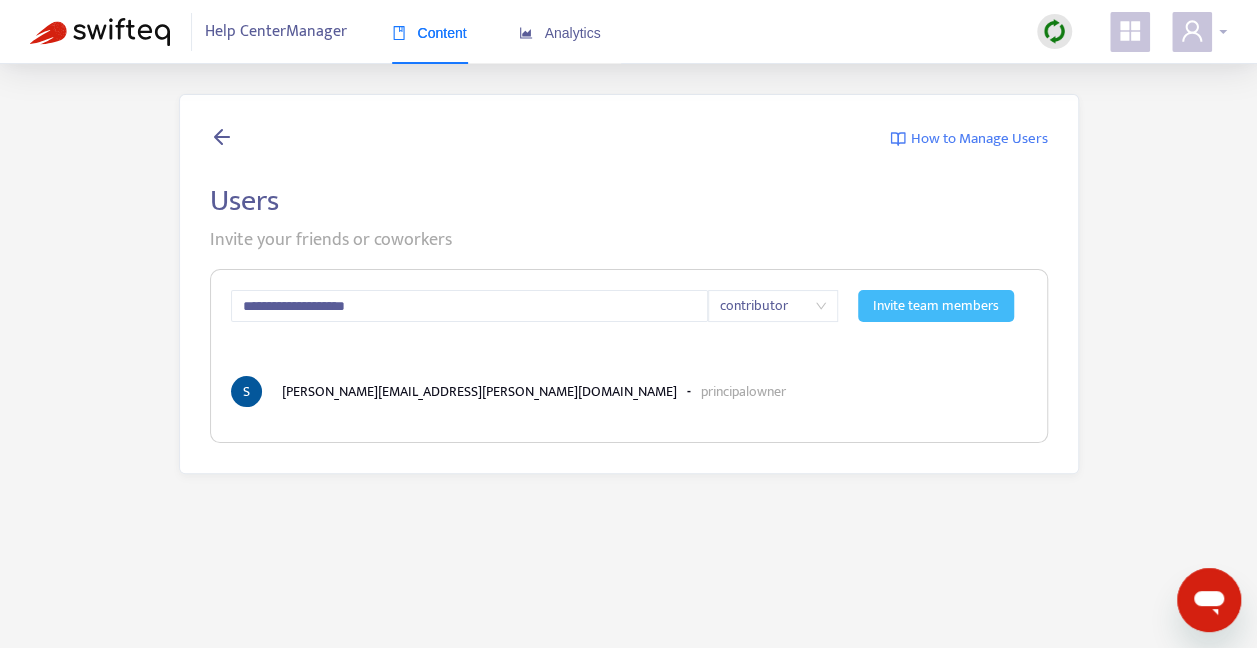 click 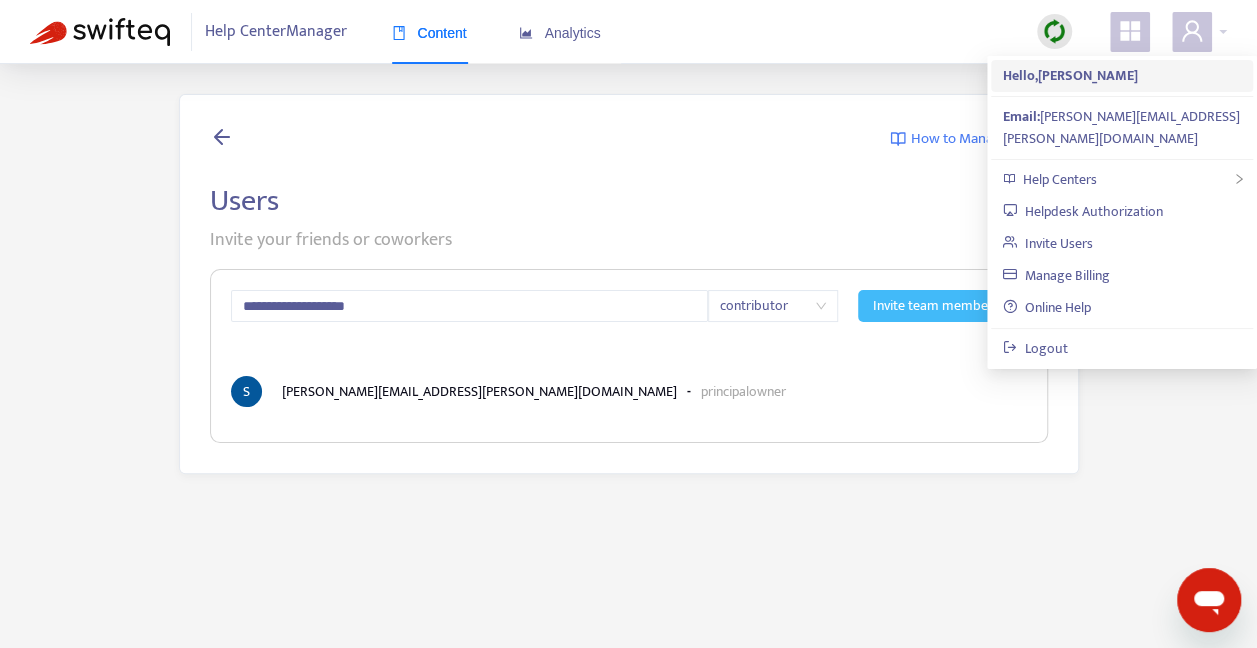 click on "Hello,  Sarah Harding" at bounding box center (1122, 76) 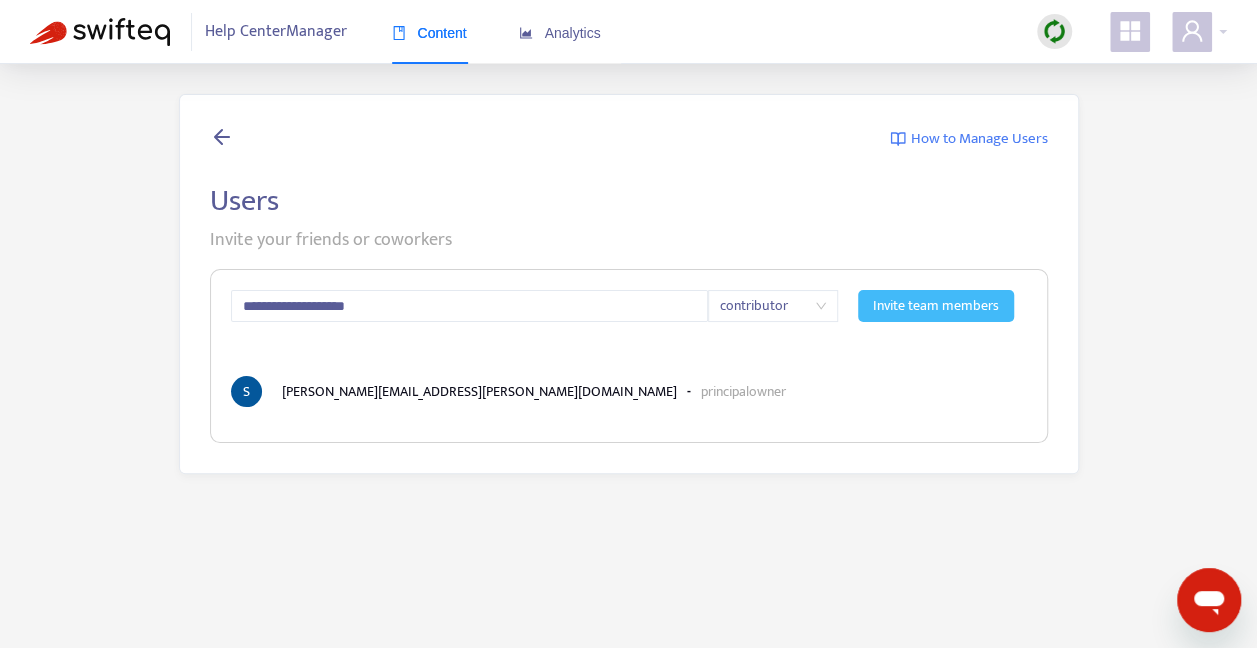 click on "Help Center  Manager" at bounding box center (276, 32) 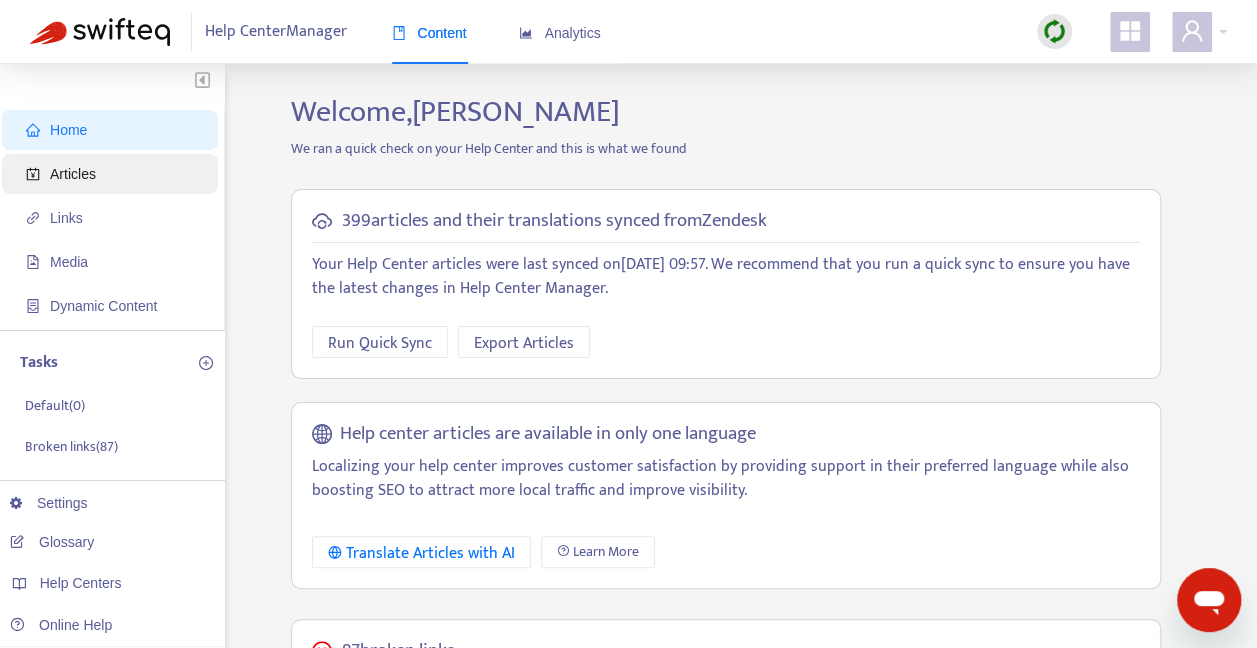 click on "Articles" at bounding box center (114, 174) 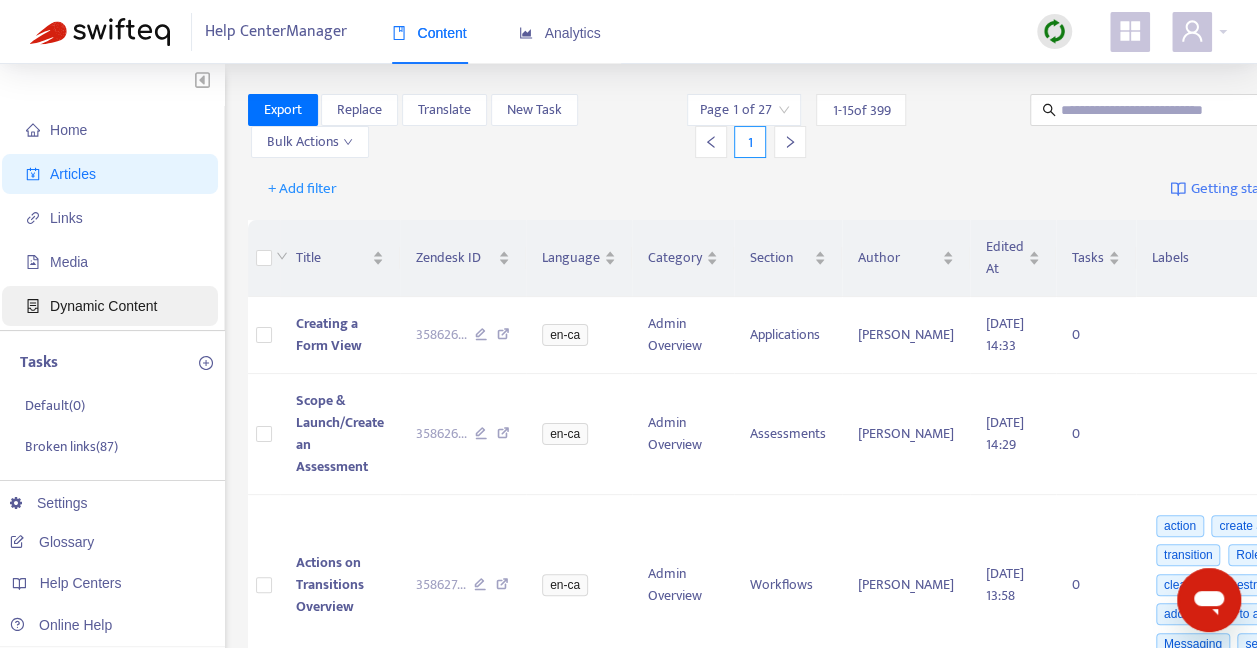 click on "Dynamic Content" at bounding box center [114, 306] 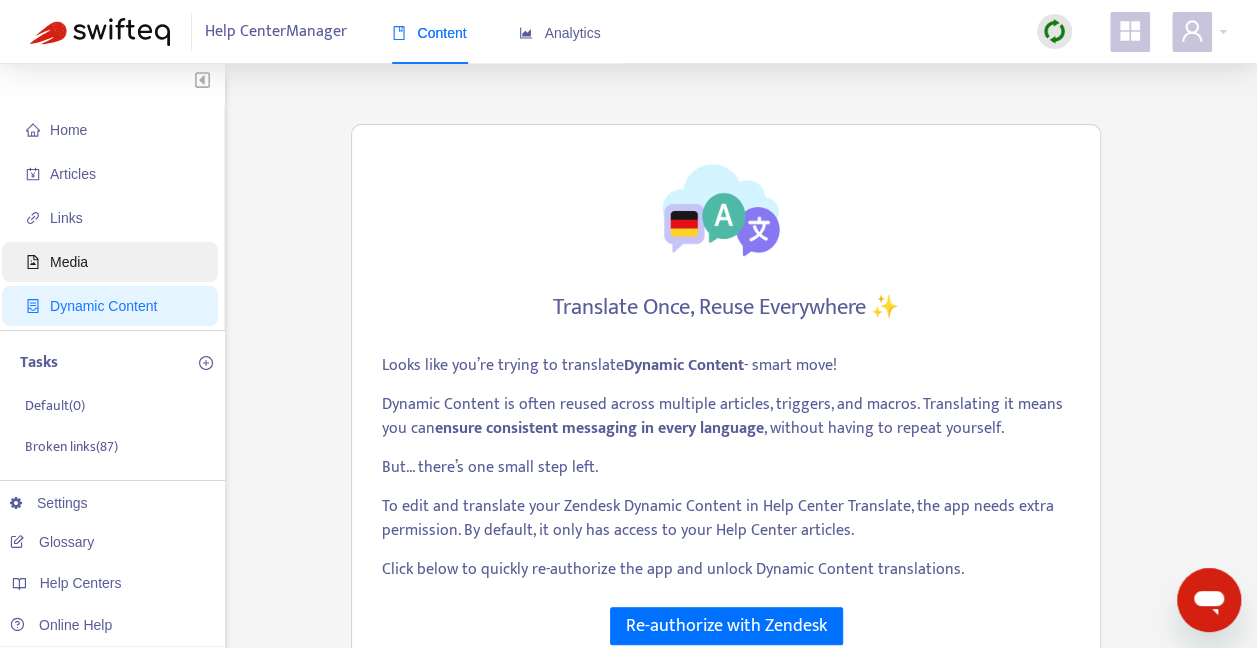 click on "Media" at bounding box center [114, 262] 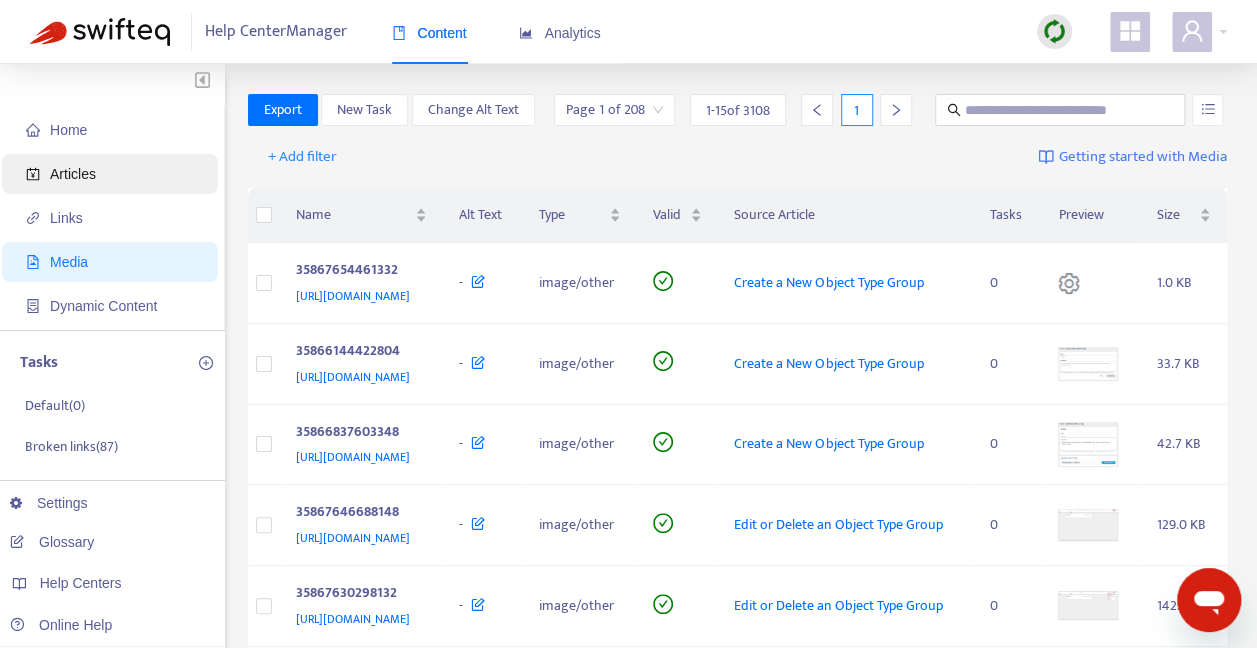 click on "Articles" at bounding box center (114, 174) 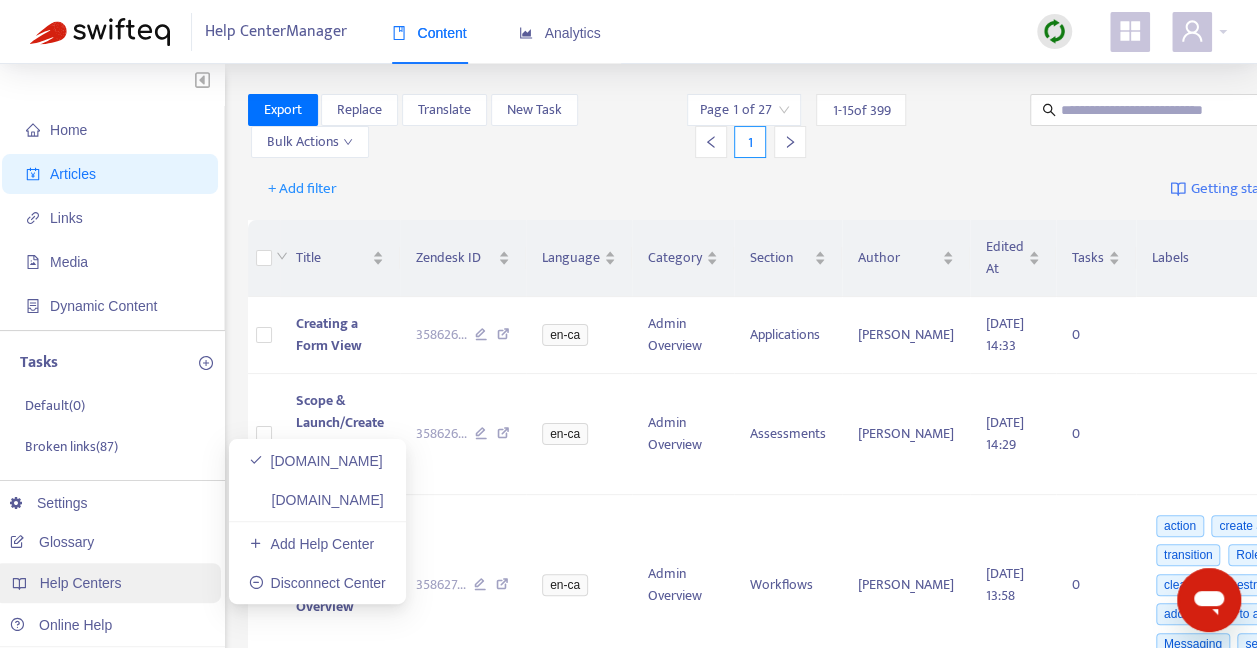 click on "Help Centers" at bounding box center (107, 583) 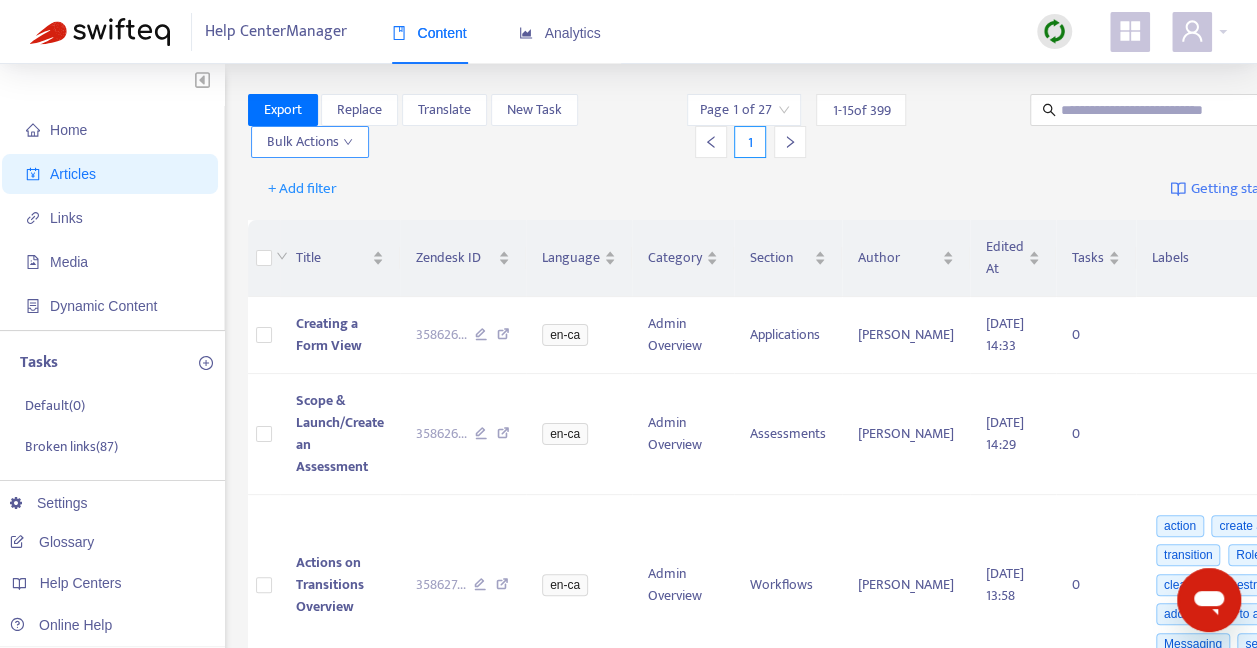 click on "Bulk Actions" at bounding box center (310, 142) 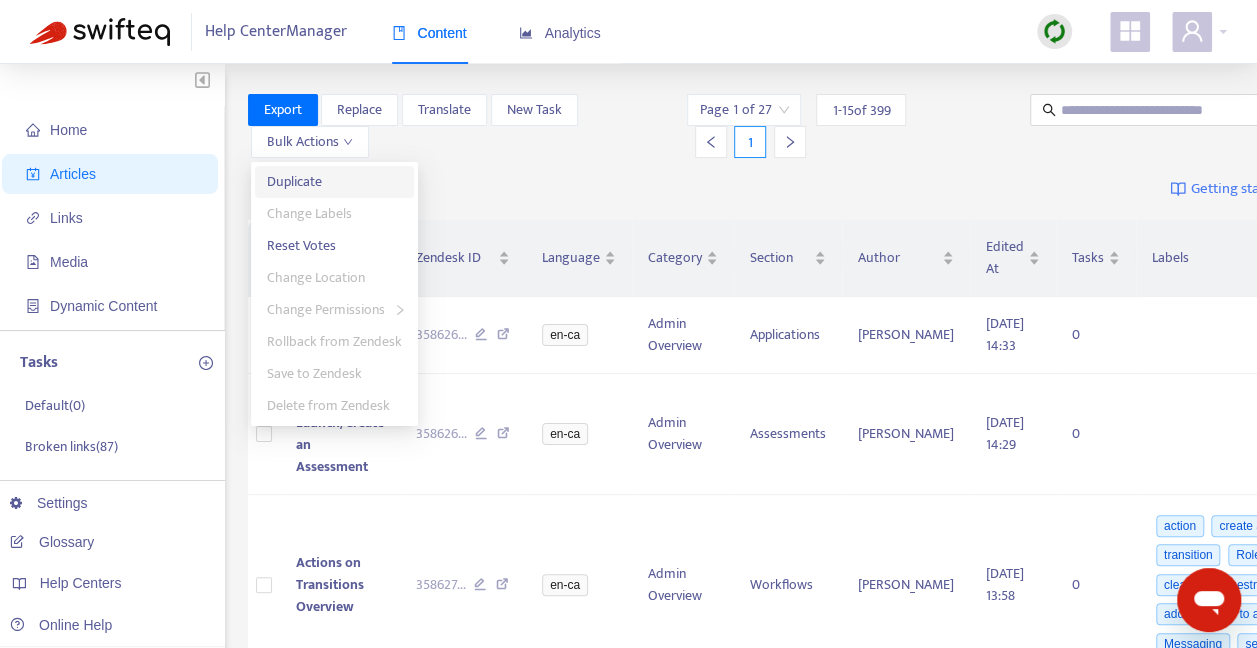 click on "Duplicate" at bounding box center (334, 182) 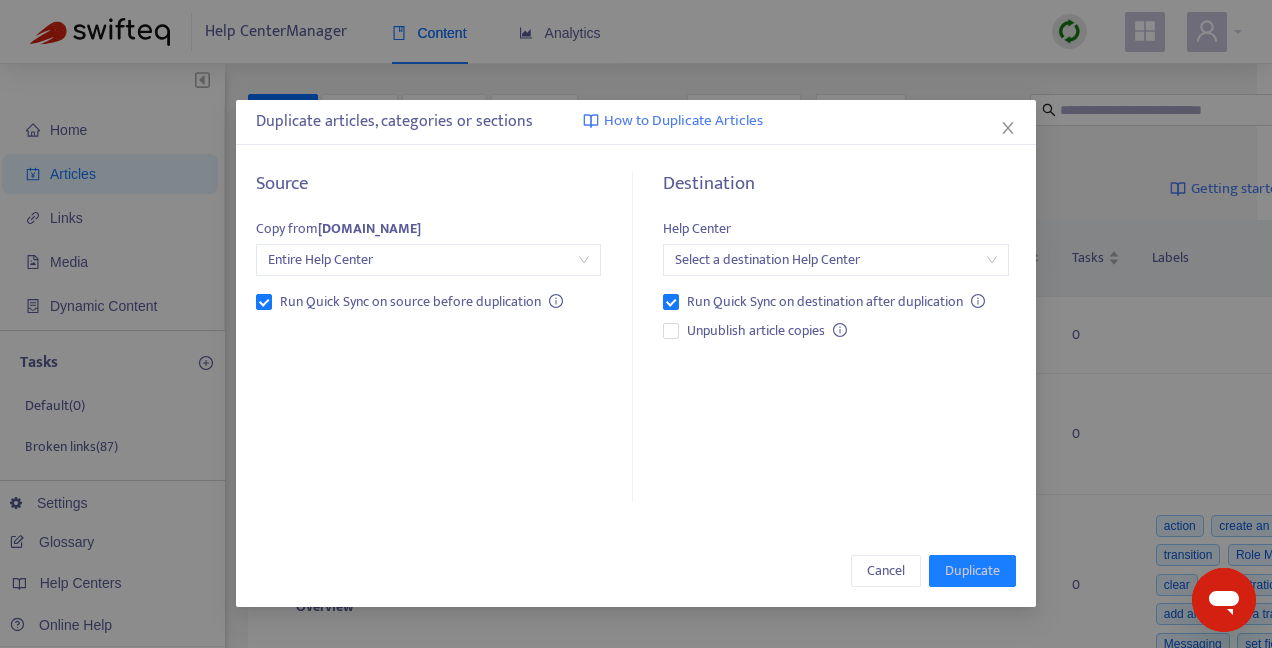 click on "Entire Help Center" at bounding box center [428, 260] 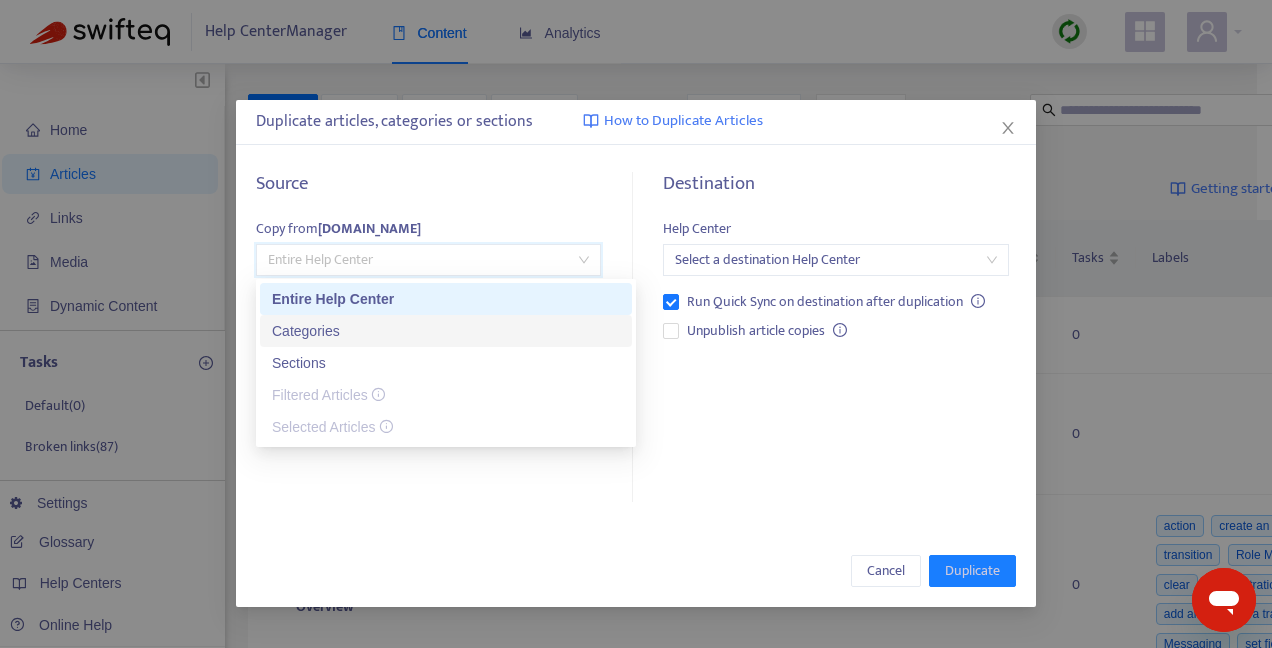 click on "Categories" at bounding box center [446, 331] 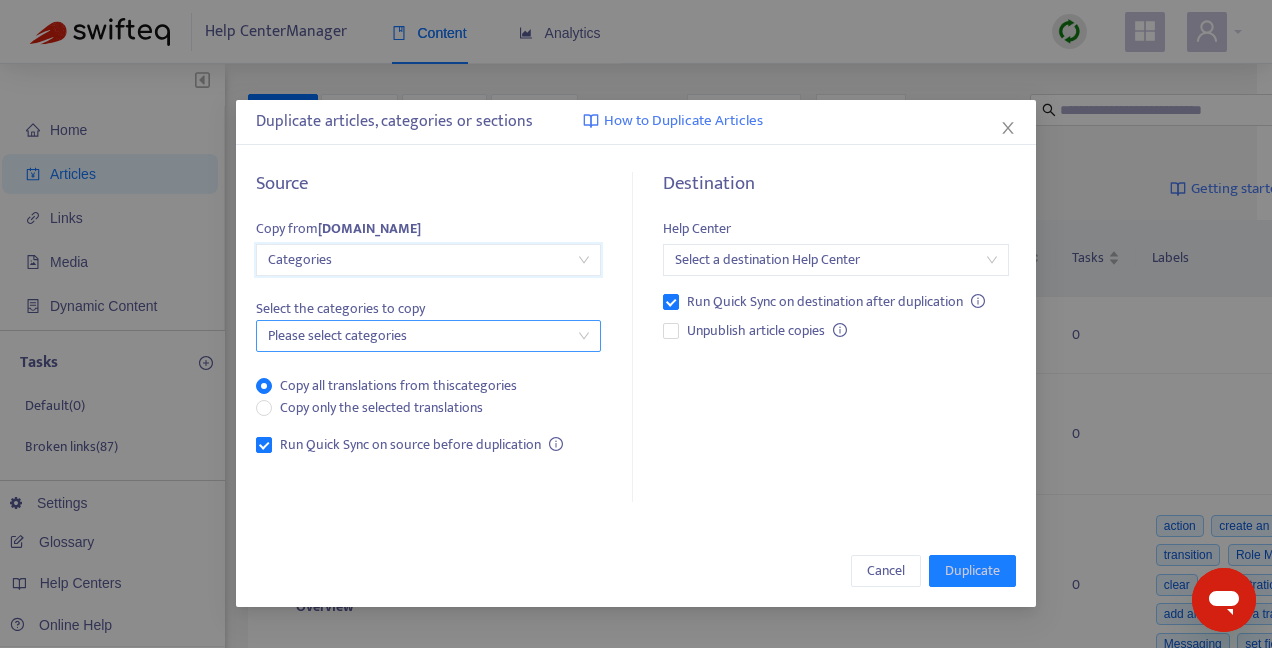 click at bounding box center [418, 336] 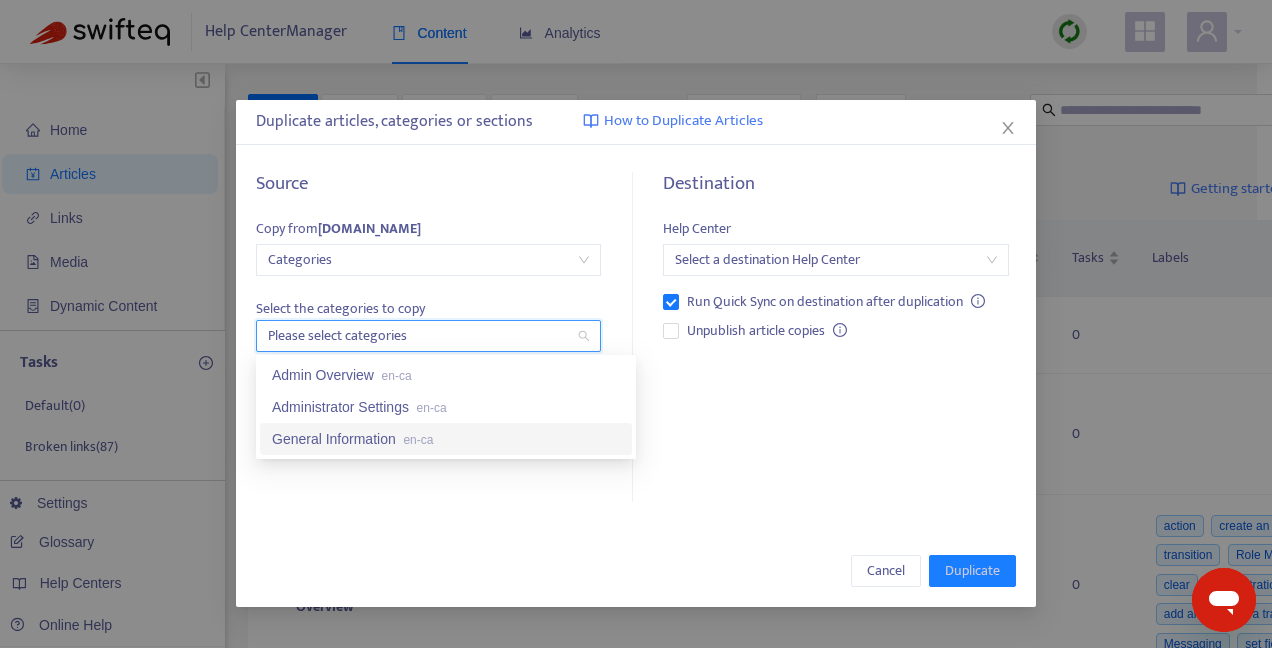 click on "General Information   en-ca" at bounding box center (446, 439) 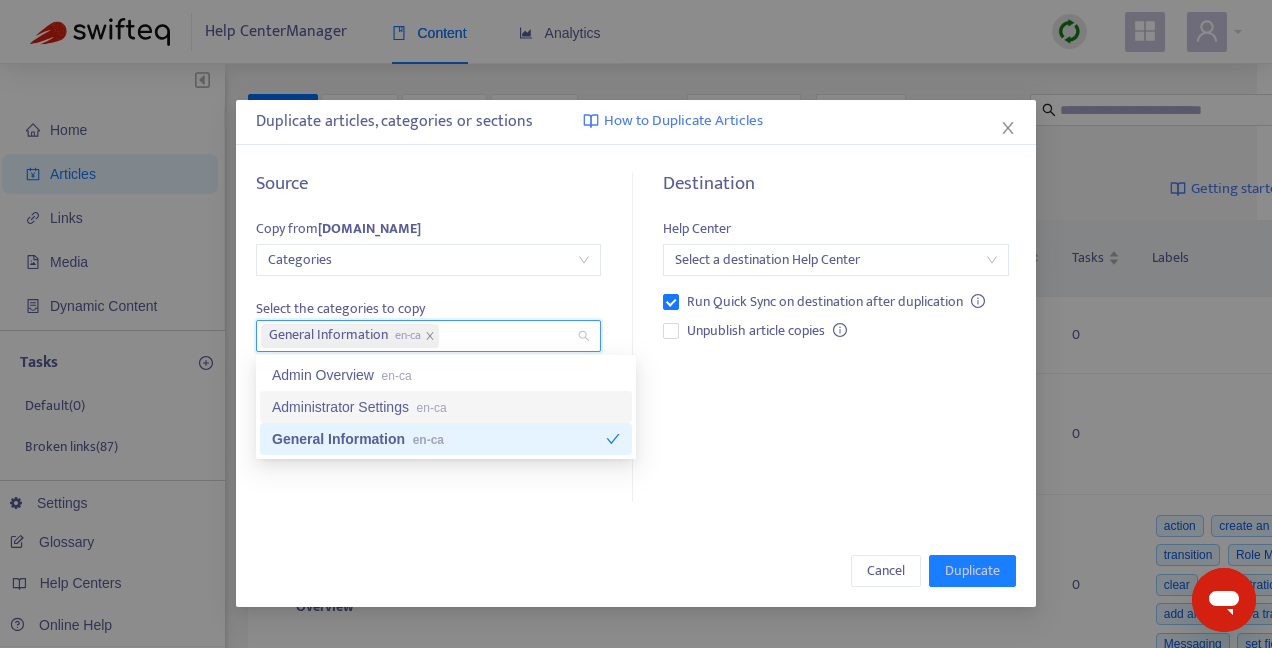 click on "Administrator Settings   en-ca" at bounding box center [446, 407] 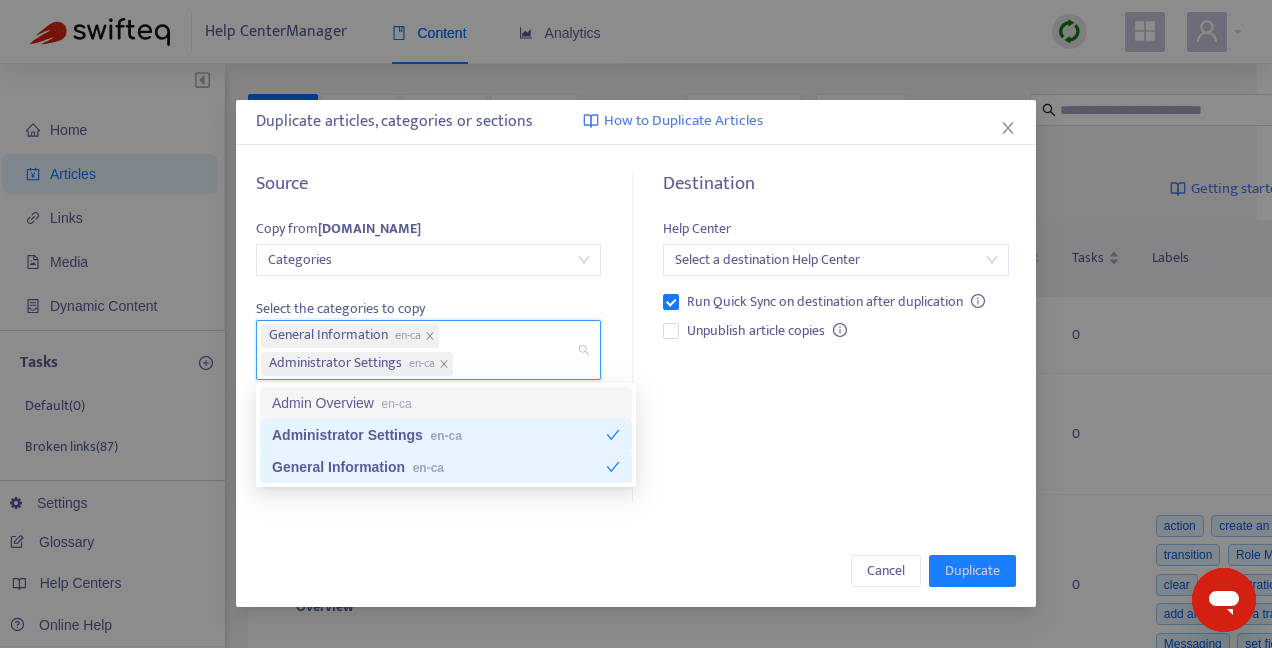 click on "Admin Overview   en-ca" at bounding box center [446, 403] 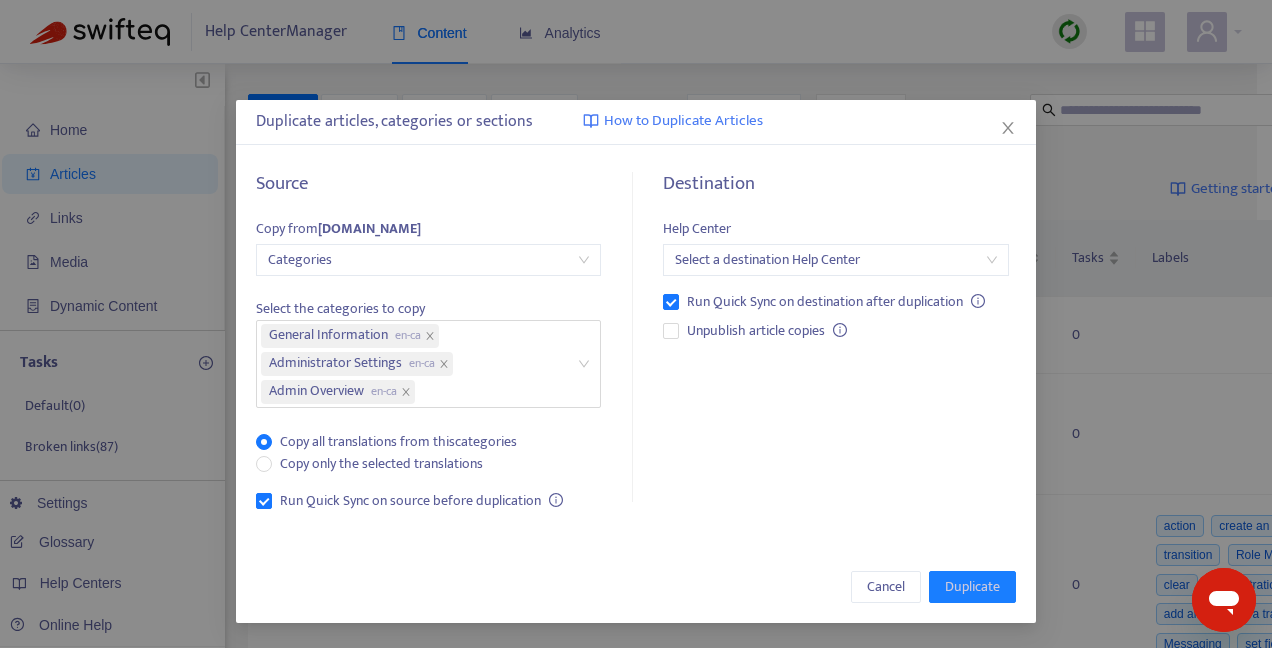 click on "Destination Help Center Select a destination Help Center Run Quick Sync on destination after duplication Unpublish article copies" at bounding box center (828, 346) 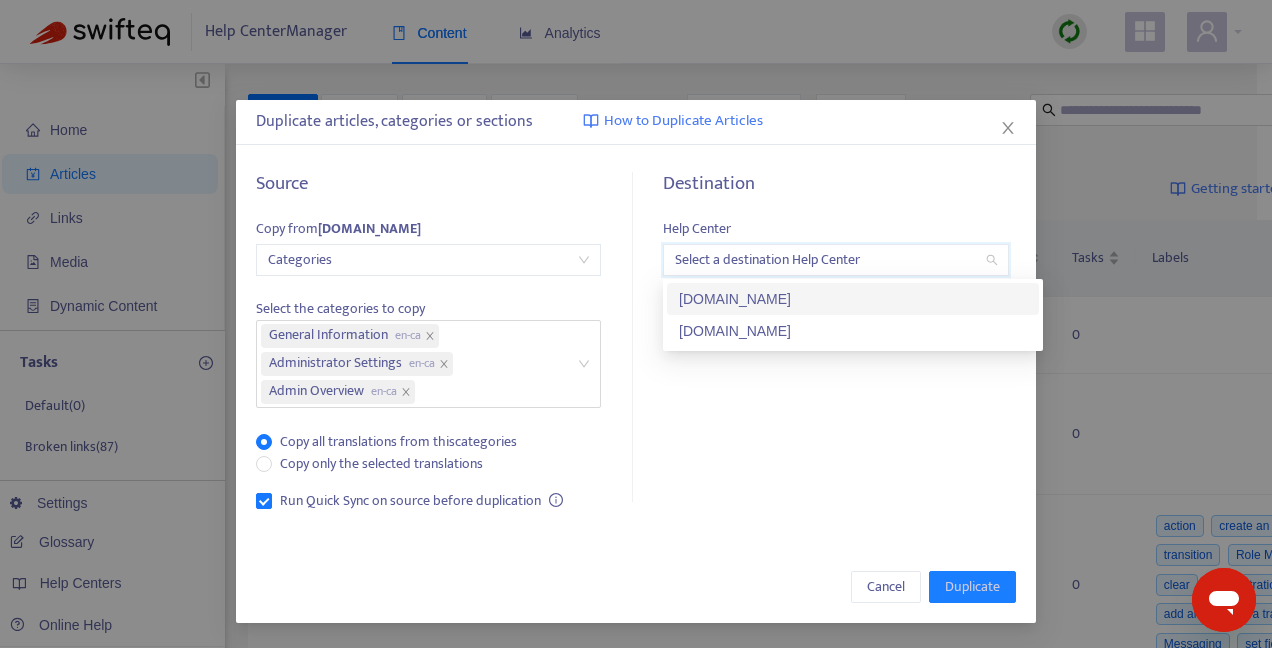 click at bounding box center [835, 260] 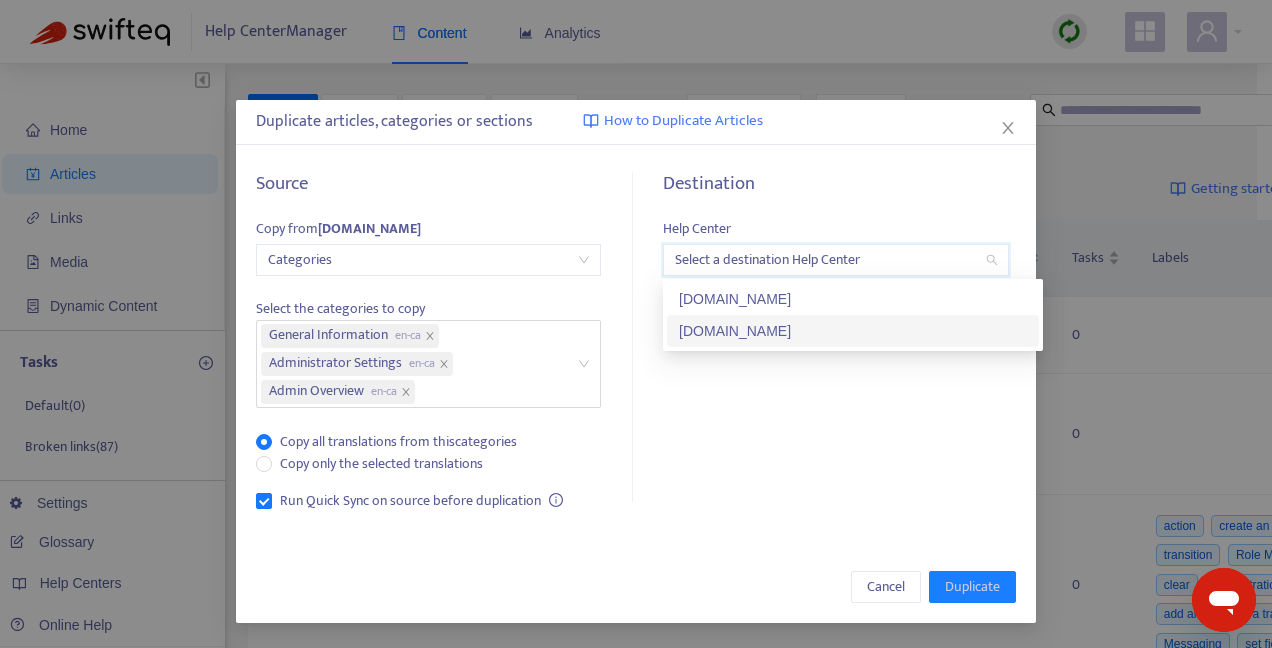 click on "[DOMAIN_NAME]" at bounding box center (853, 331) 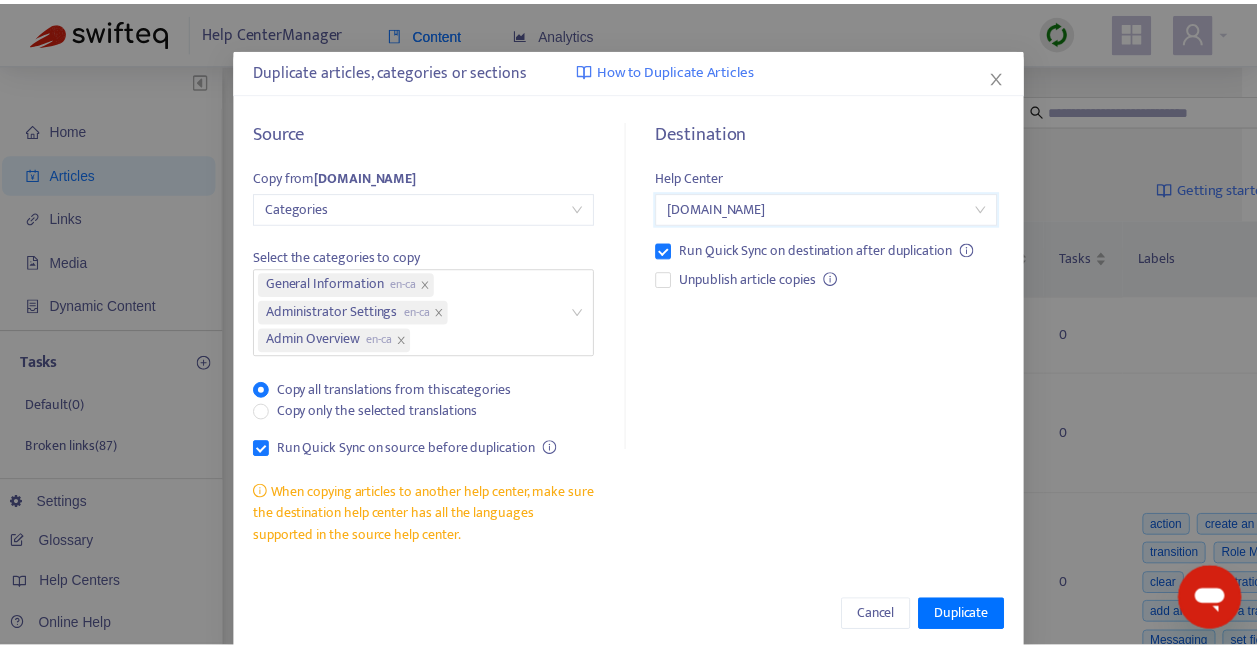 scroll, scrollTop: 79, scrollLeft: 0, axis: vertical 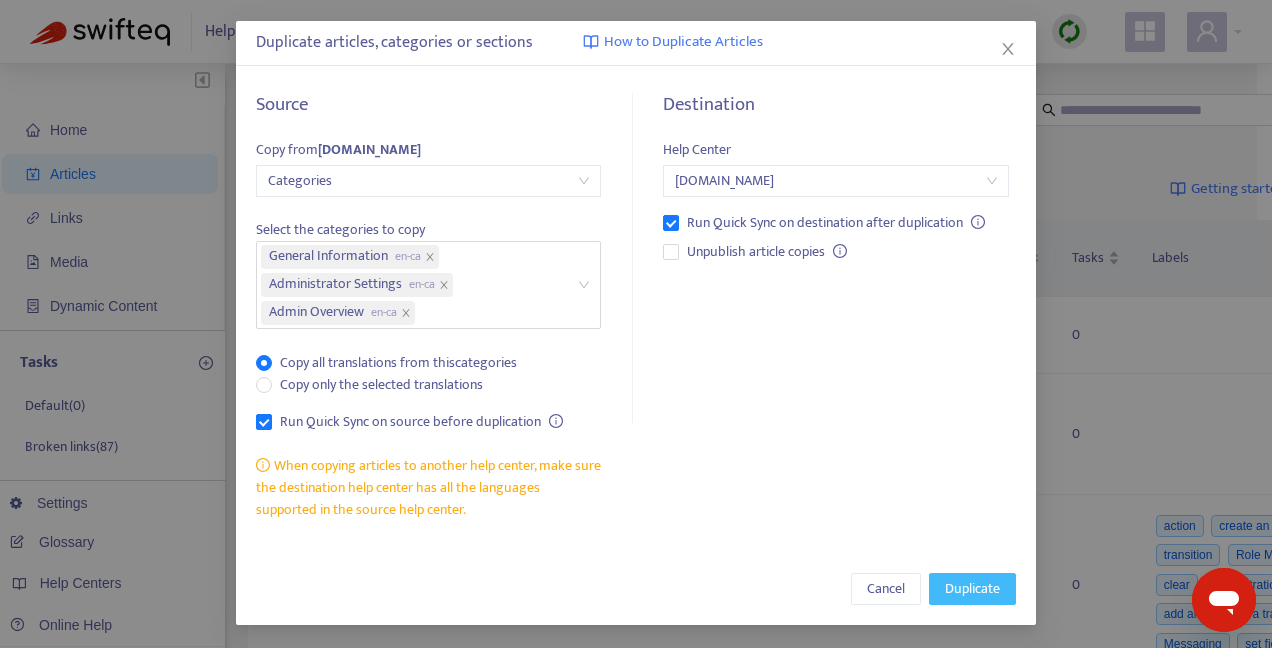 click on "Duplicate" at bounding box center [972, 589] 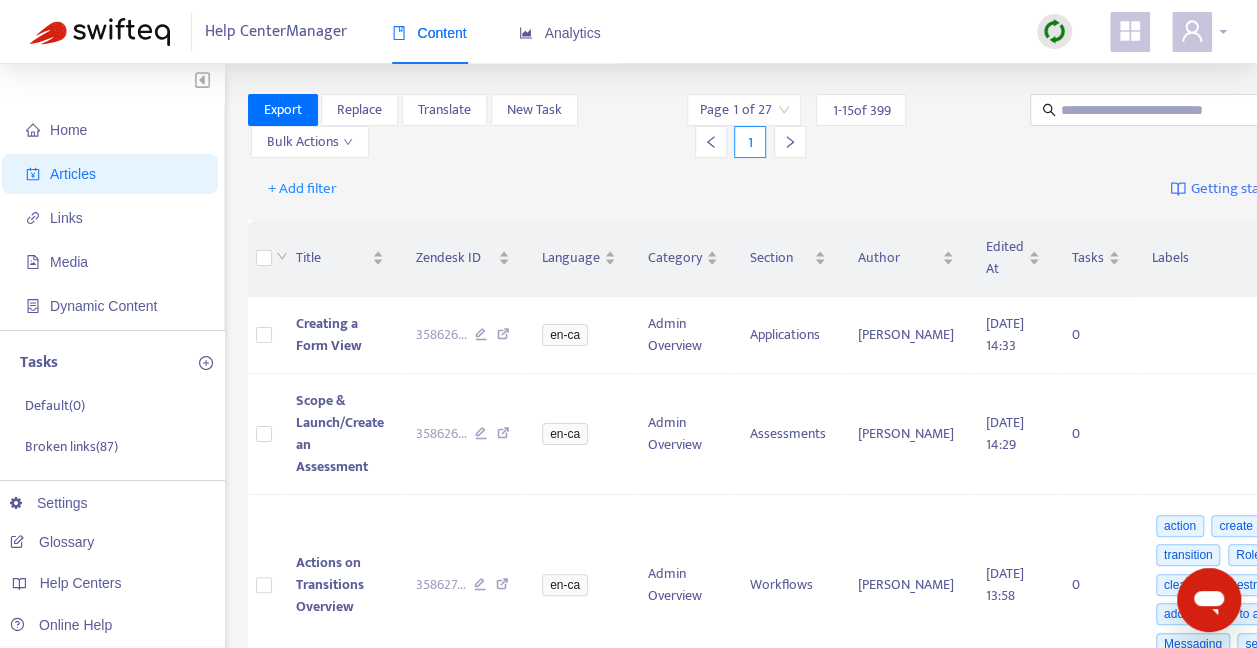 click 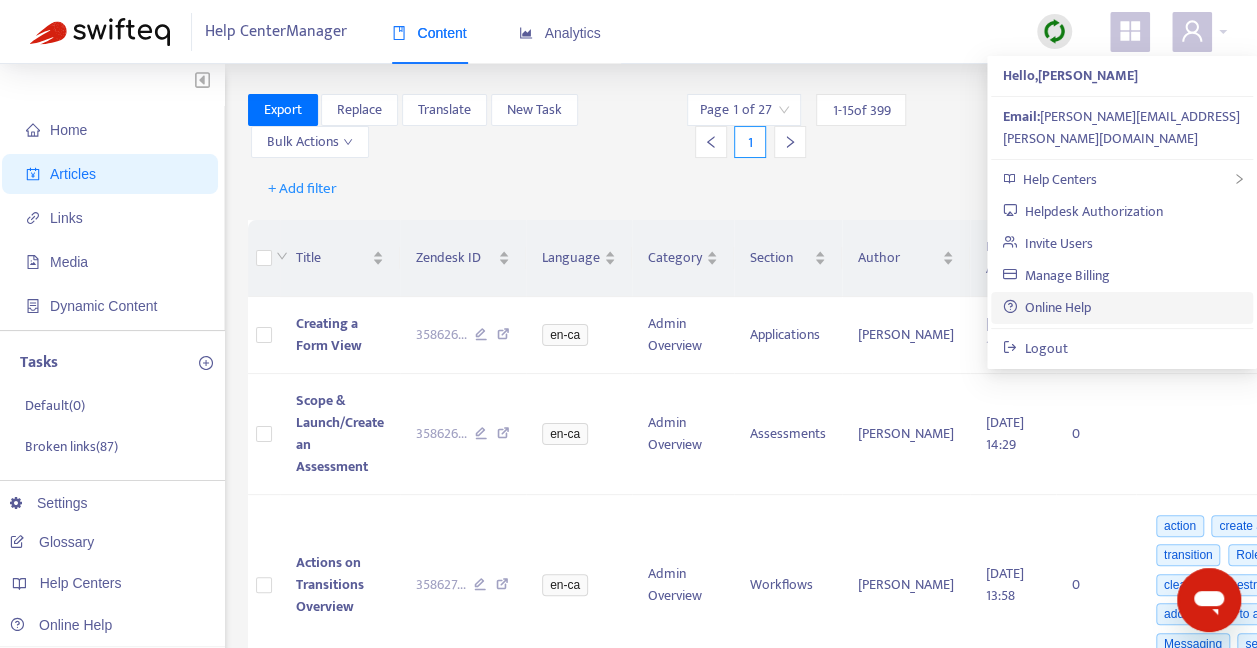 click on "Online Help" at bounding box center [1047, 307] 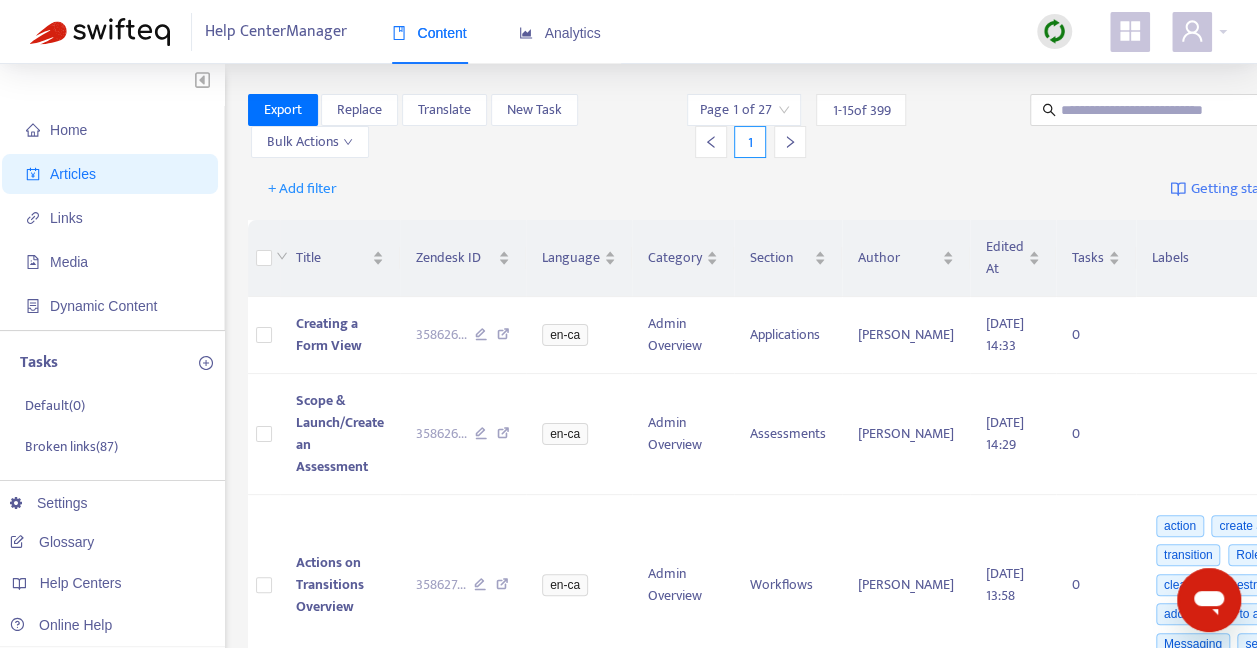 click 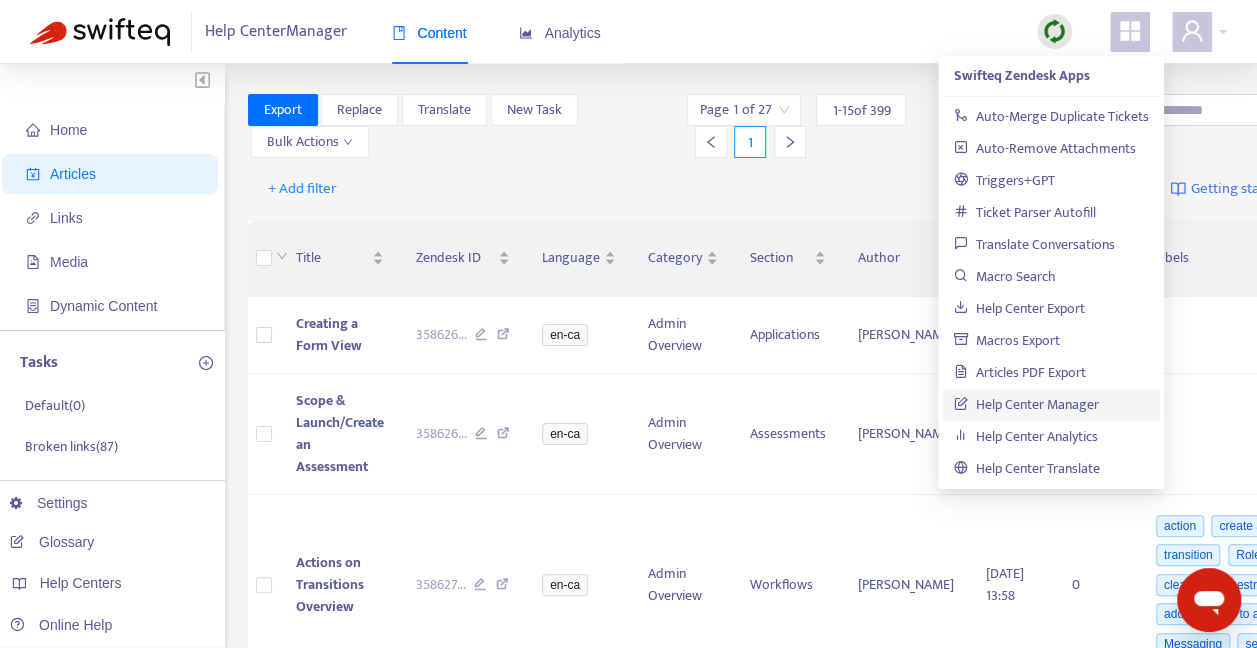click on "Help Center Manager" at bounding box center [1026, 404] 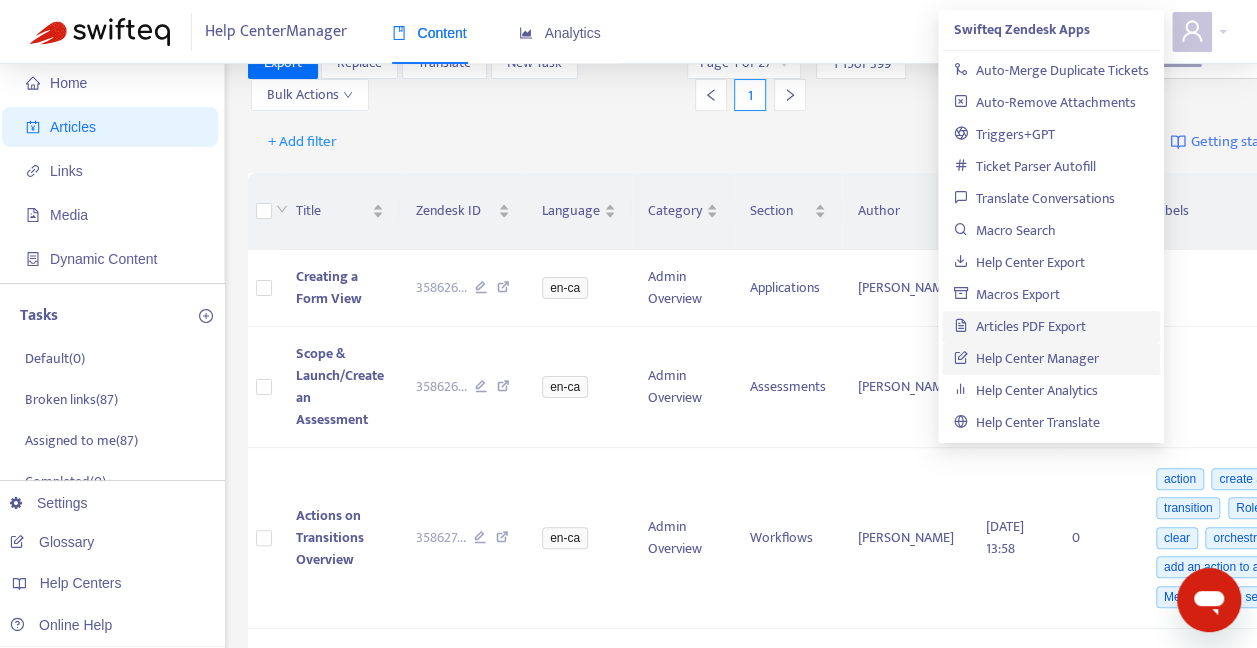 scroll, scrollTop: 0, scrollLeft: 0, axis: both 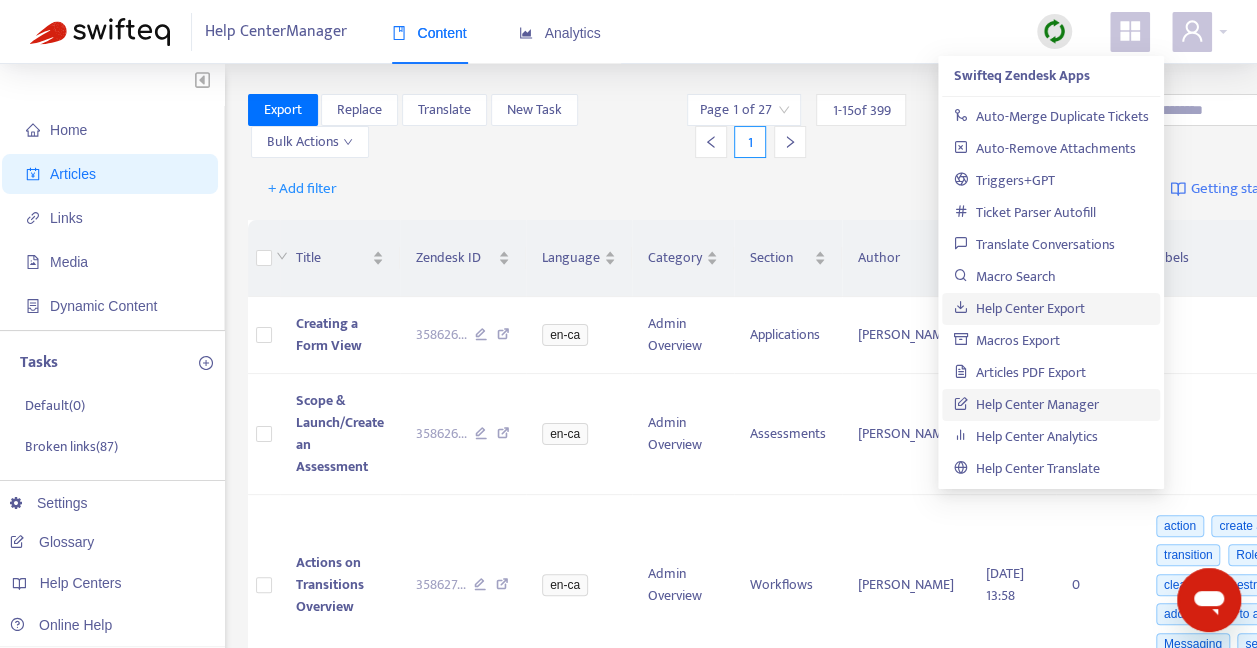 click on "Help Center Export" at bounding box center [1019, 308] 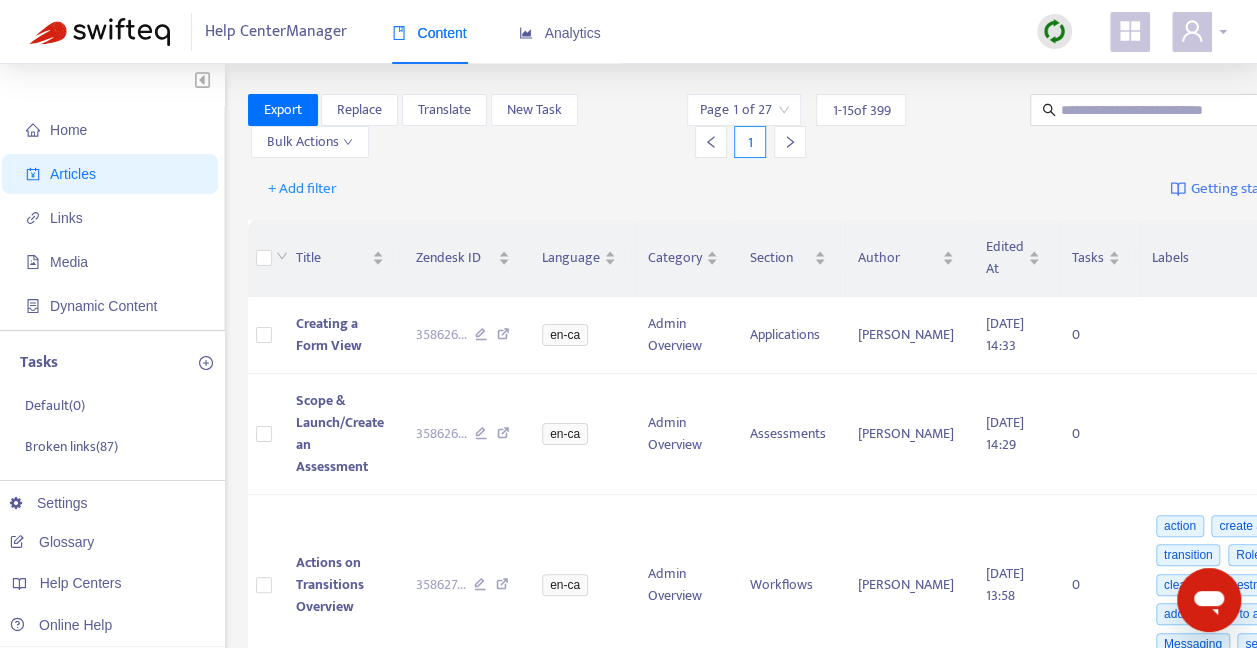 click at bounding box center [1199, 32] 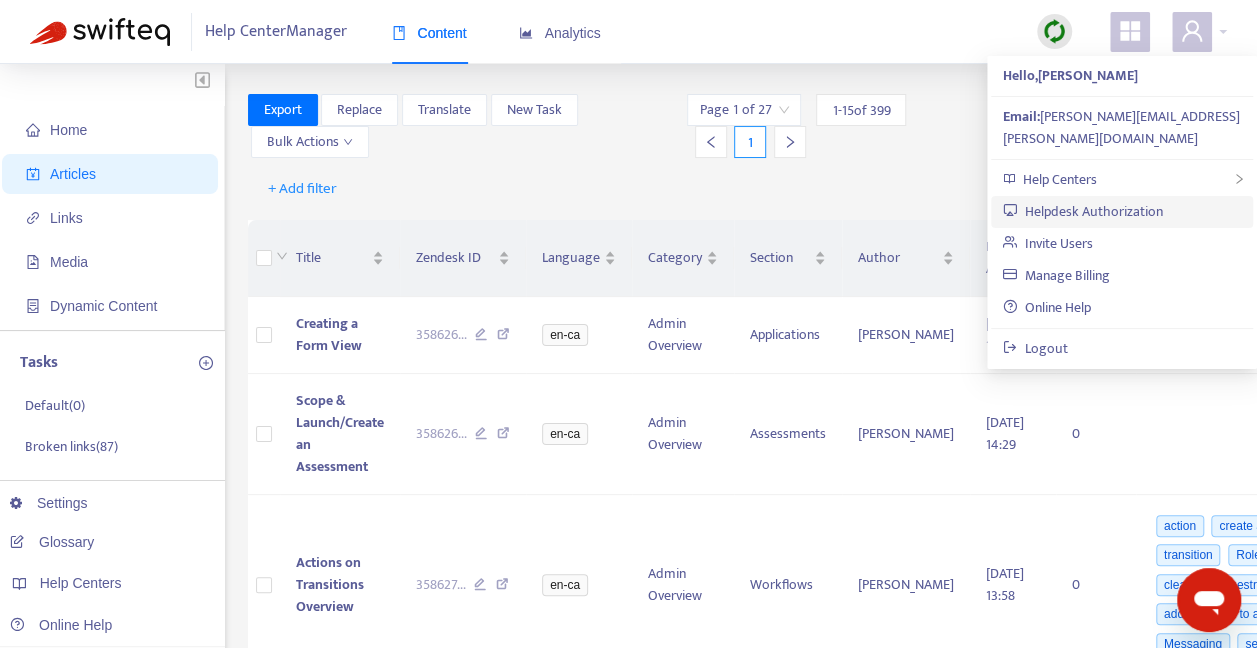 click on "Helpdesk Authorization" at bounding box center [1083, 211] 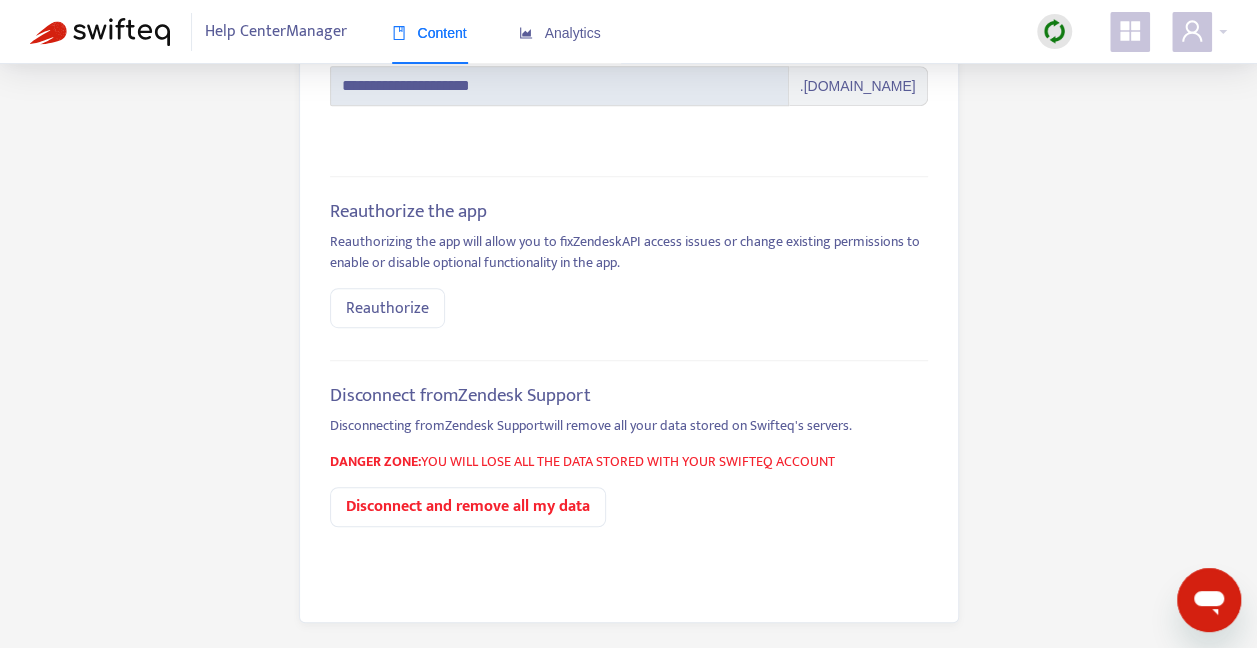 scroll, scrollTop: 425, scrollLeft: 0, axis: vertical 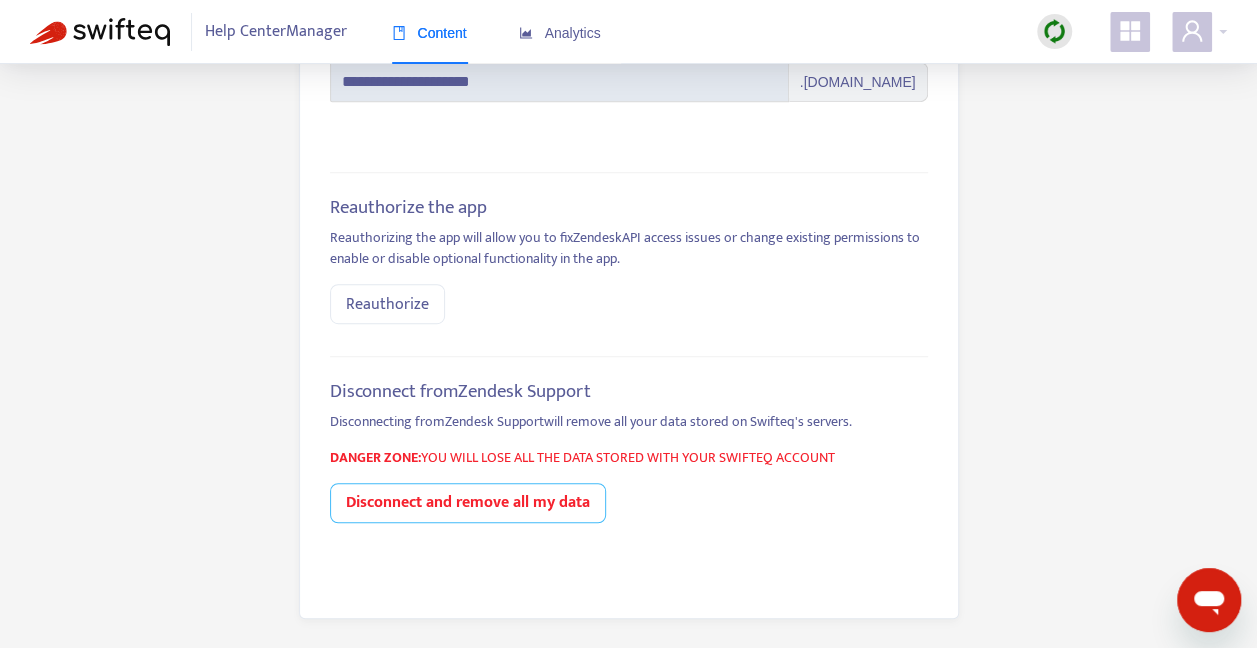 click on "Disconnect and remove all my data" at bounding box center (468, 502) 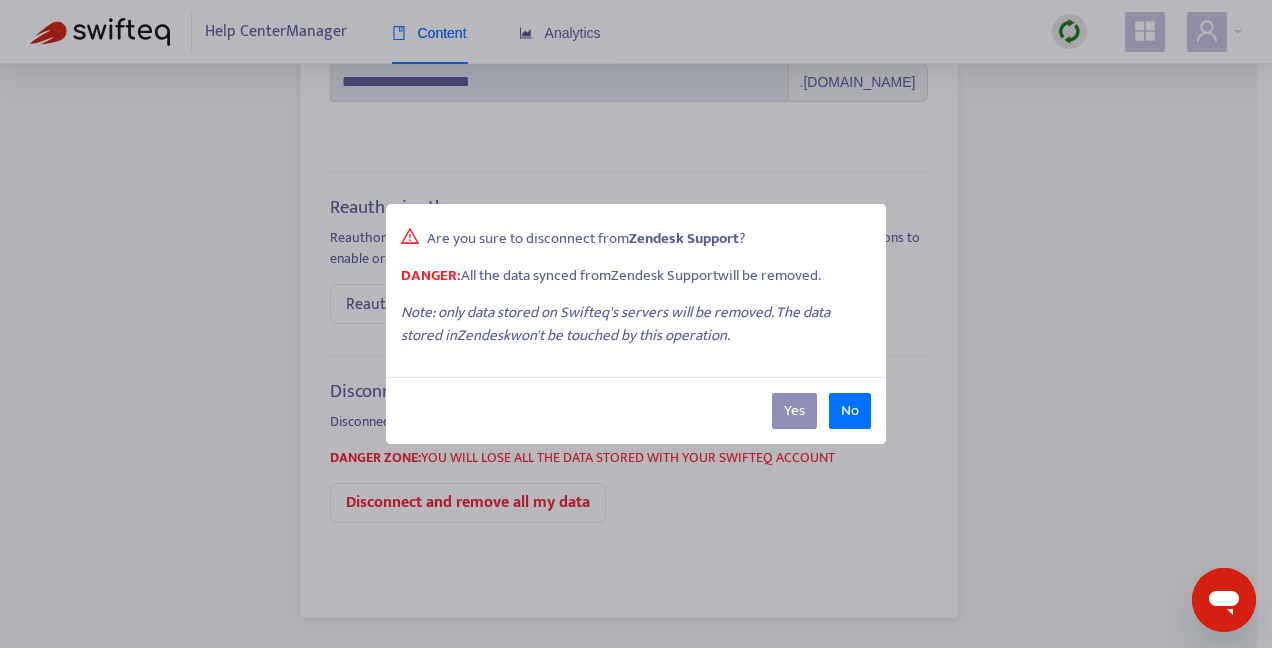 click on "Yes" at bounding box center (795, 411) 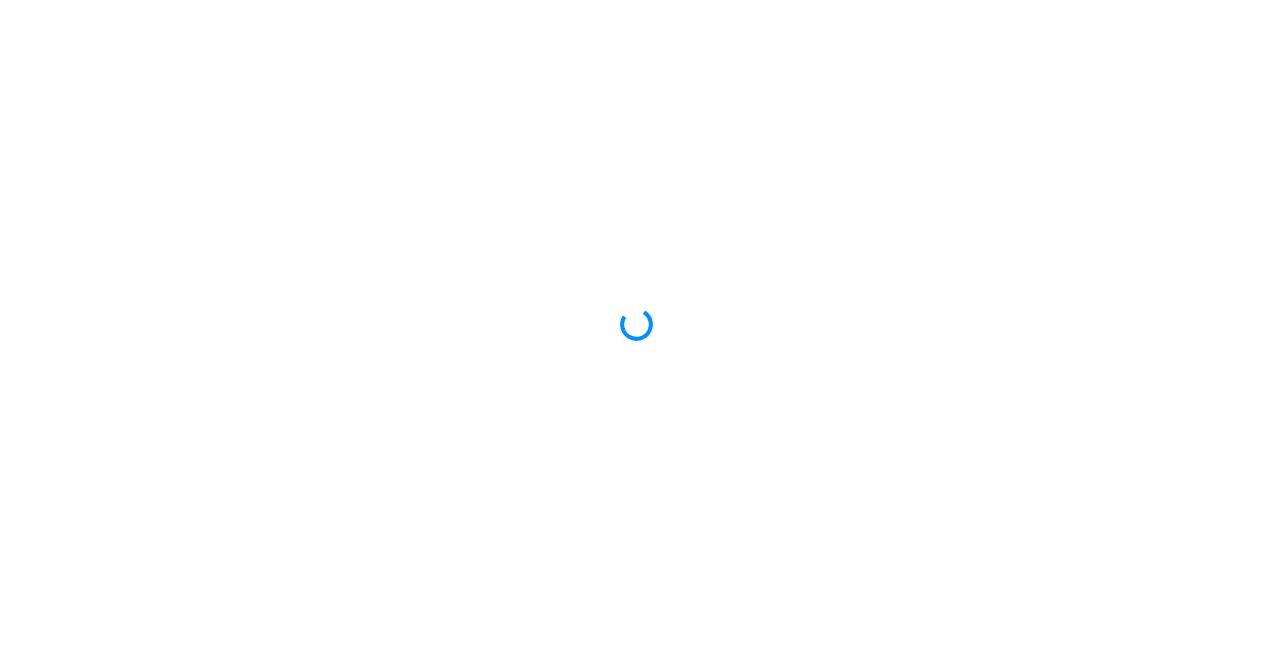 scroll, scrollTop: 0, scrollLeft: 0, axis: both 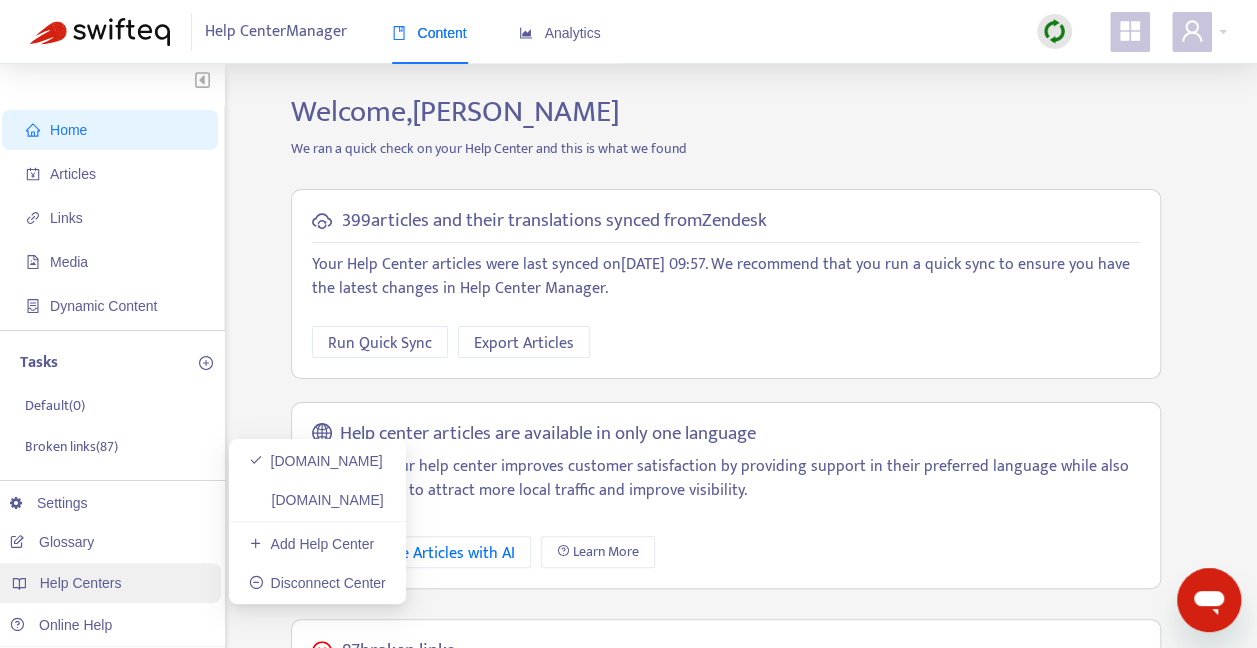 click on "Help Centers" at bounding box center [81, 583] 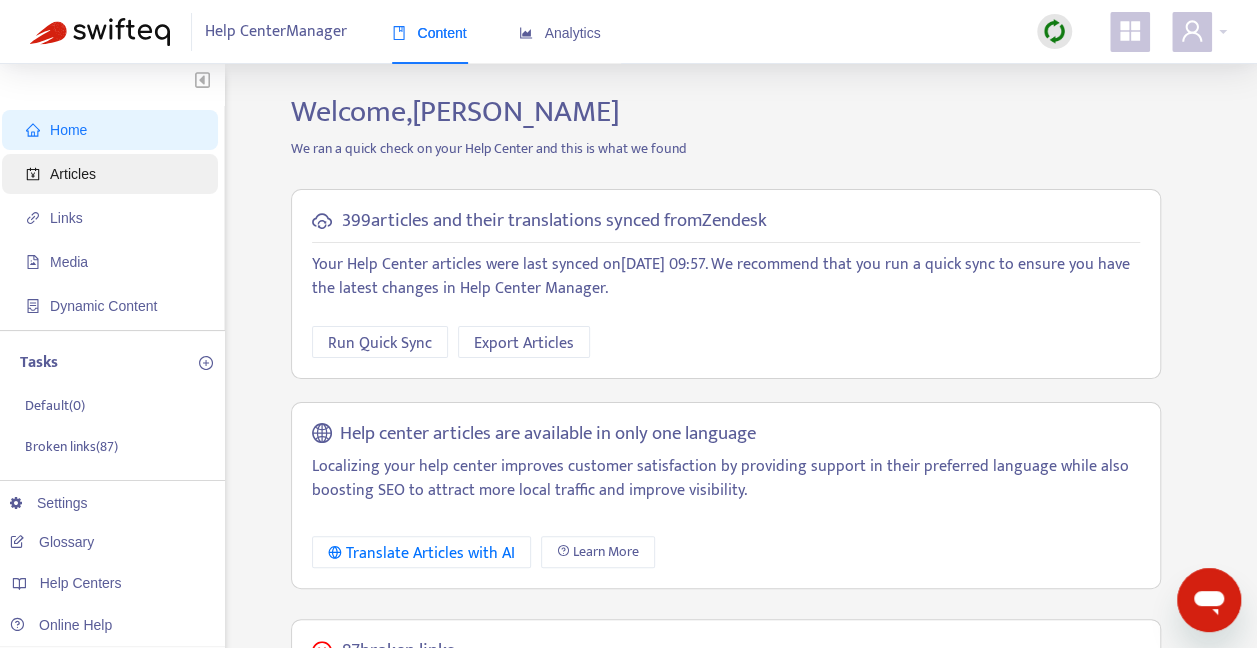 click on "Articles" at bounding box center (114, 174) 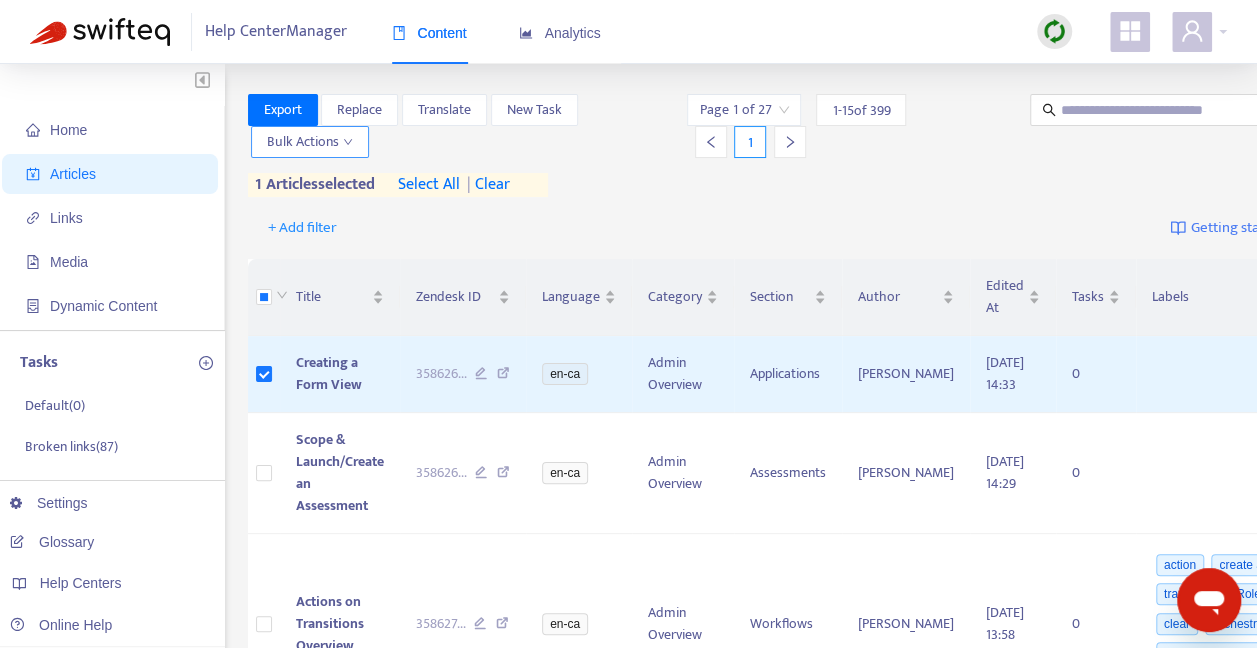 click on "Bulk Actions" at bounding box center [310, 142] 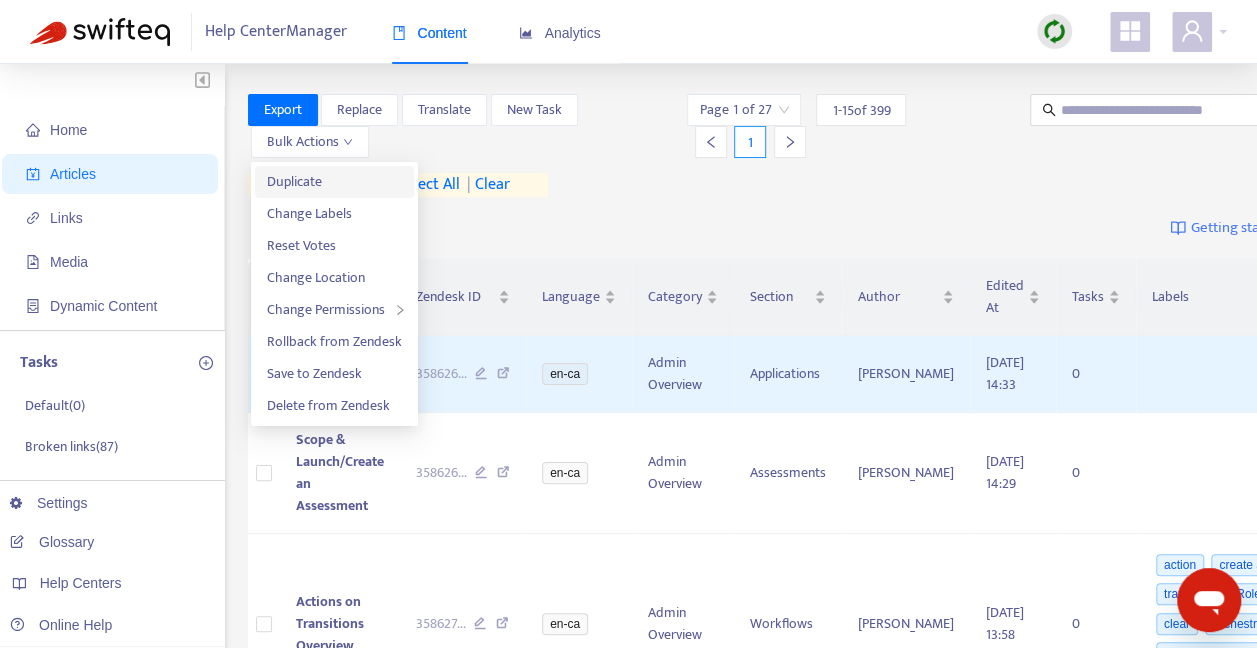 click on "Duplicate" at bounding box center [334, 182] 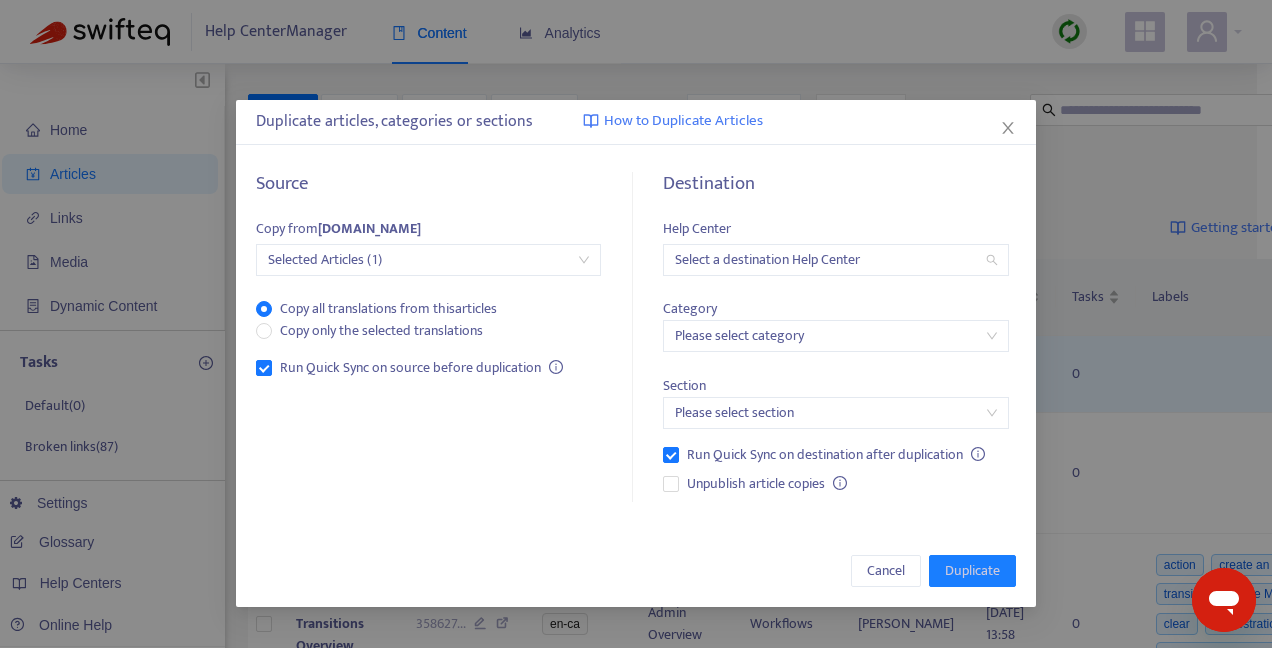 click at bounding box center [835, 260] 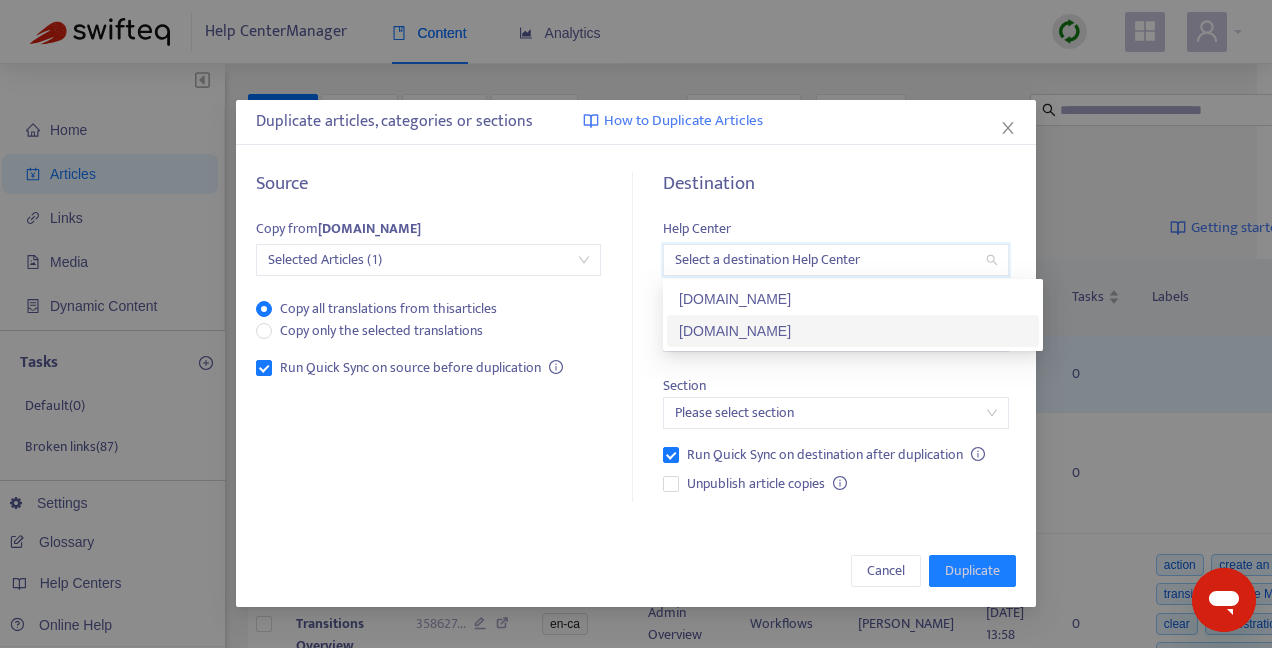 click on "[DOMAIN_NAME]" at bounding box center [853, 331] 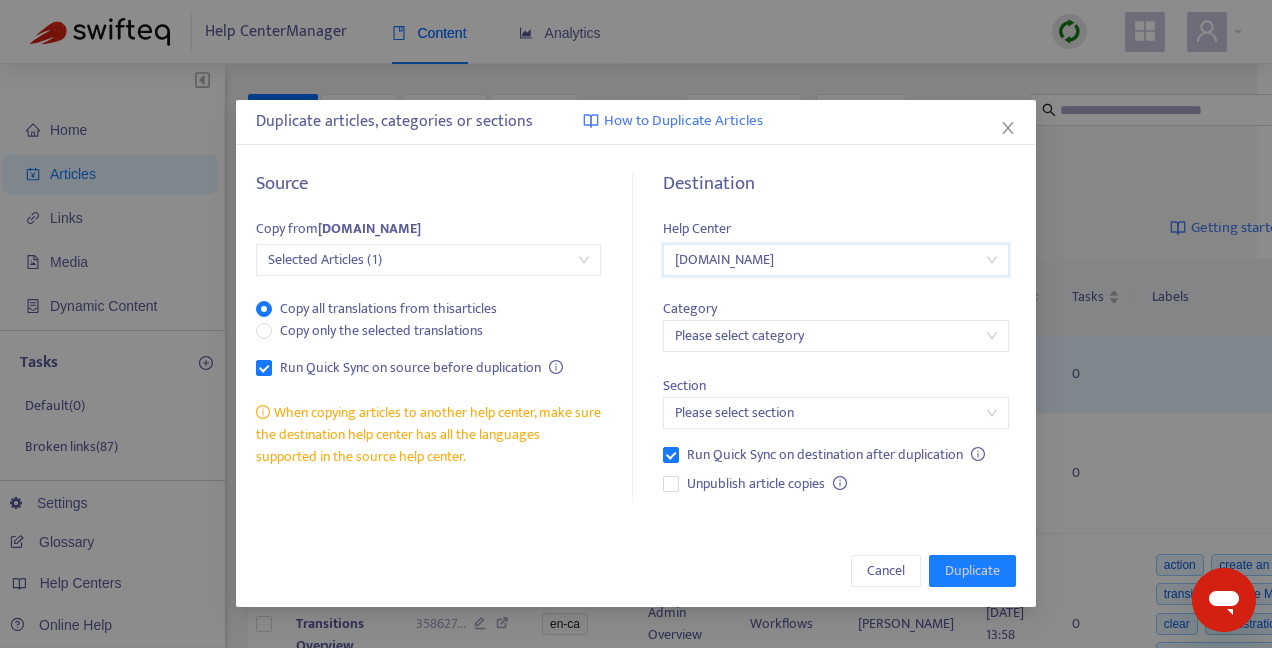 click at bounding box center (835, 336) 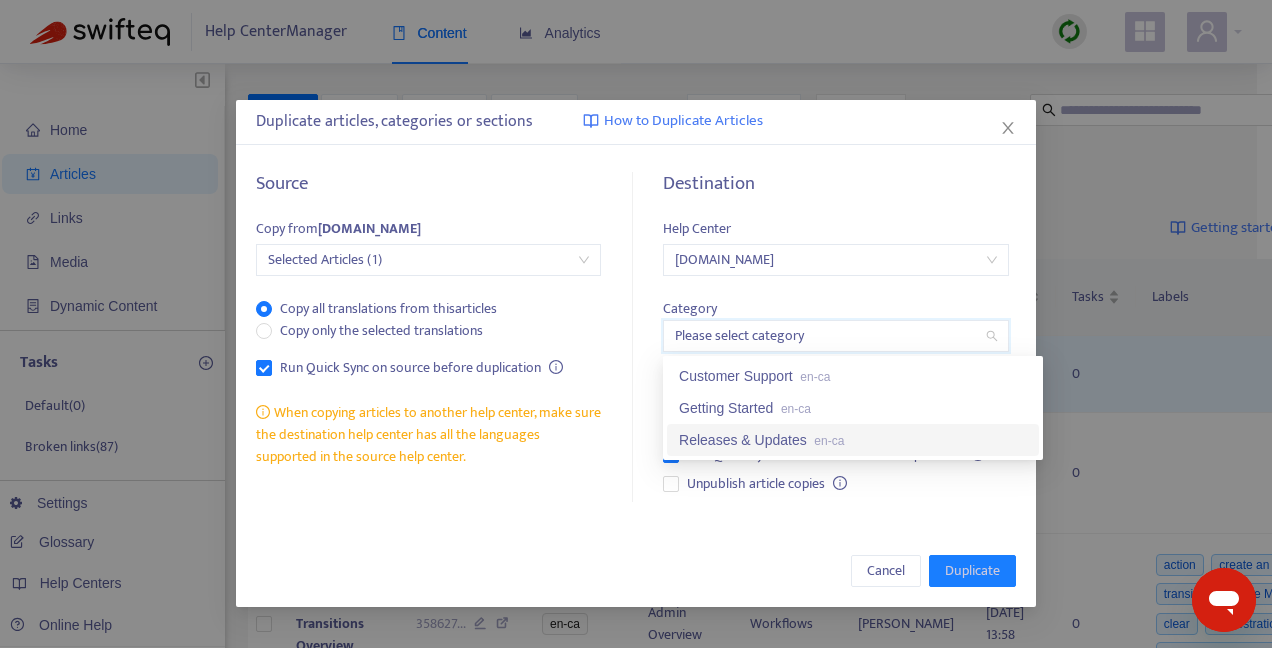 click on "en-ca" at bounding box center [829, 441] 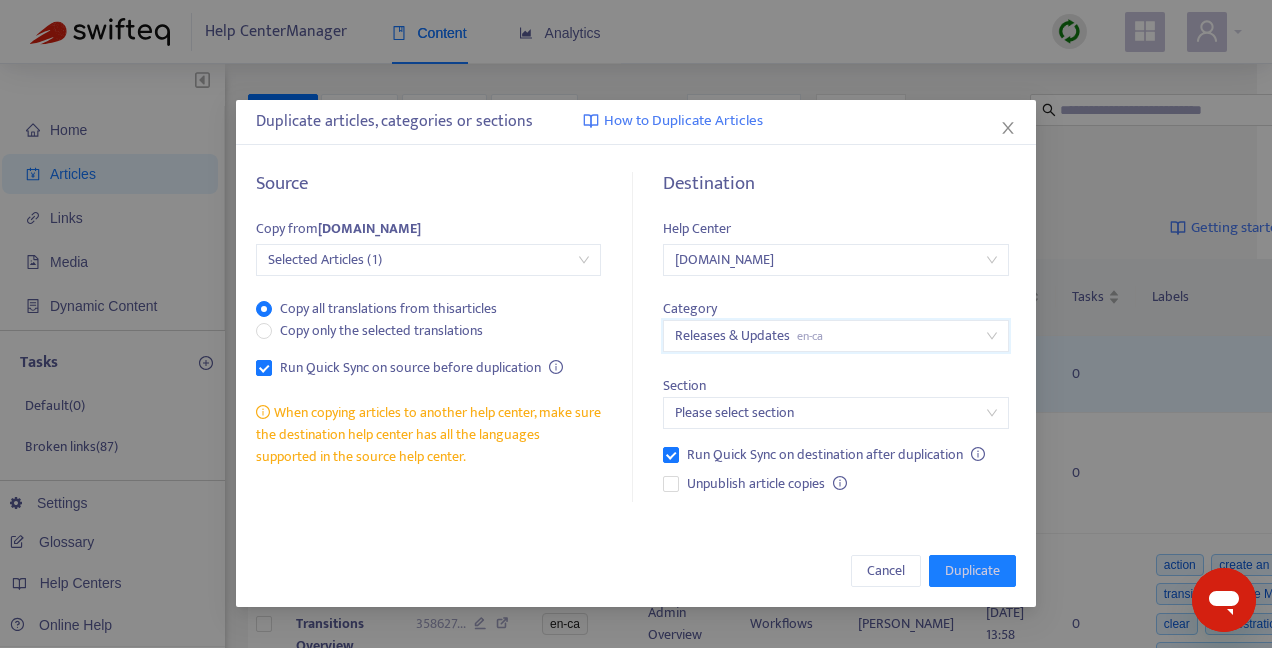 click at bounding box center (835, 413) 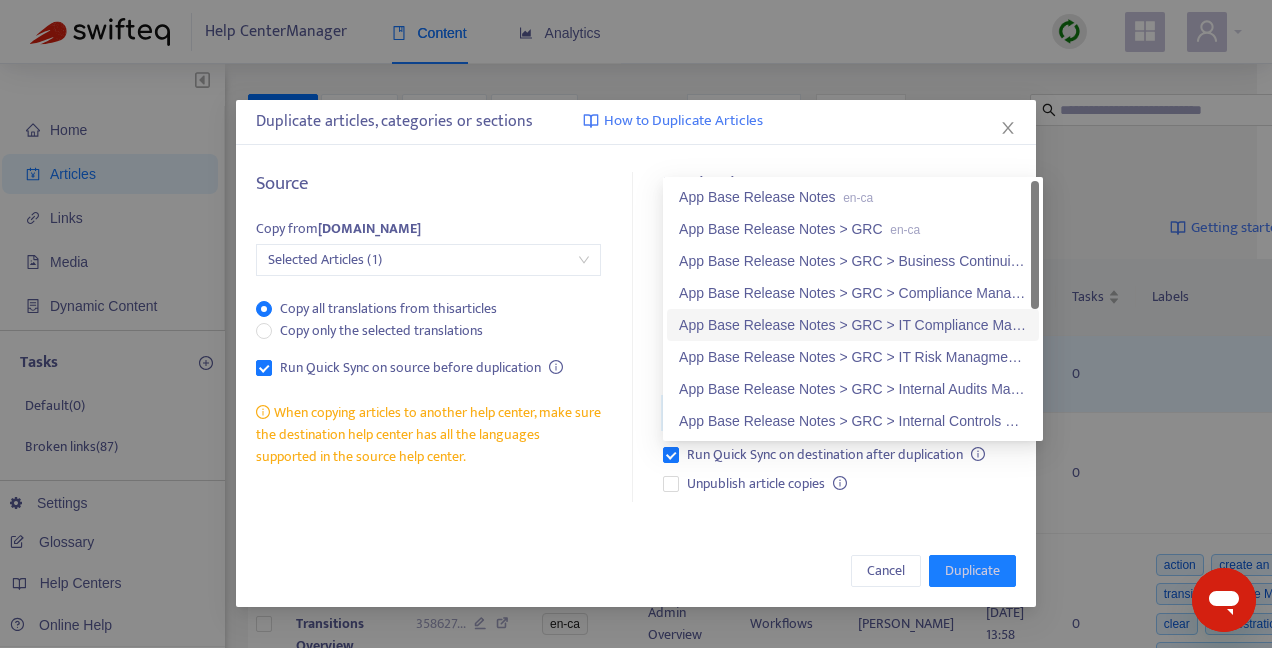 scroll, scrollTop: 384, scrollLeft: 0, axis: vertical 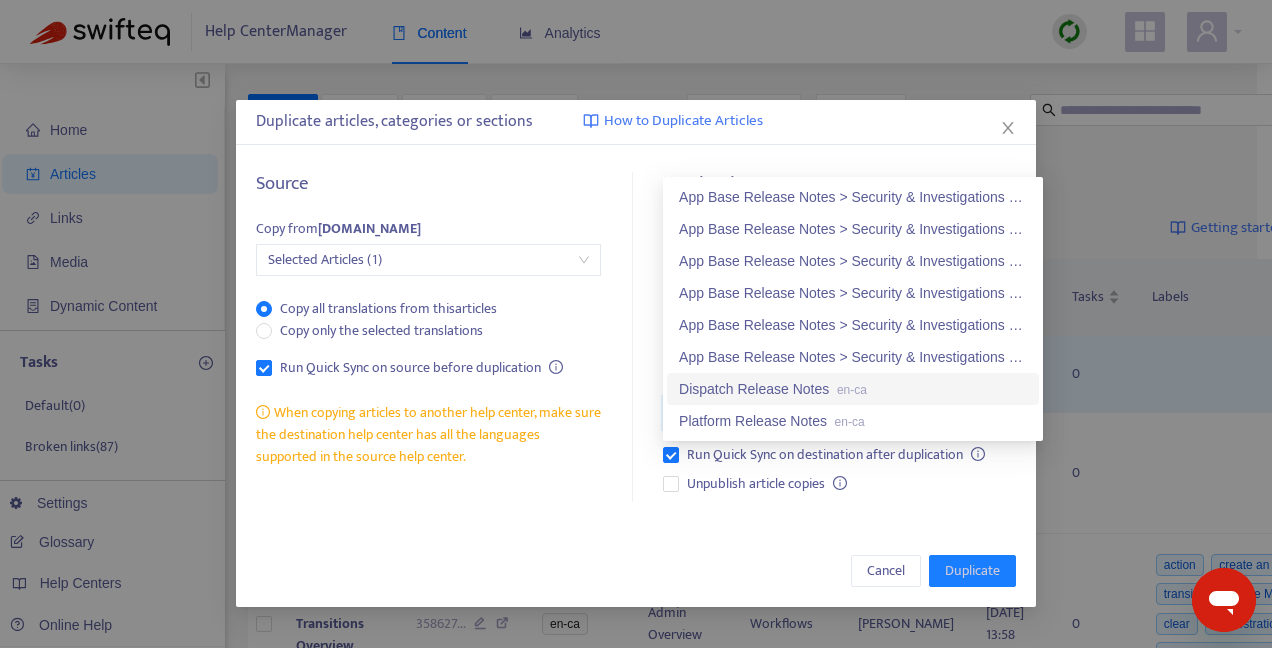 click on "Dispatch Release Notes   en-ca" at bounding box center (853, 389) 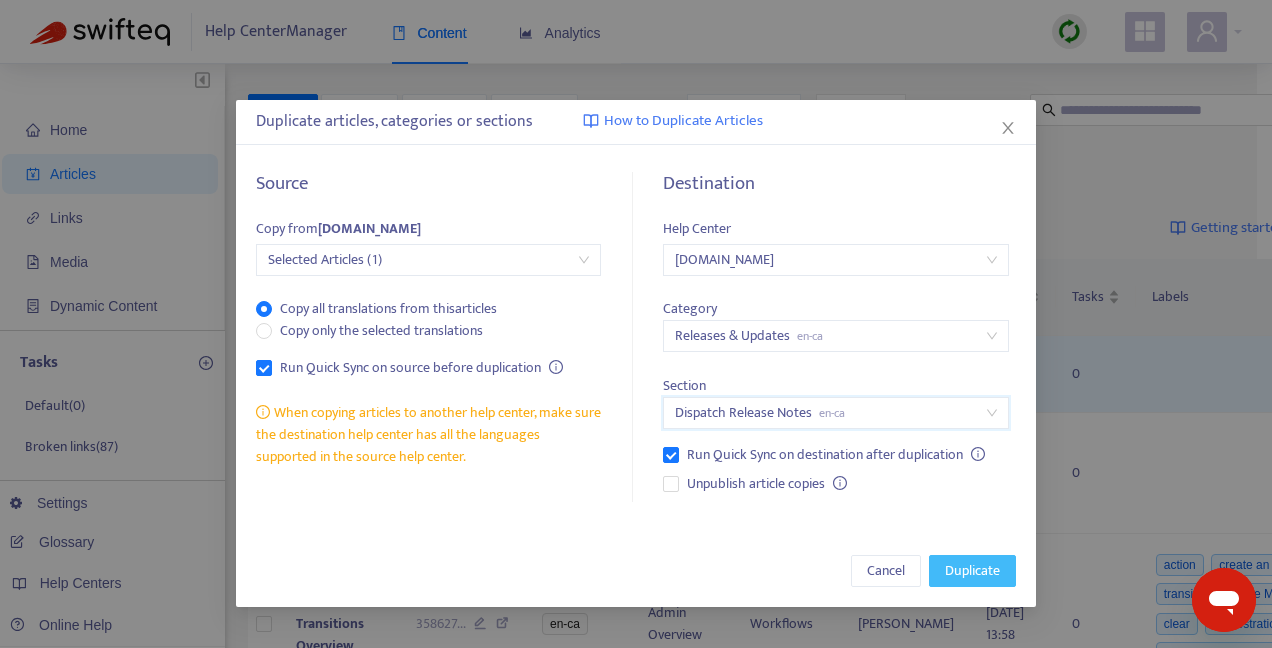 click on "Duplicate" at bounding box center (972, 571) 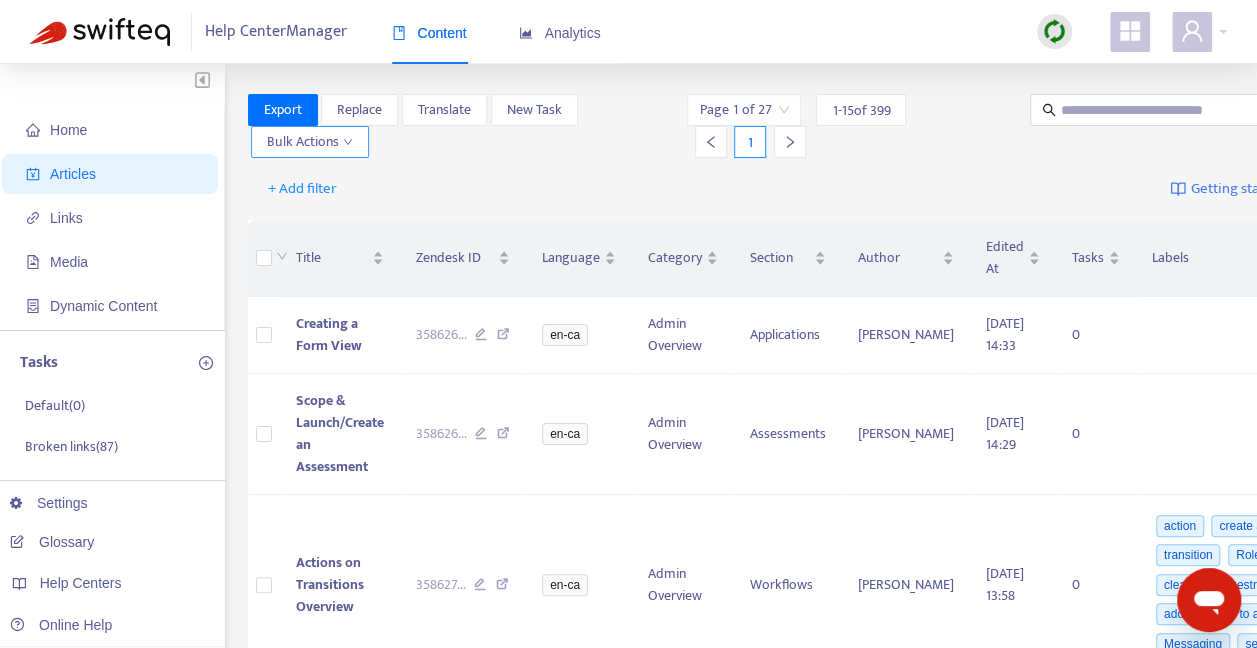 click 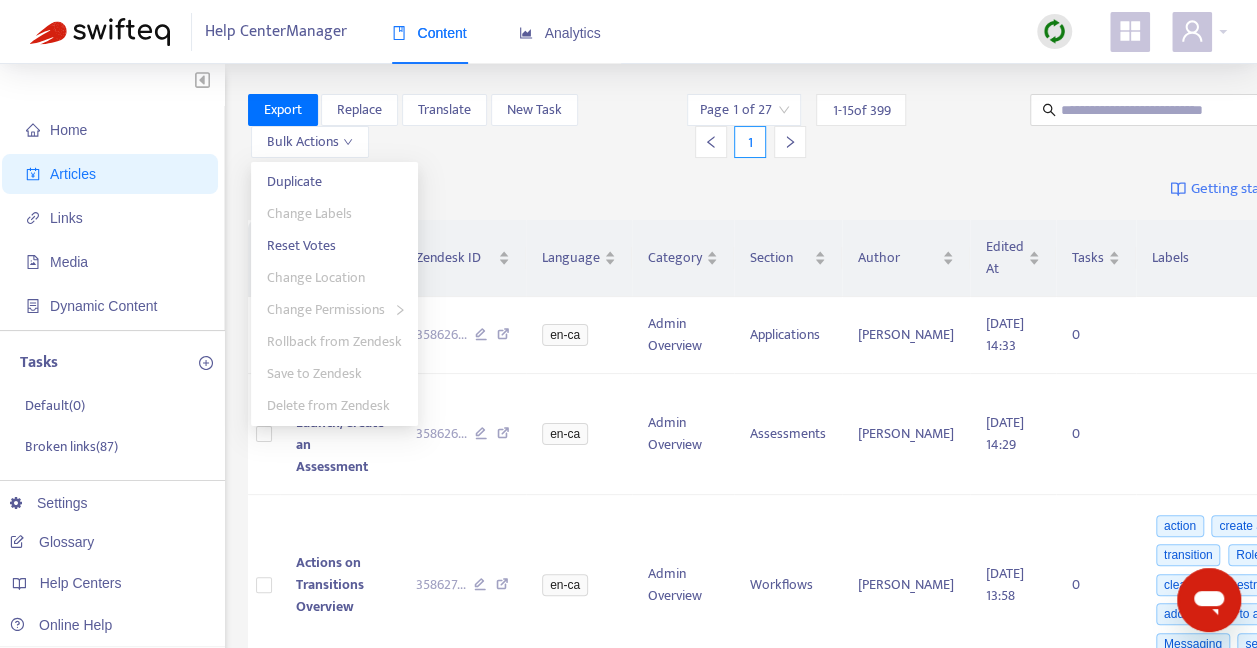 click on "+ Add filter Getting started with Articles" at bounding box center [808, 189] 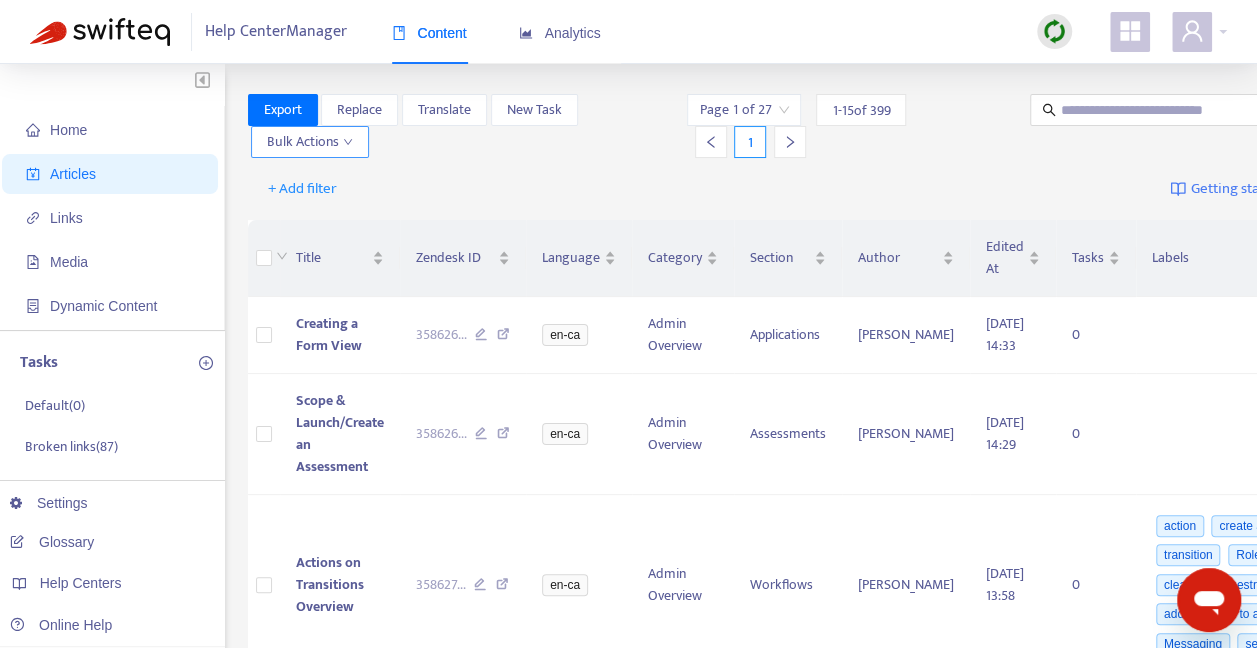 click on "Bulk Actions" at bounding box center [310, 142] 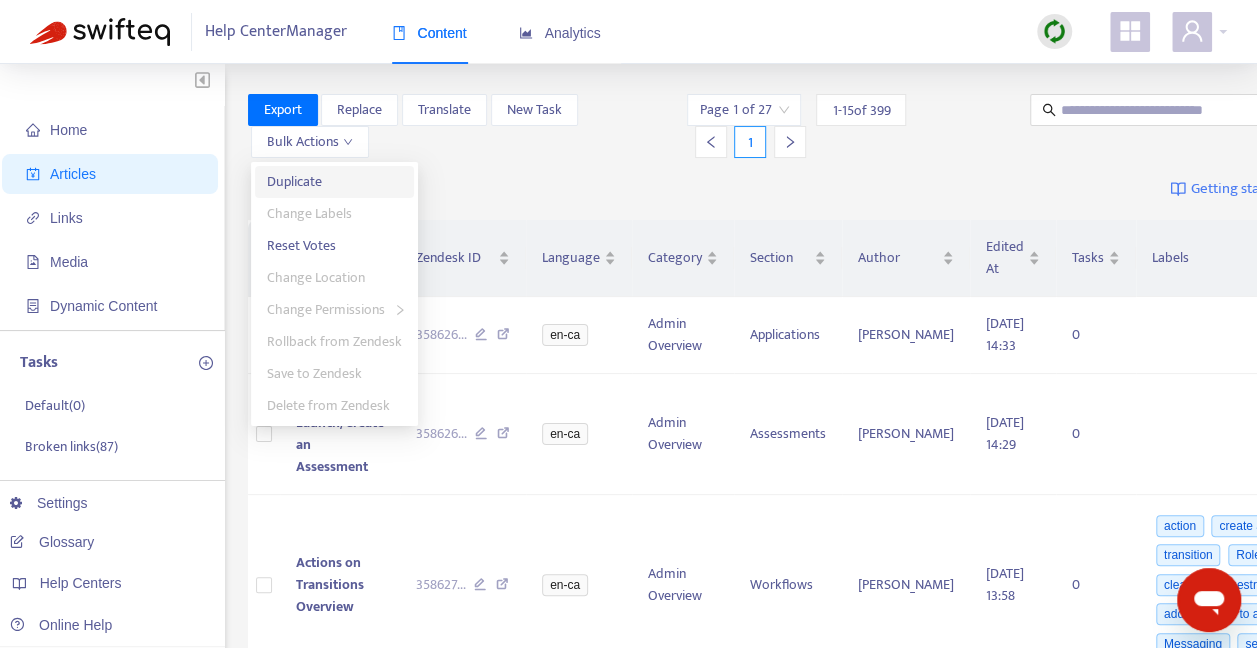 click on "Duplicate" at bounding box center [334, 182] 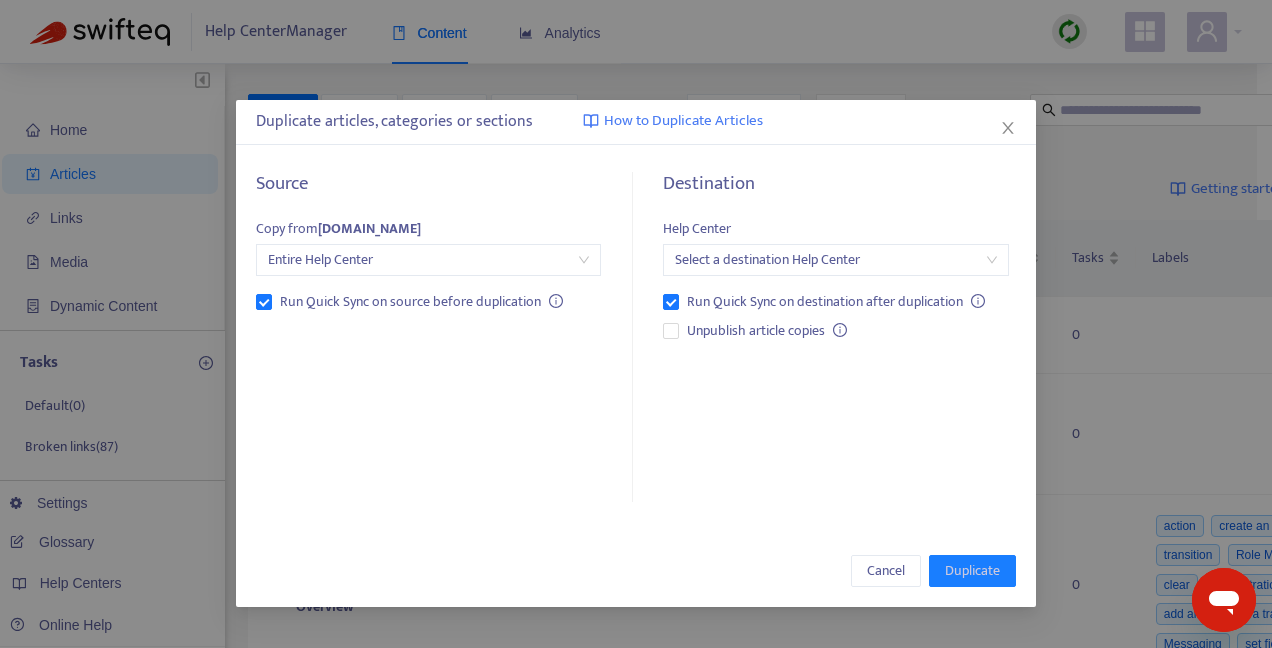 click on "Entire Help Center" at bounding box center [428, 260] 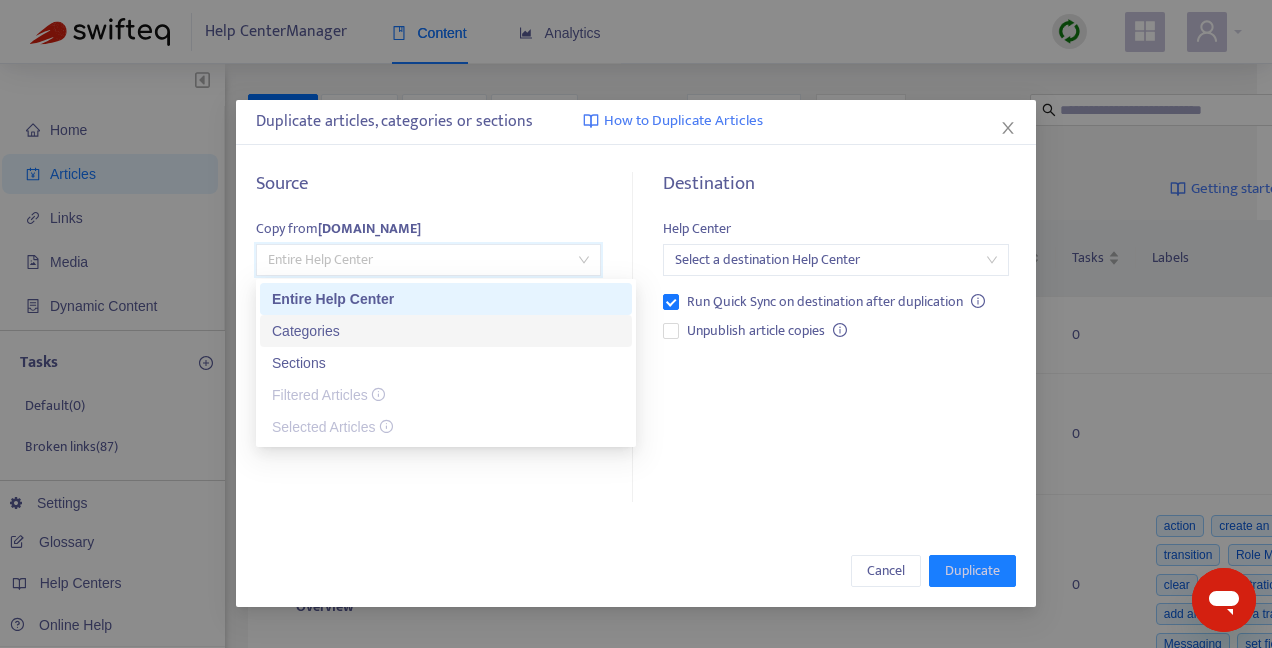 click on "Categories" at bounding box center [446, 331] 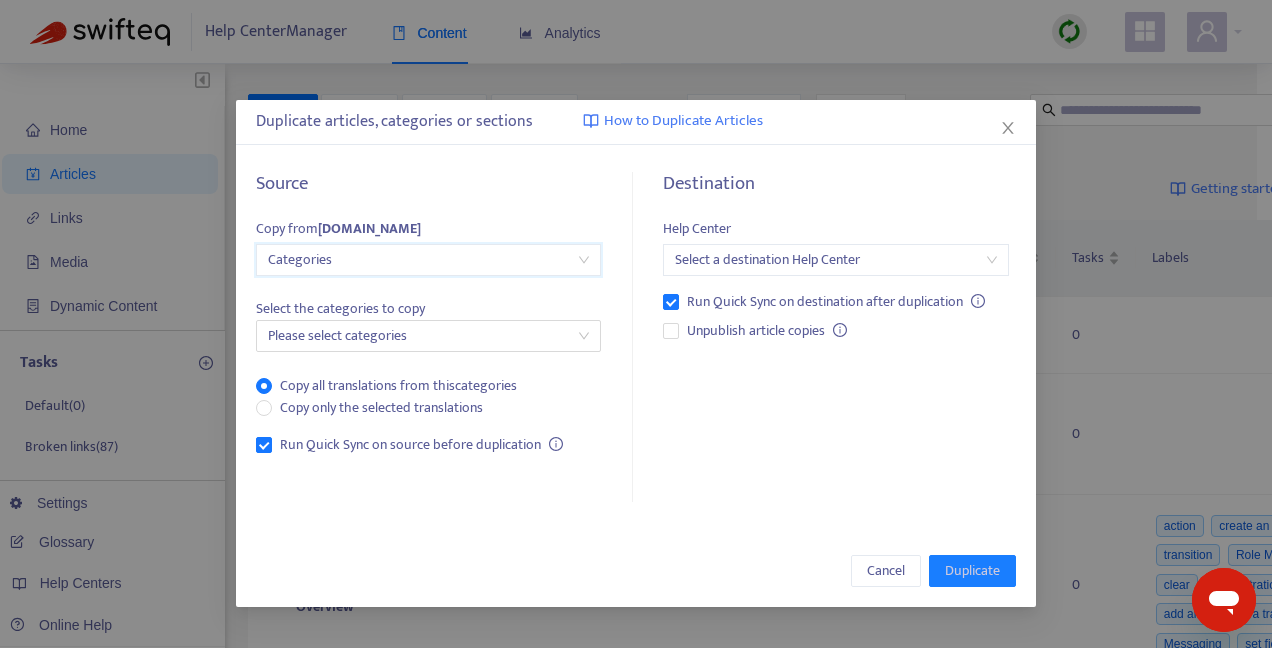 click at bounding box center [418, 336] 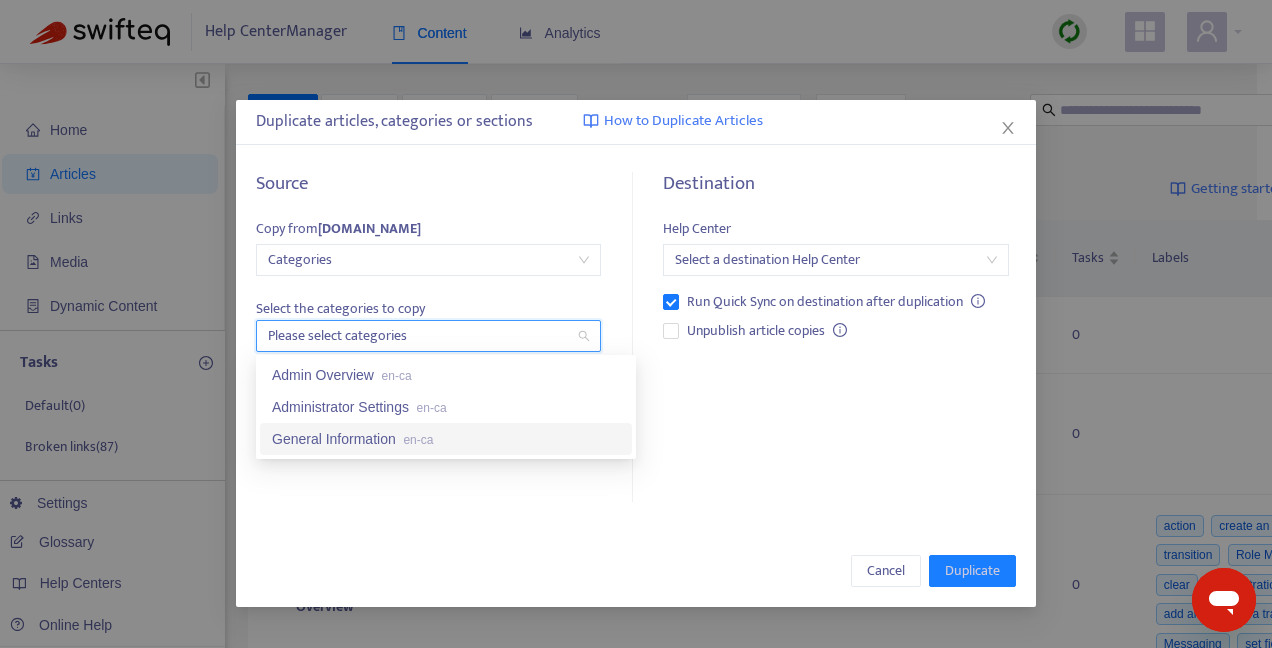 click on "Cancel Duplicate" at bounding box center (636, 571) 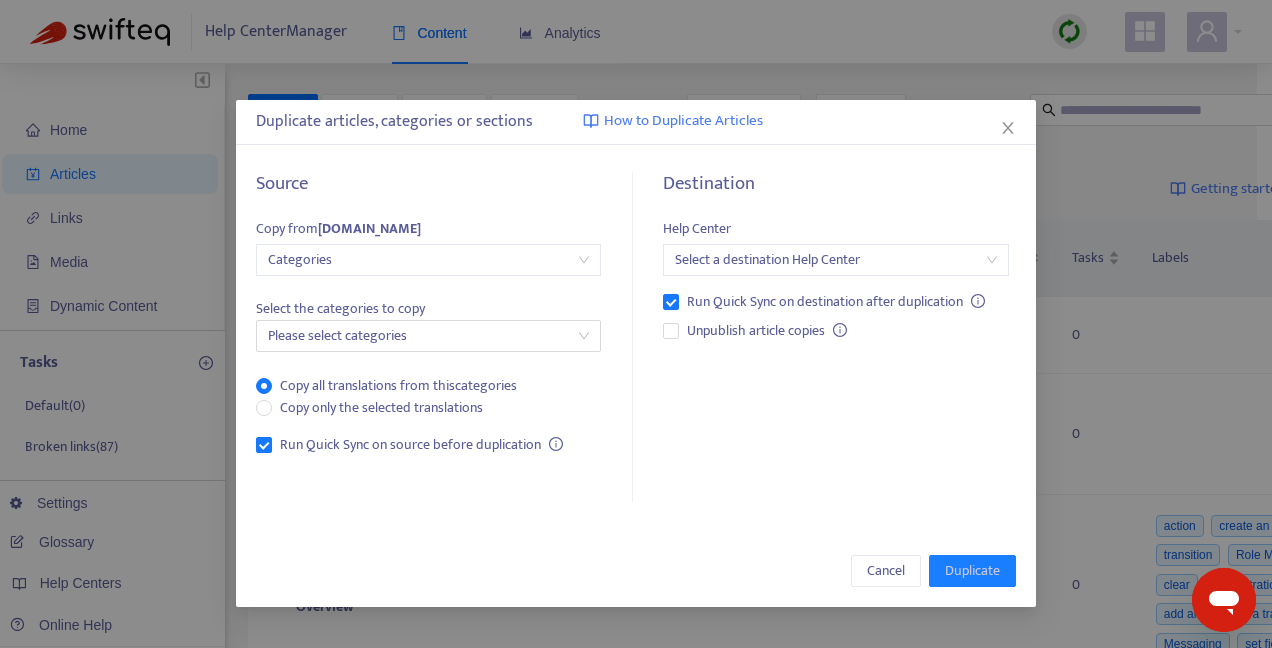 click on "How to Duplicate Articles" at bounding box center (683, 121) 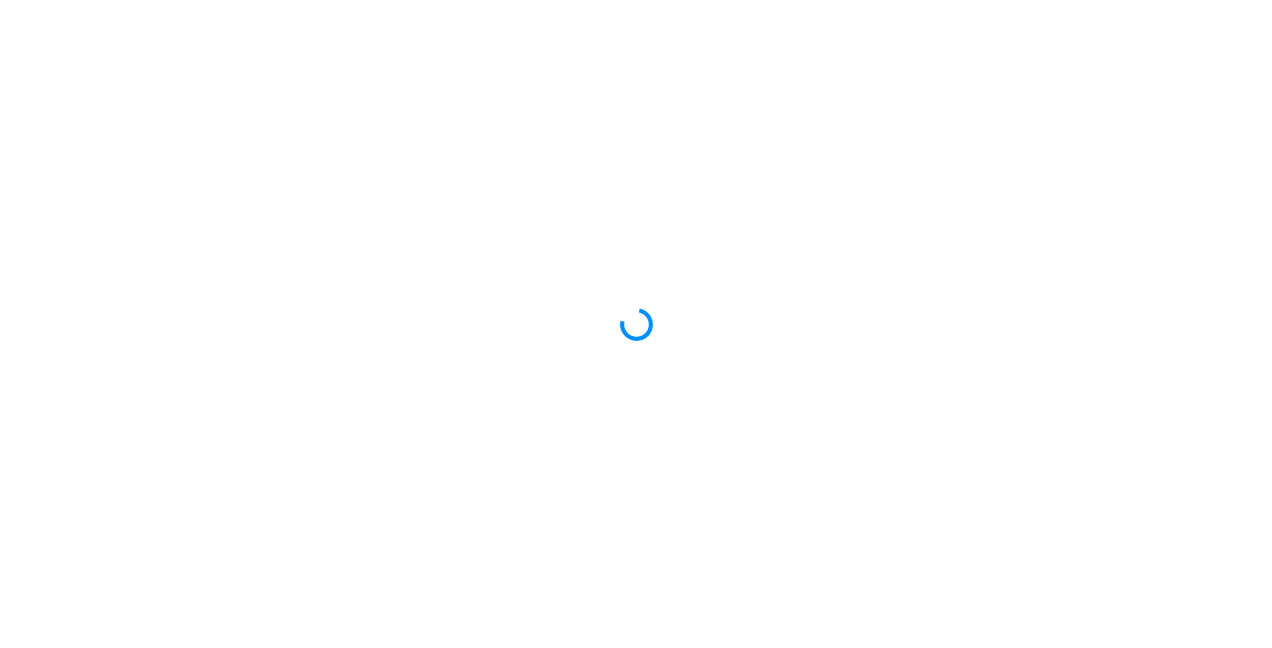 scroll, scrollTop: 0, scrollLeft: 0, axis: both 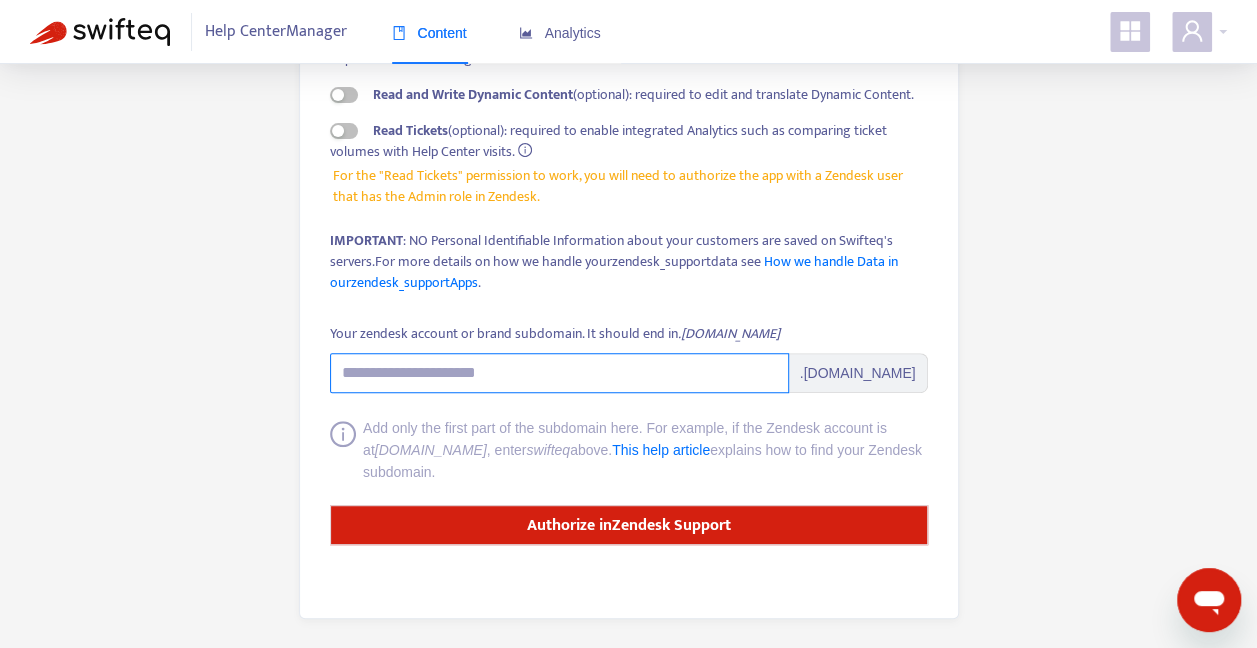 click on "Your zendesk account or brand subdomain. It should end in  .[DOMAIN_NAME]" at bounding box center [559, 373] 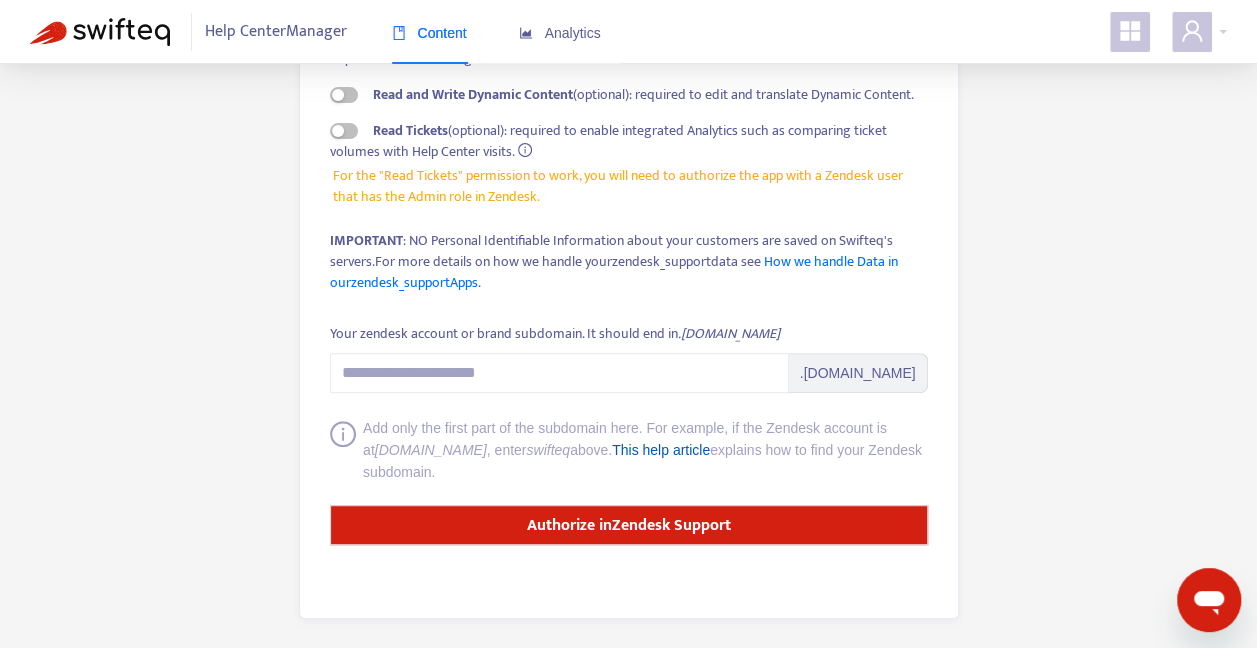 click on "This help article" at bounding box center (661, 450) 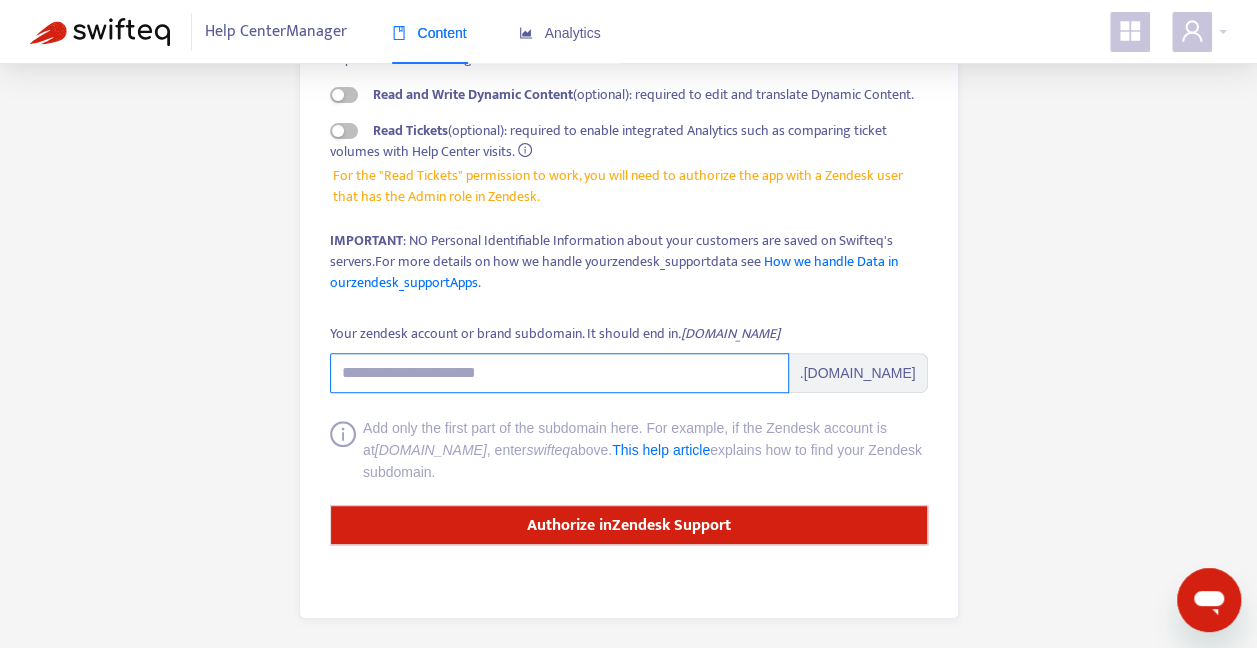 click on "Your zendesk account or brand subdomain. It should end in  .[DOMAIN_NAME]" at bounding box center [559, 373] 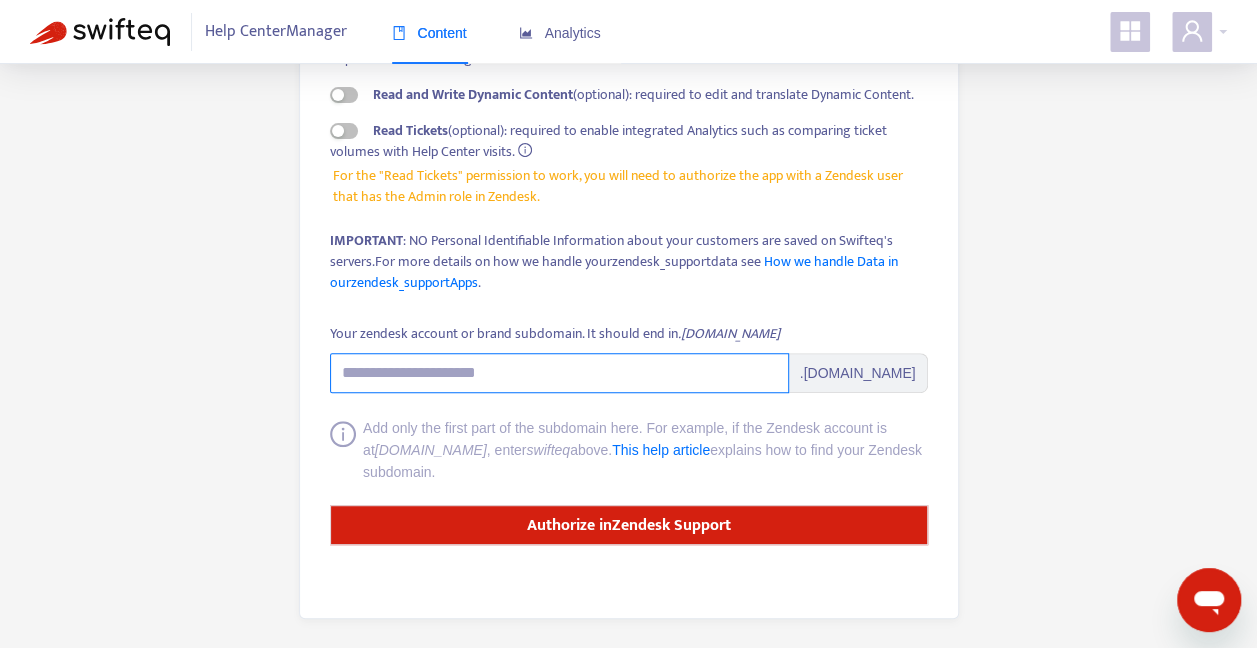paste on "**********" 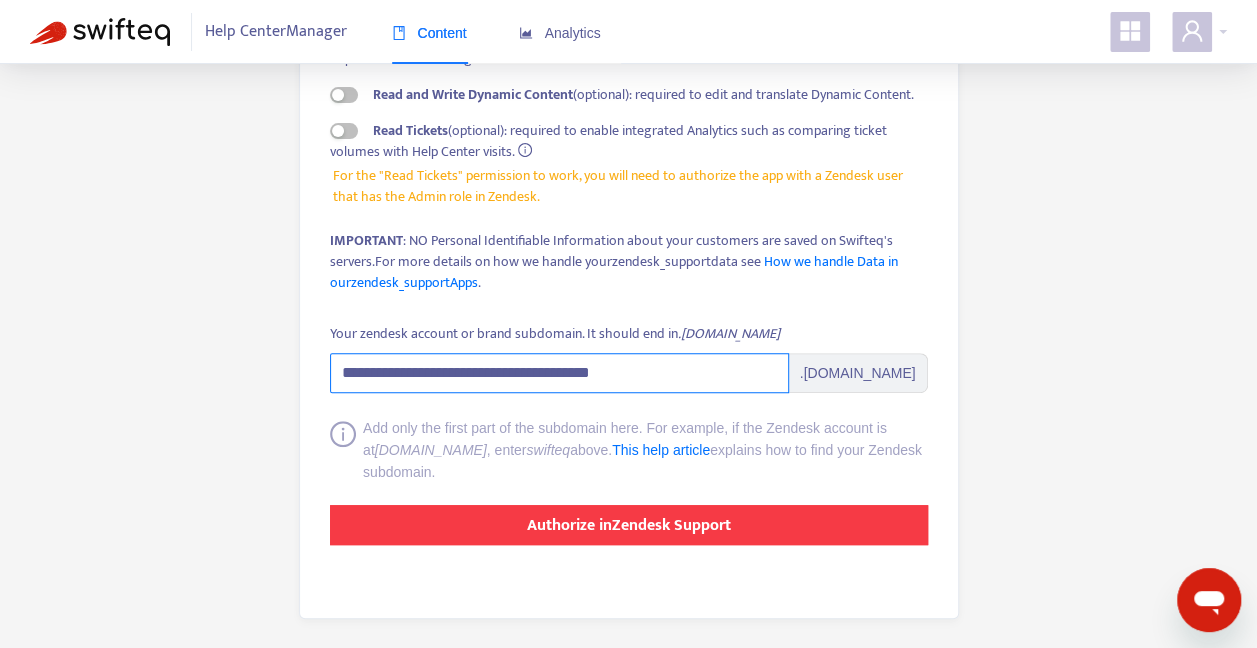 type on "**********" 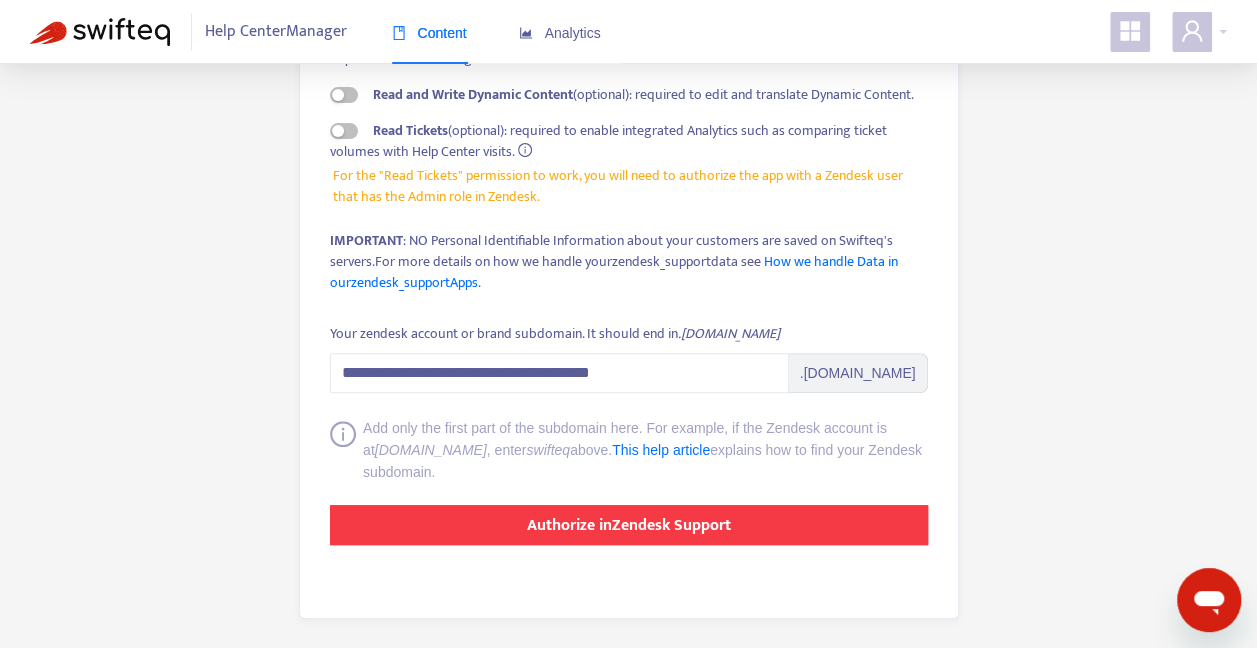 click on "Authorize in  Zendesk Support" at bounding box center (629, 525) 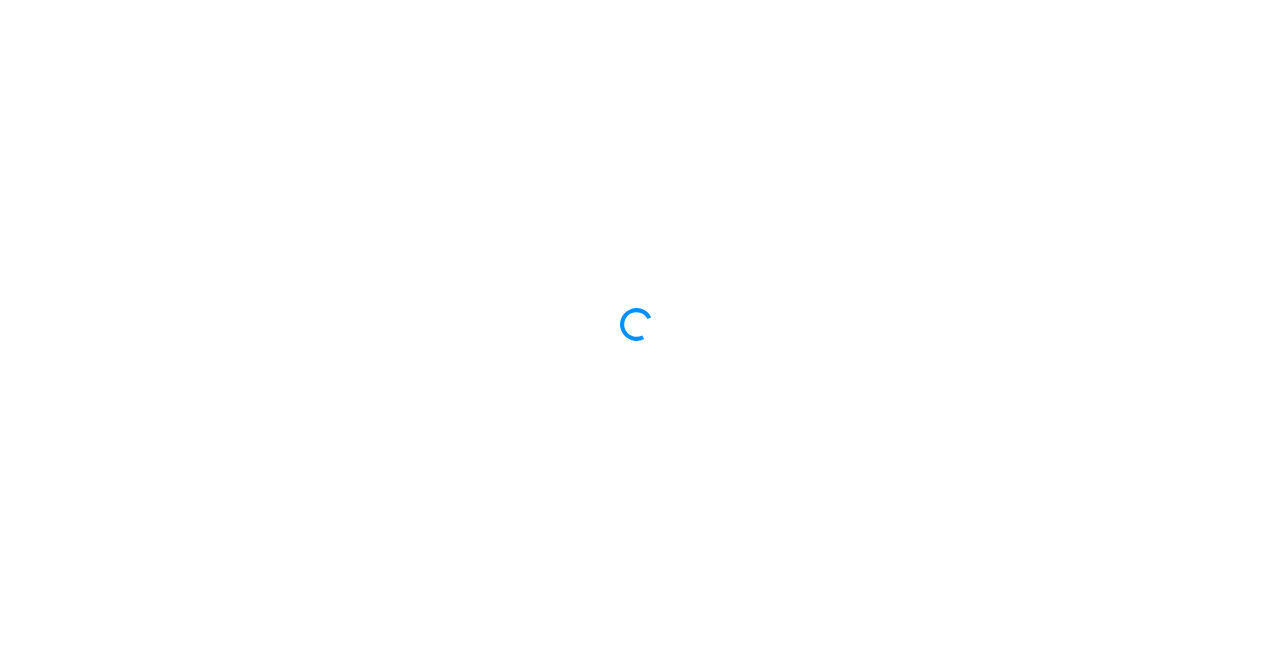 scroll, scrollTop: 0, scrollLeft: 0, axis: both 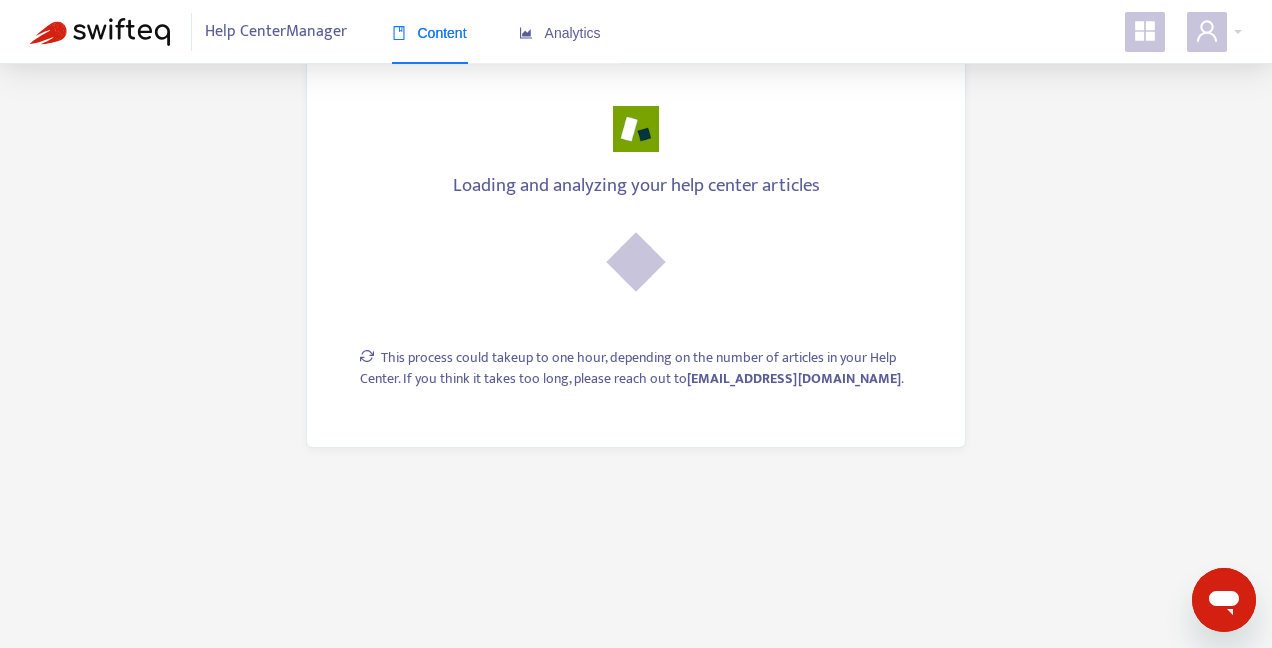 click on "Help Center  Manager Content Analytics Loading and analyzing your help center articles  This process could take  up to one hour, depending on the number of articles in your Help Center . If you think it takes too long, please reach out to  [EMAIL_ADDRESS][DOMAIN_NAME] ." at bounding box center [636, 324] 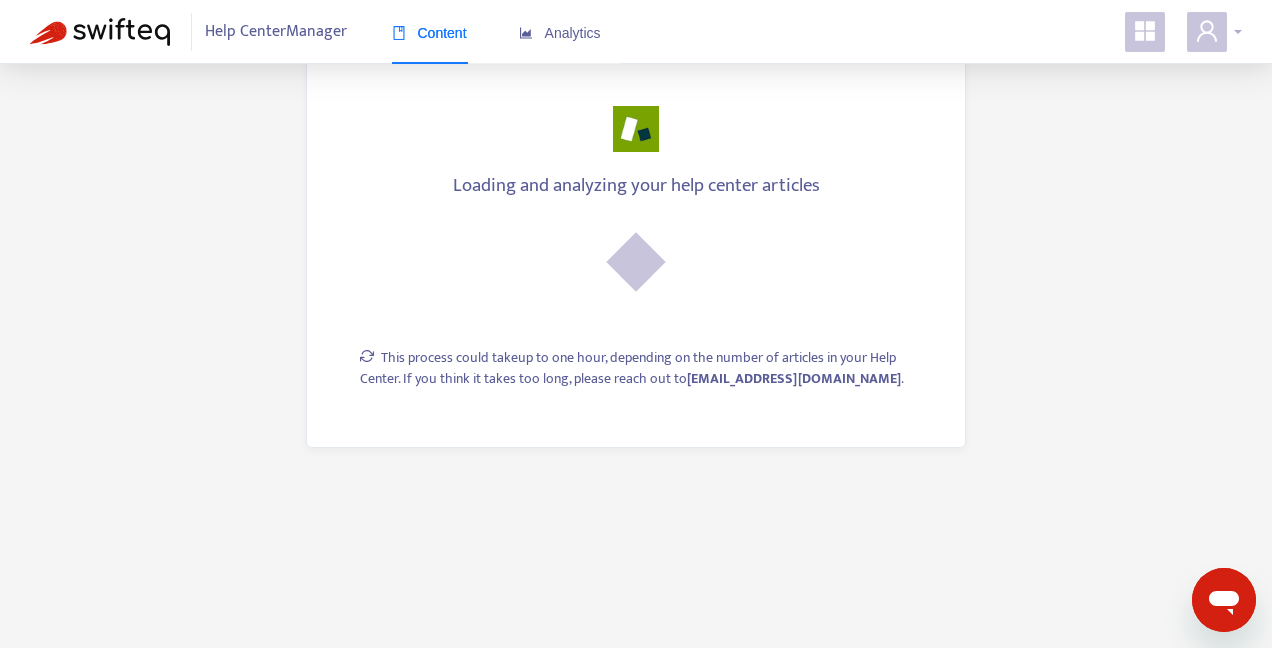 click 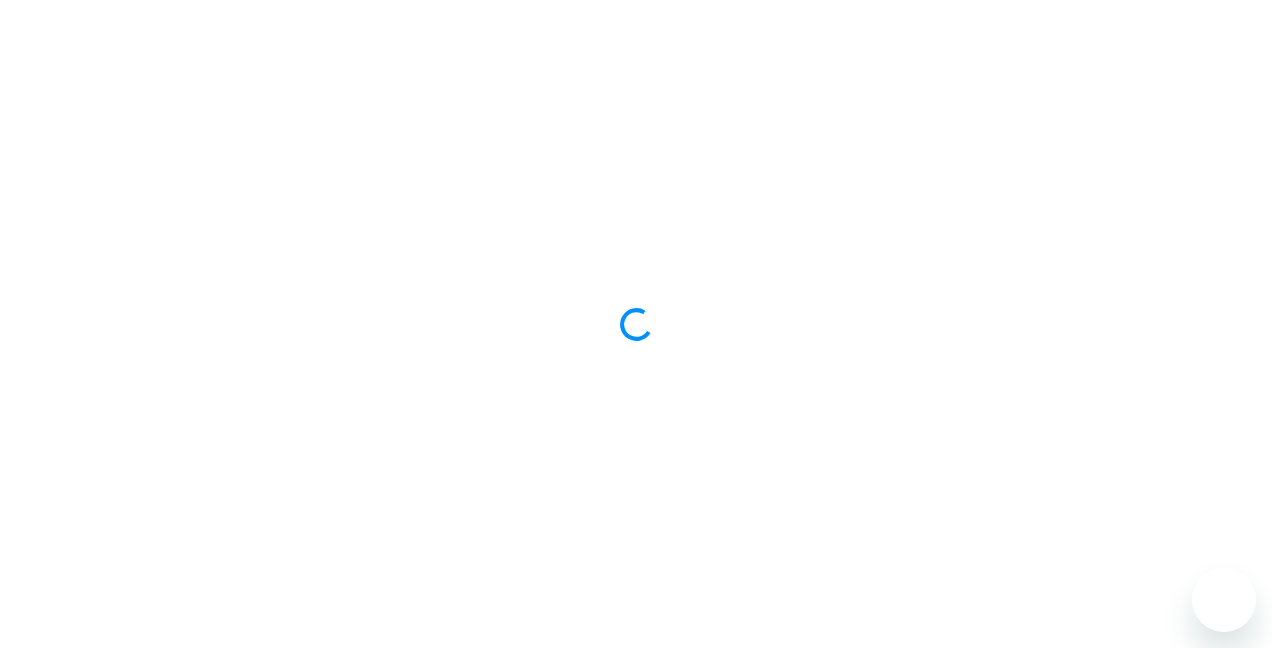 scroll, scrollTop: 0, scrollLeft: 0, axis: both 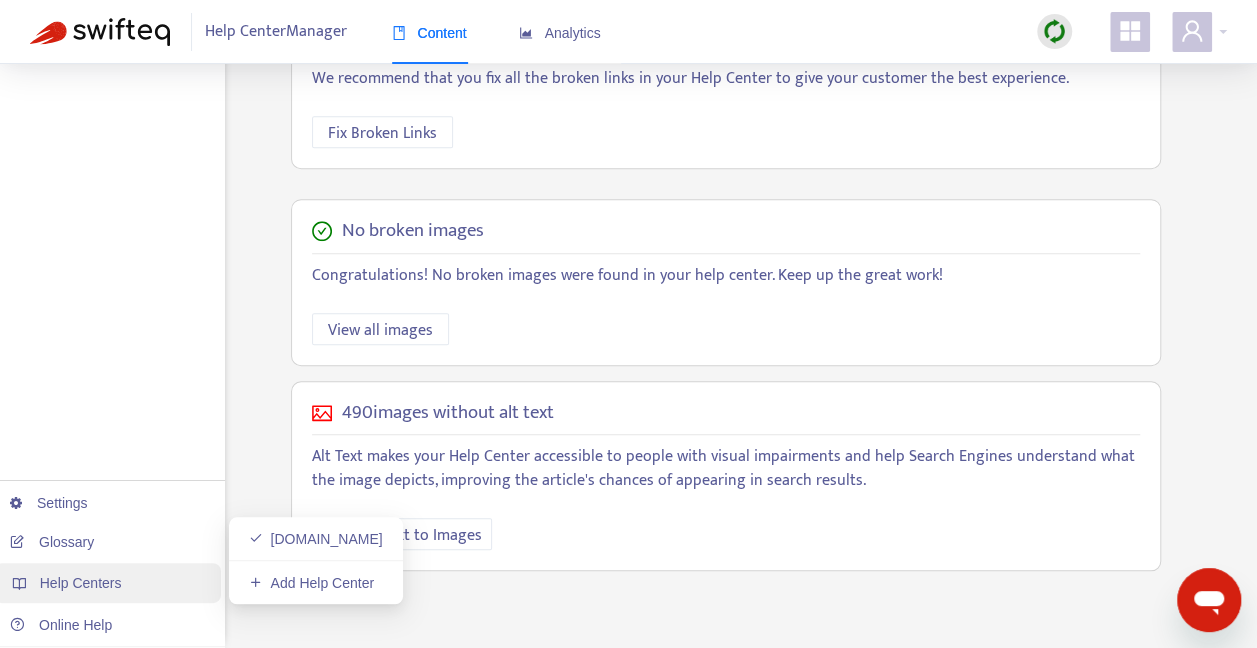 click on "Help Centers" at bounding box center [81, 583] 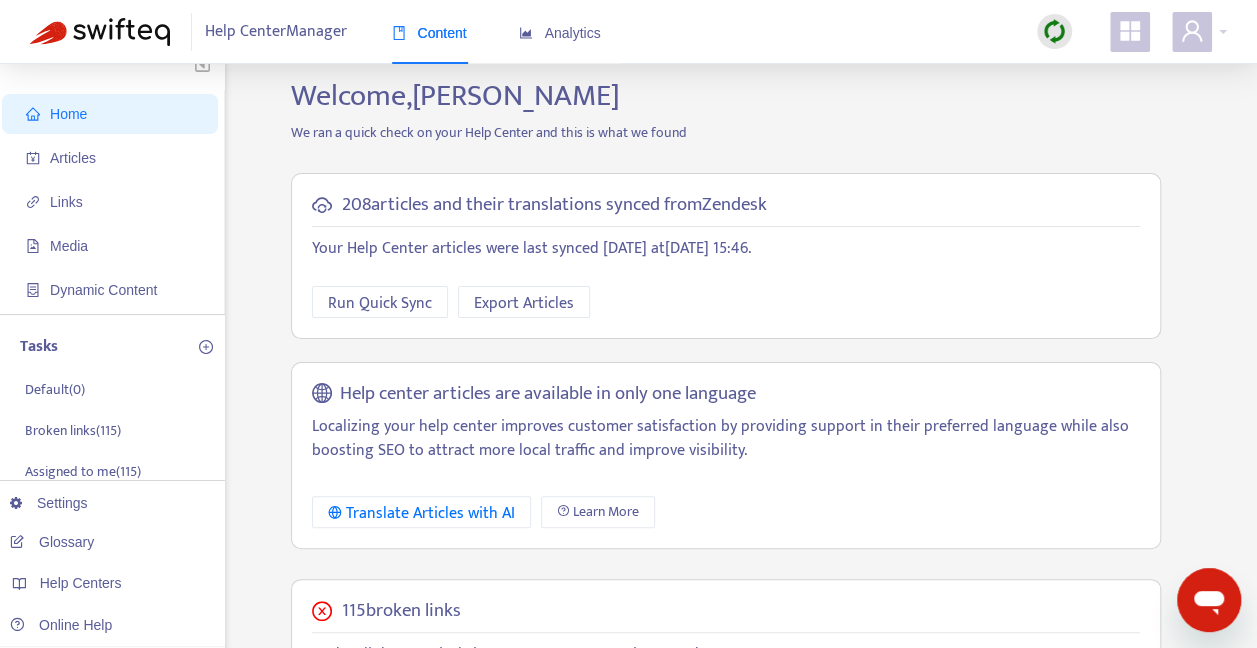 scroll, scrollTop: 0, scrollLeft: 0, axis: both 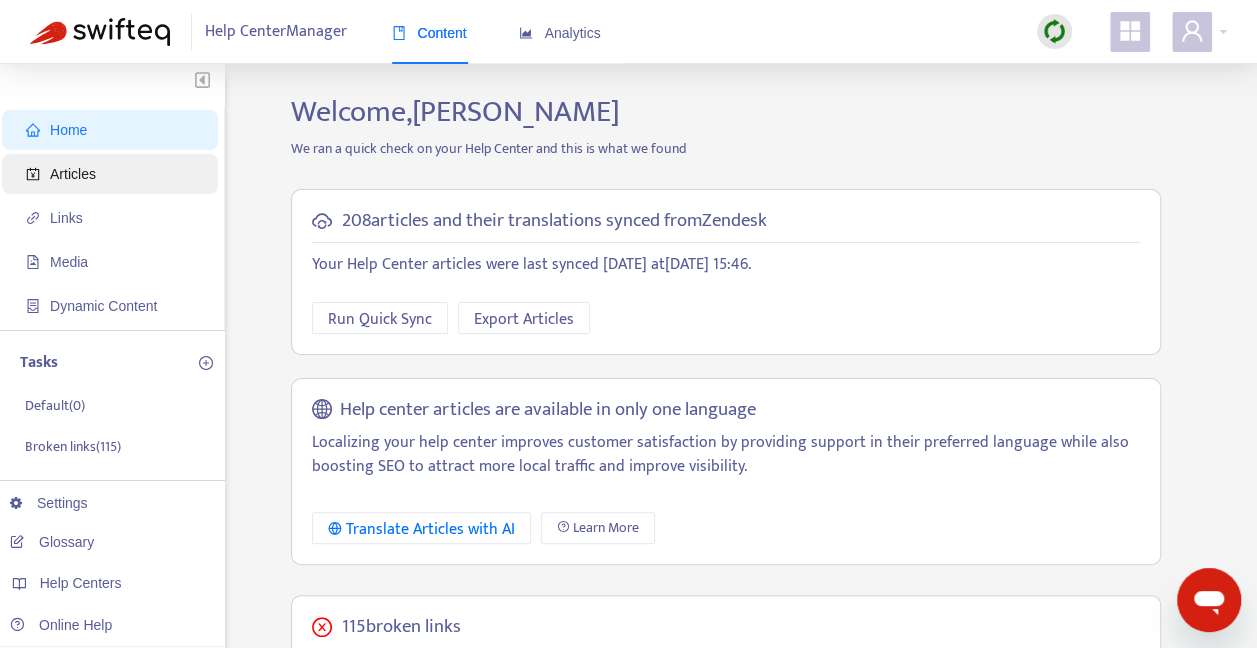 click on "Articles" at bounding box center (114, 174) 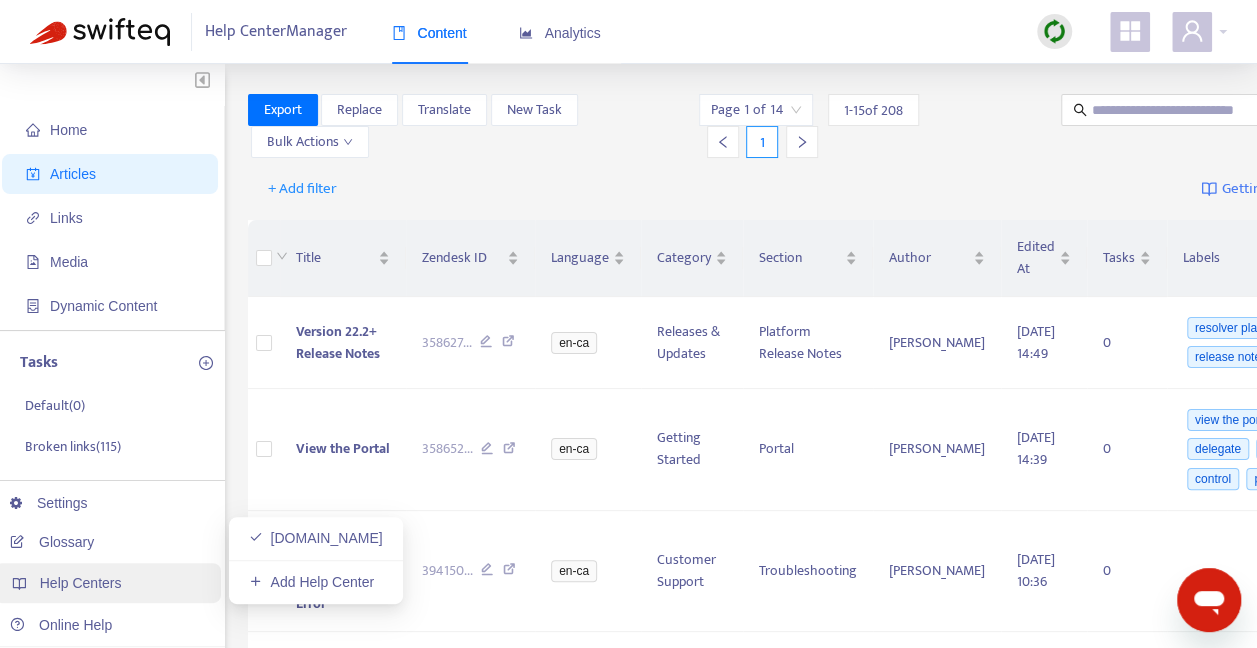 click on "Help Centers" at bounding box center [81, 583] 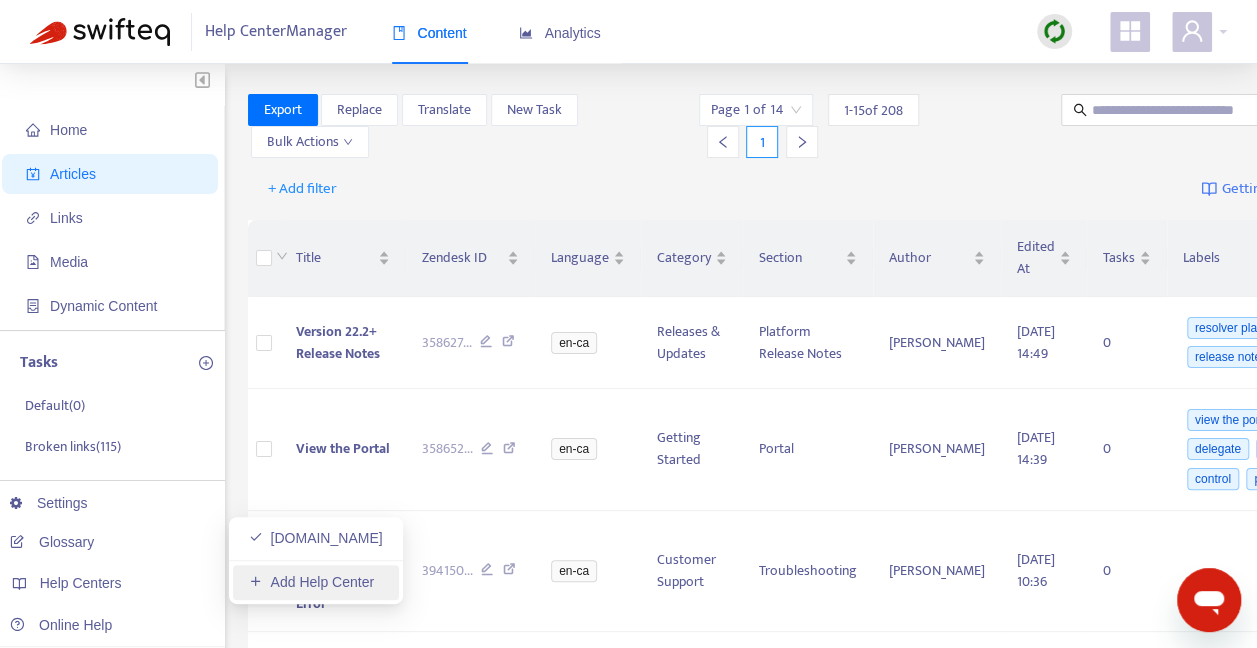 click on "Add Help Center" at bounding box center (311, 582) 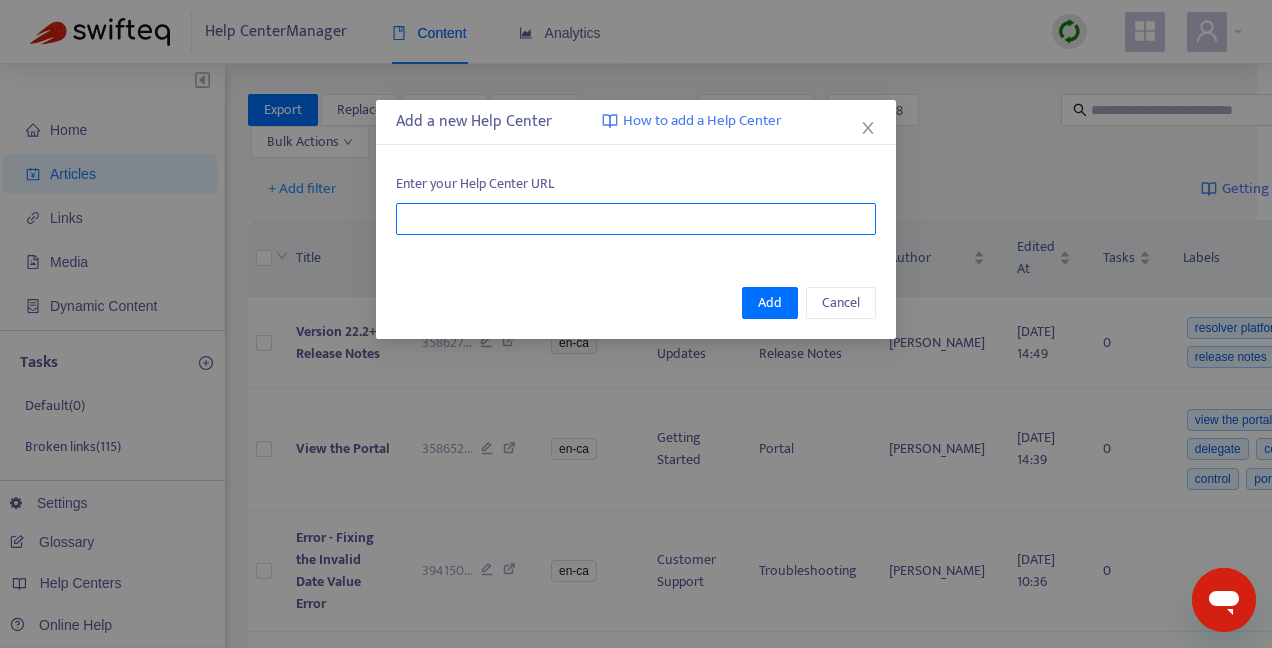 click at bounding box center (636, 219) 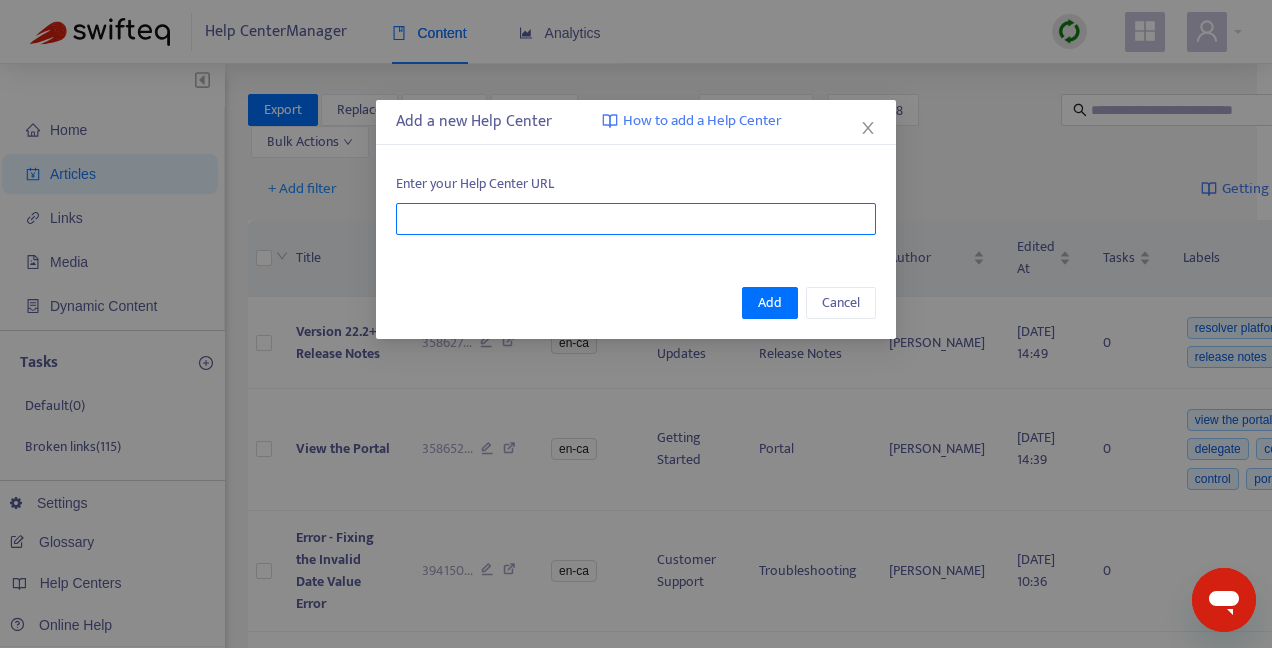 paste on "**********" 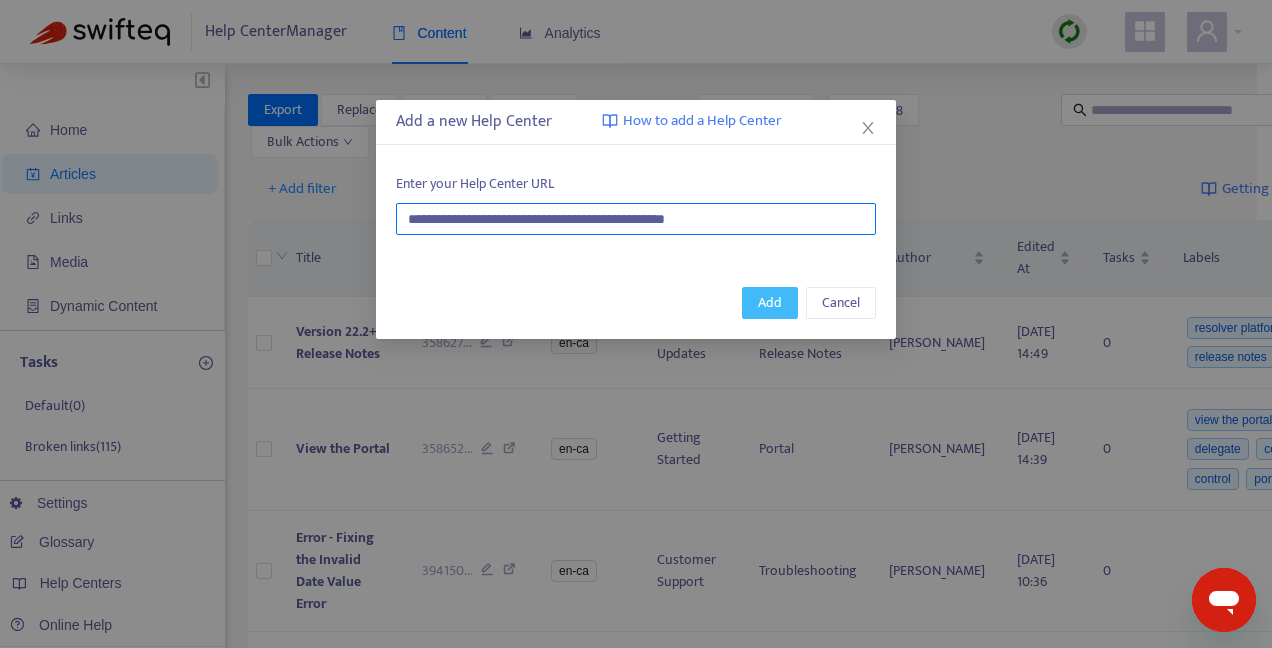 type on "**********" 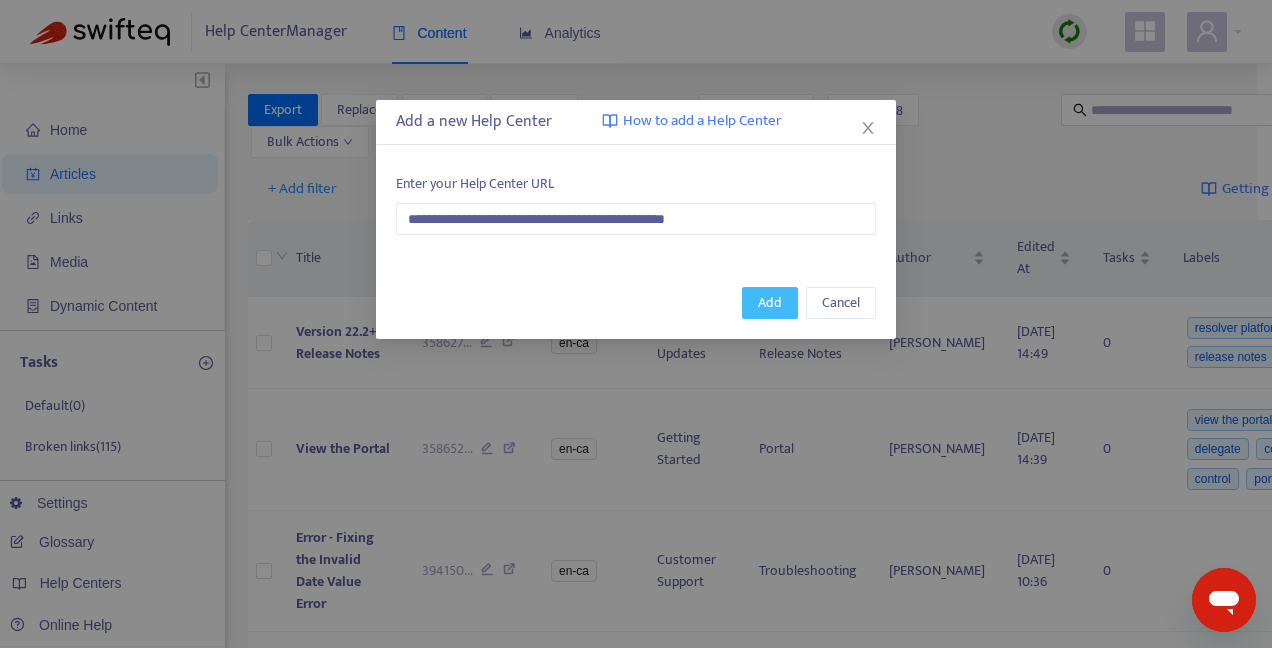 click on "Add" at bounding box center (770, 303) 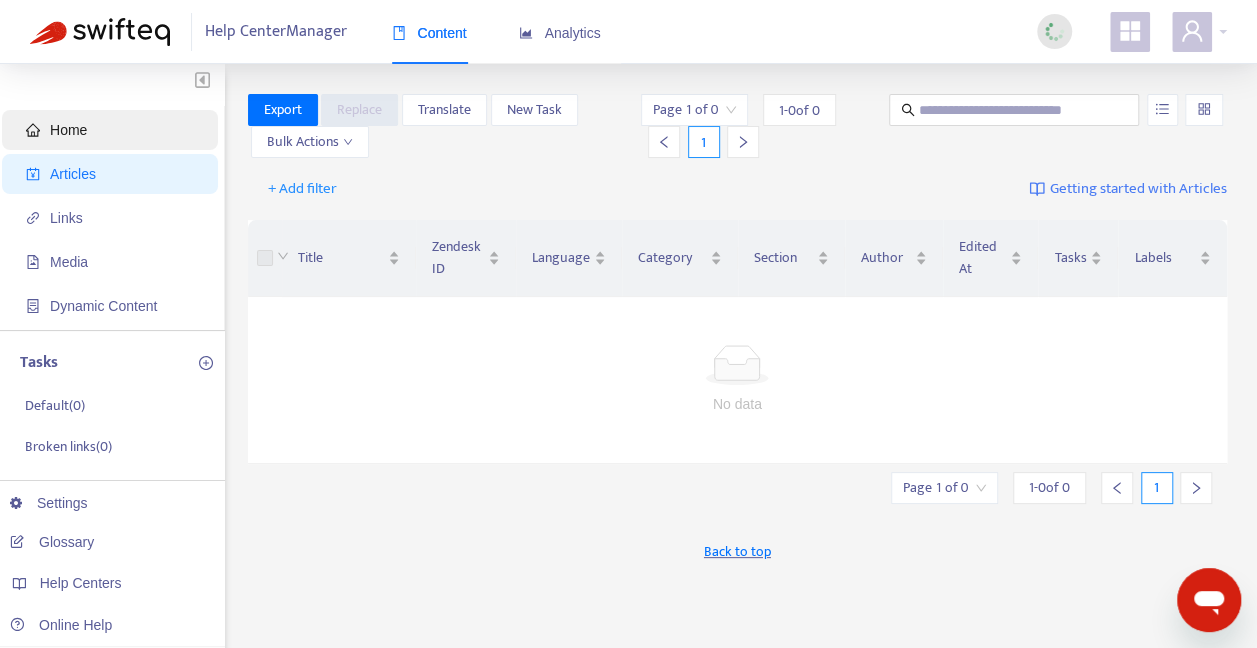 click on "Home" at bounding box center [114, 130] 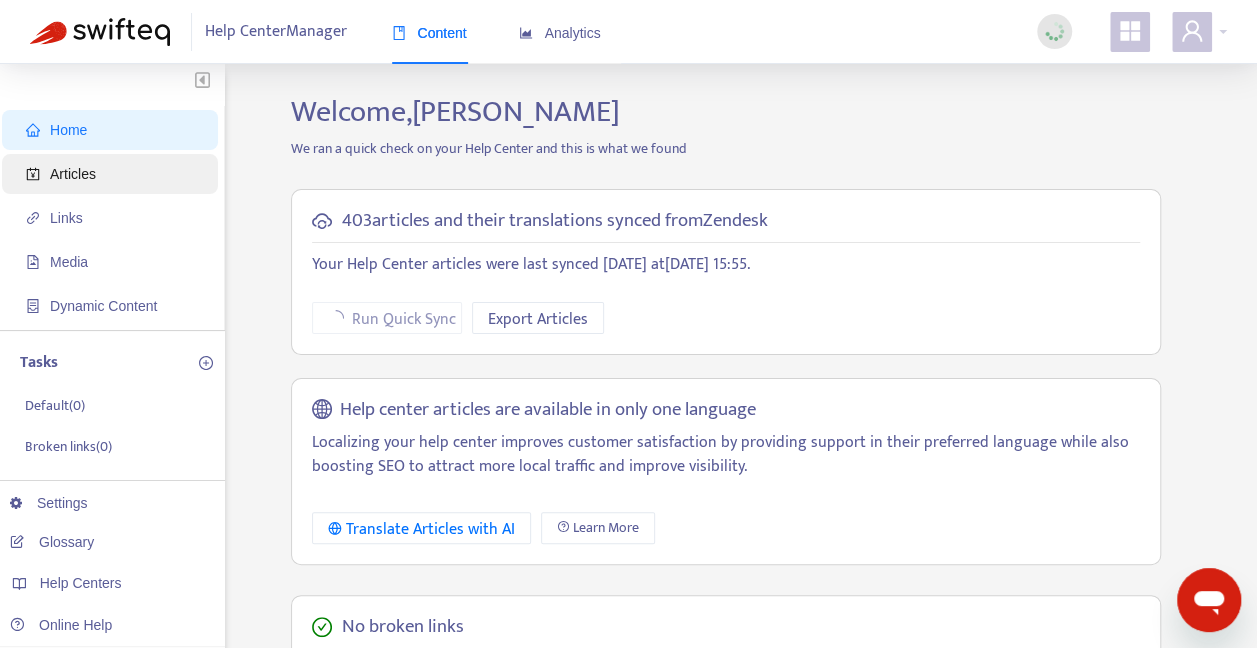 click on "Articles" at bounding box center (73, 174) 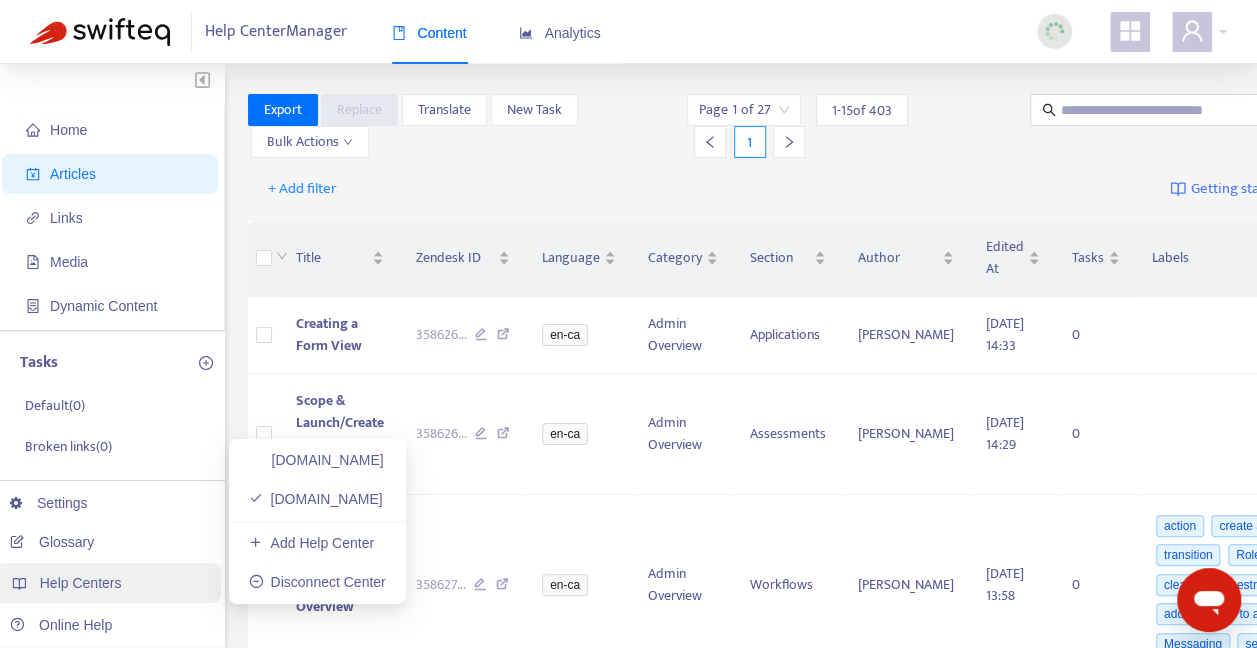 click on "Help Centers" at bounding box center [81, 583] 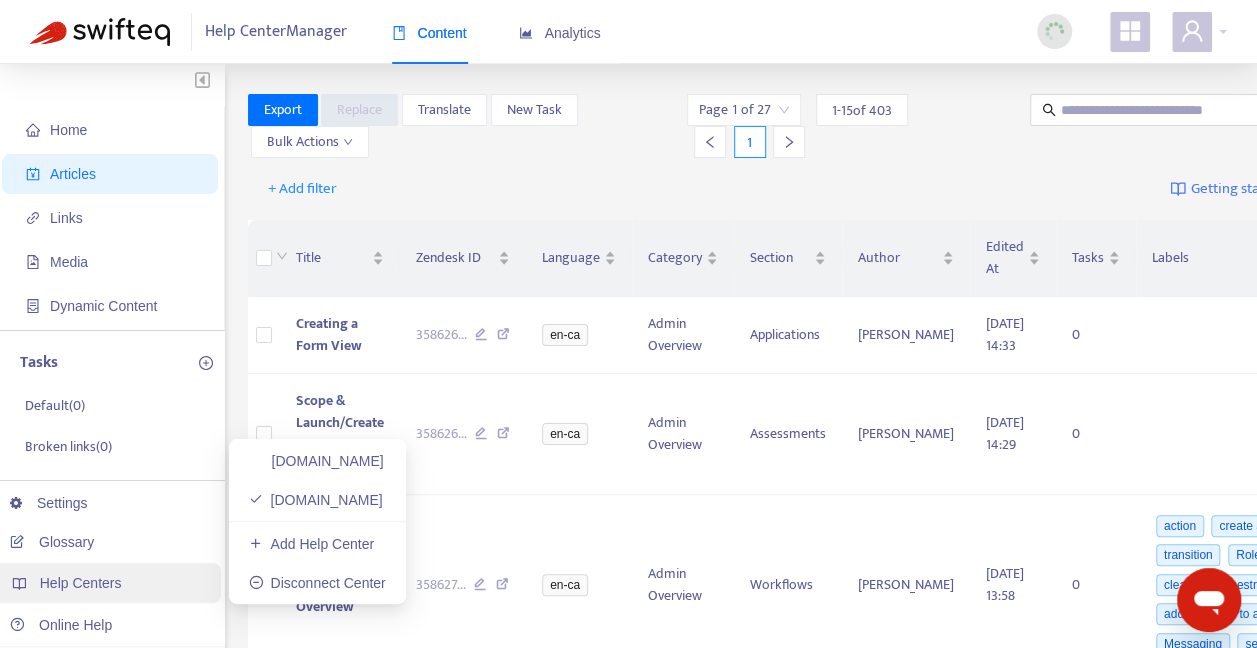 click on "Help Centers" at bounding box center [107, 583] 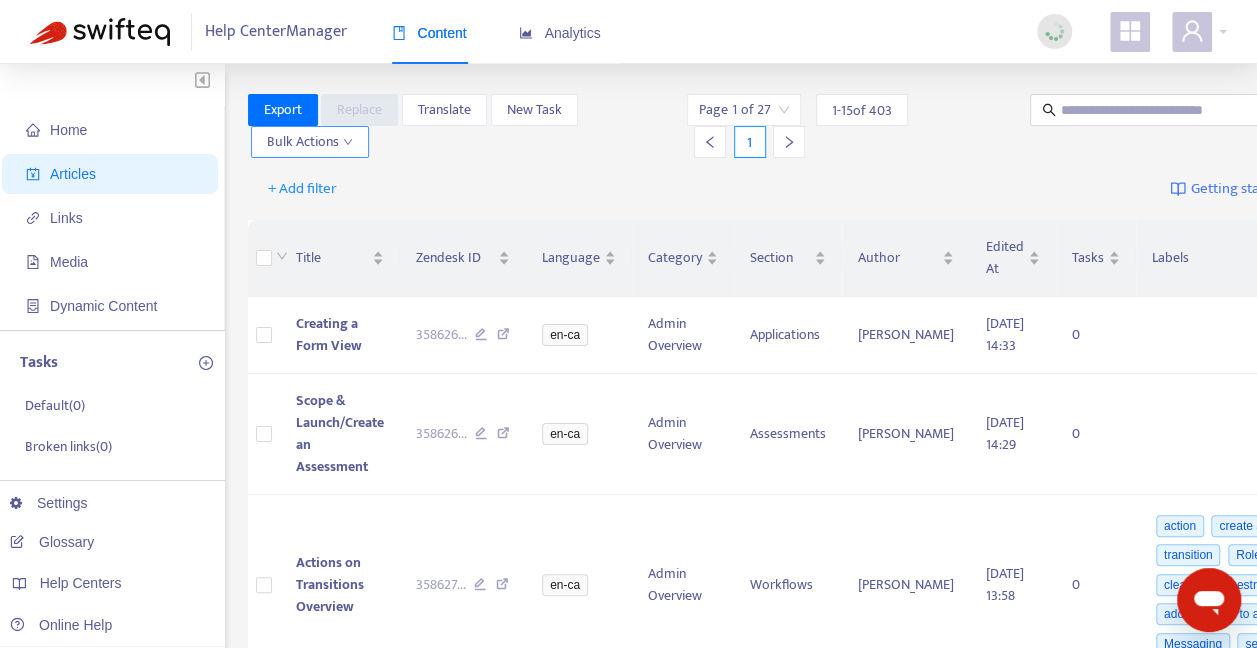 click on "Bulk Actions" at bounding box center (310, 142) 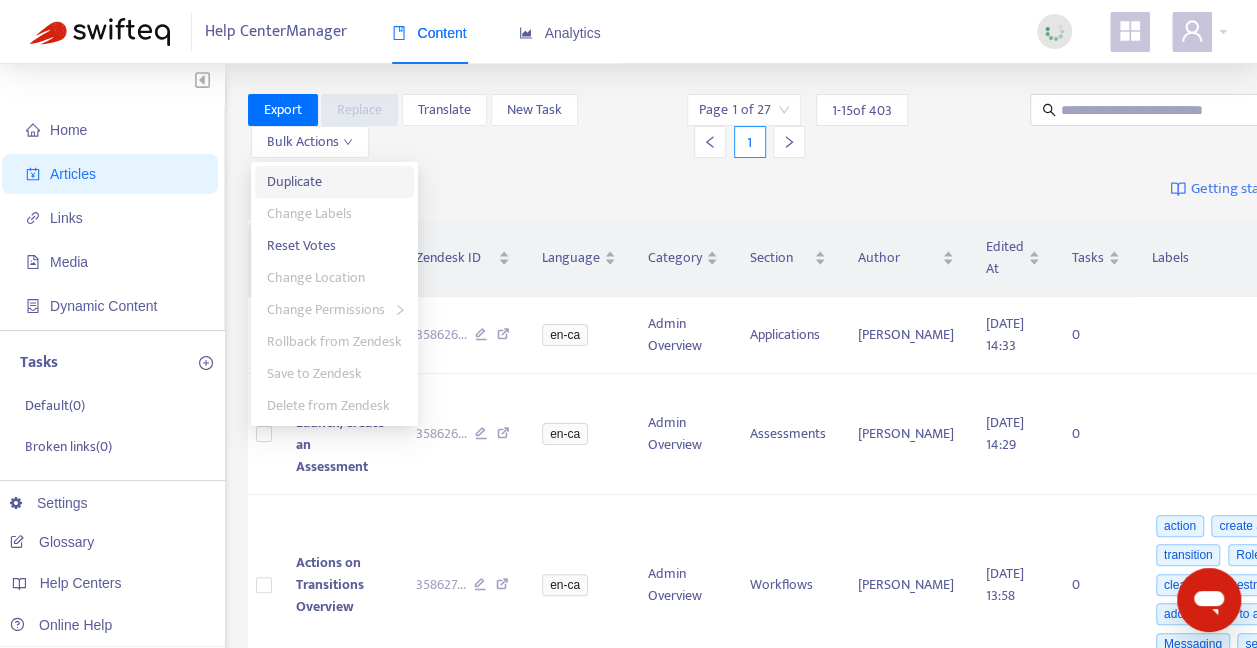 click on "Duplicate" at bounding box center [294, 181] 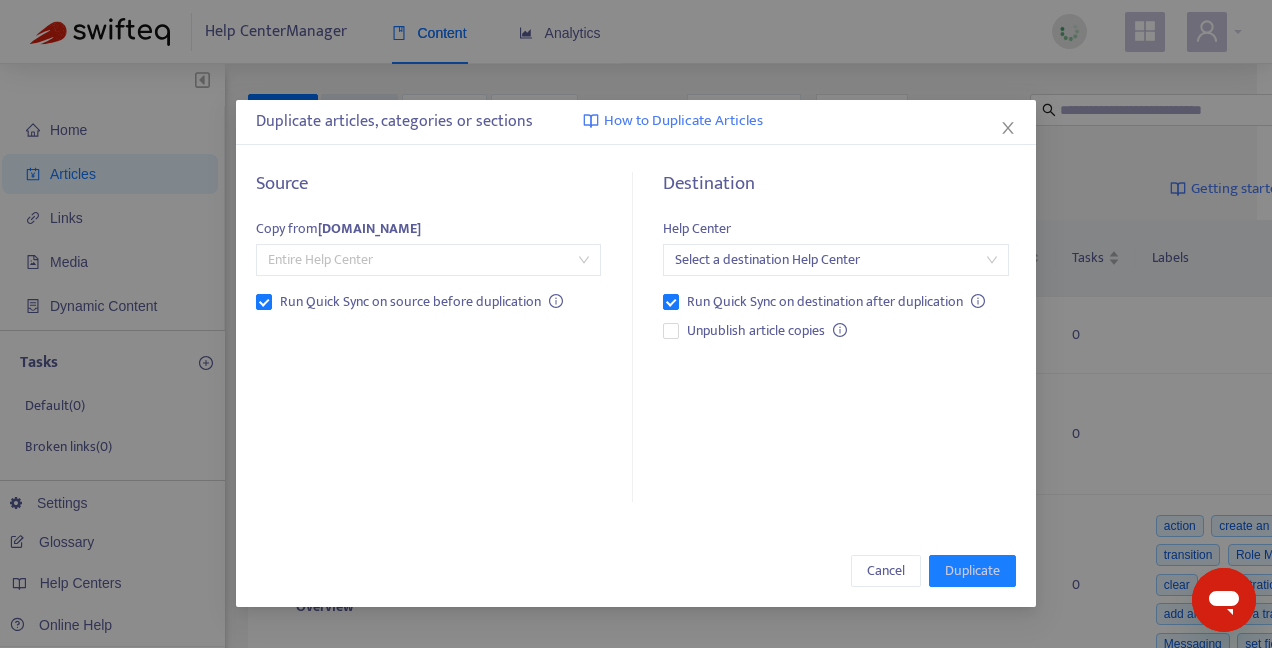 click on "Entire Help Center" at bounding box center [428, 260] 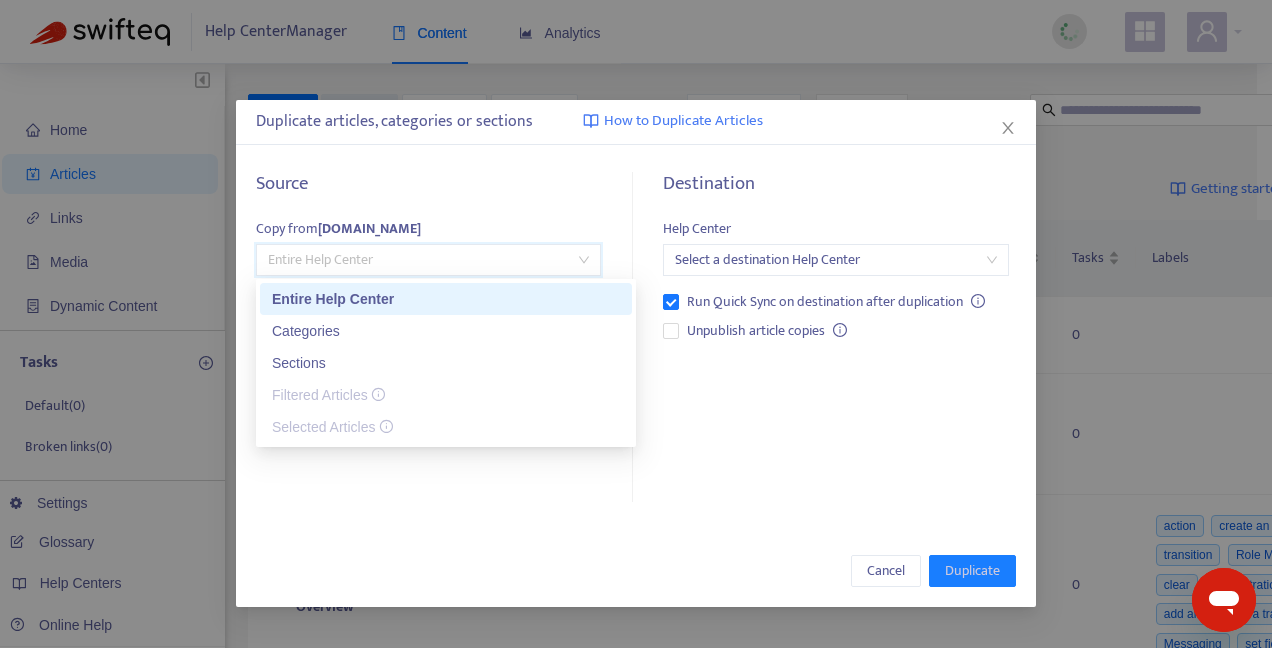 click on "Entire Help Center" at bounding box center [428, 260] 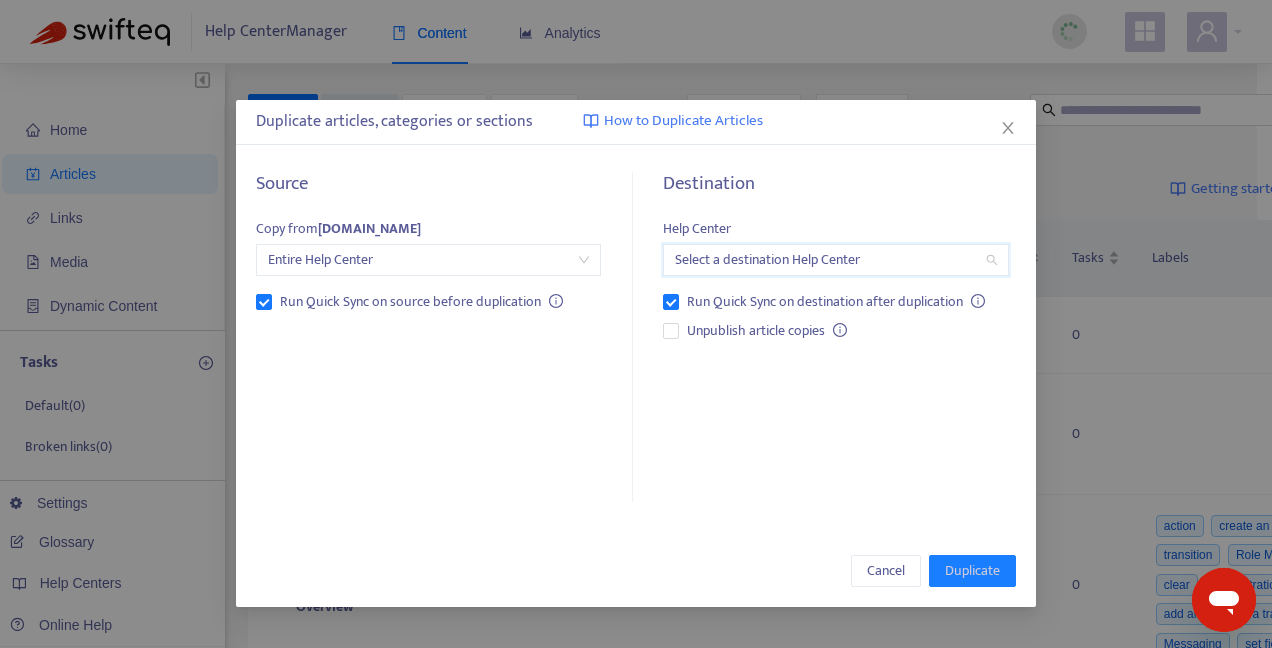 click at bounding box center [835, 260] 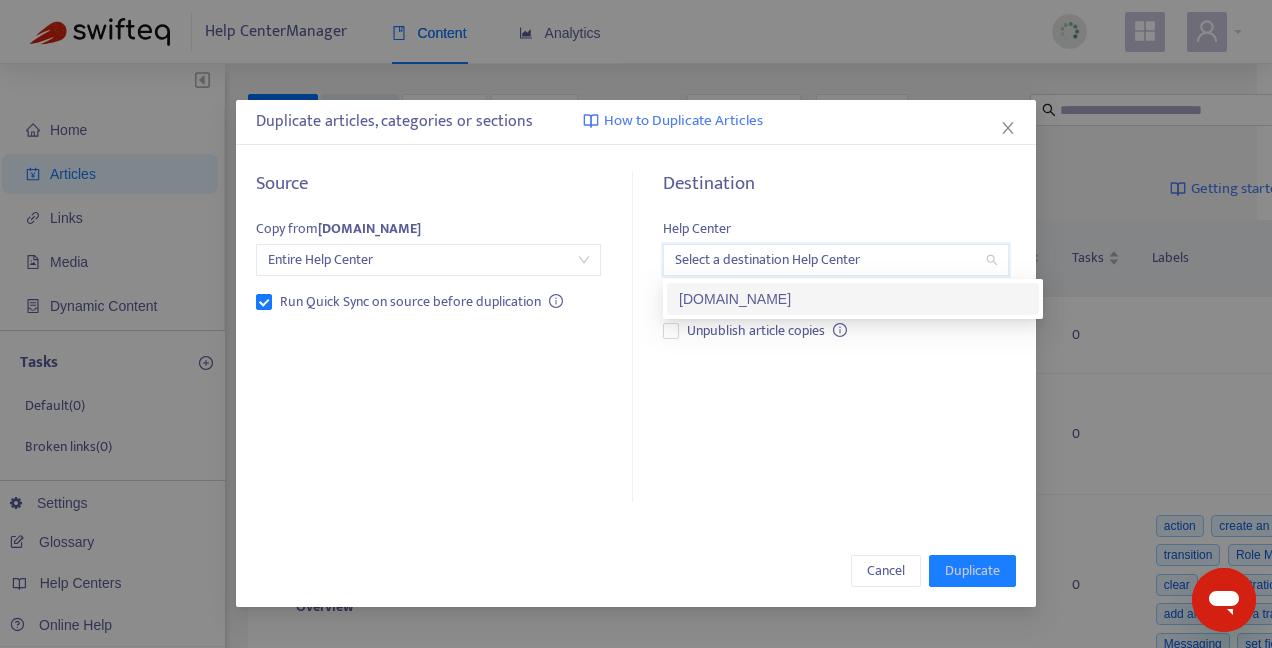 click on "[DOMAIN_NAME]" at bounding box center (853, 299) 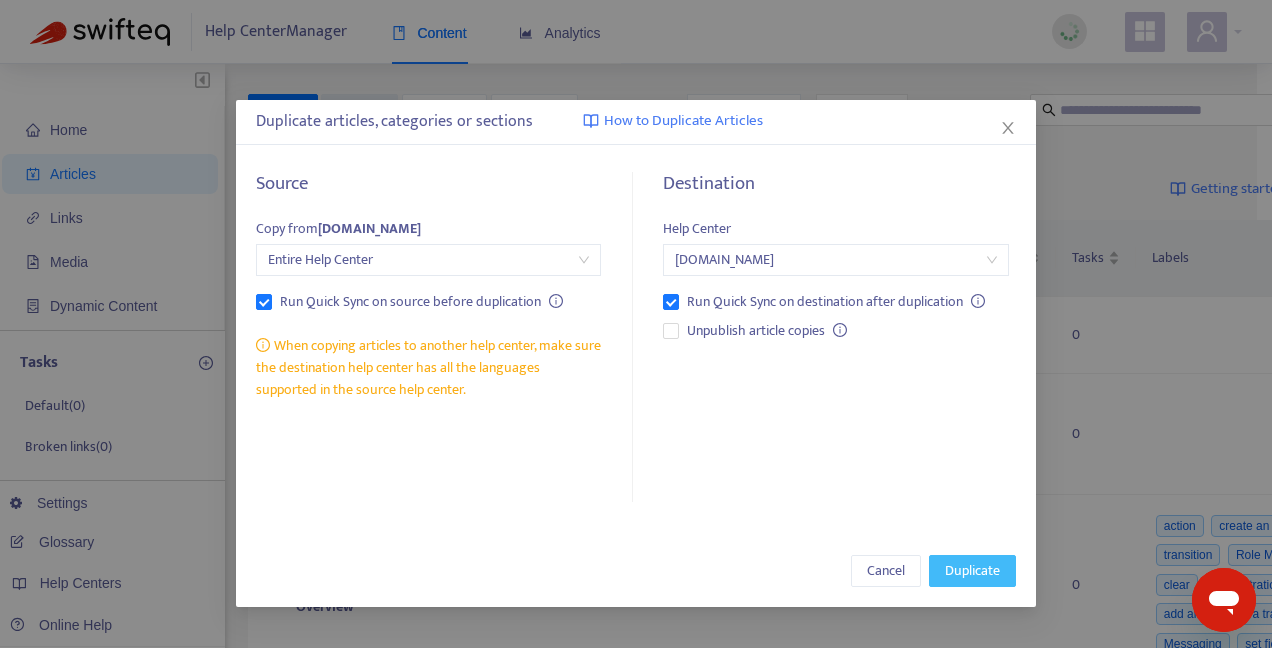 click on "Duplicate" at bounding box center [972, 571] 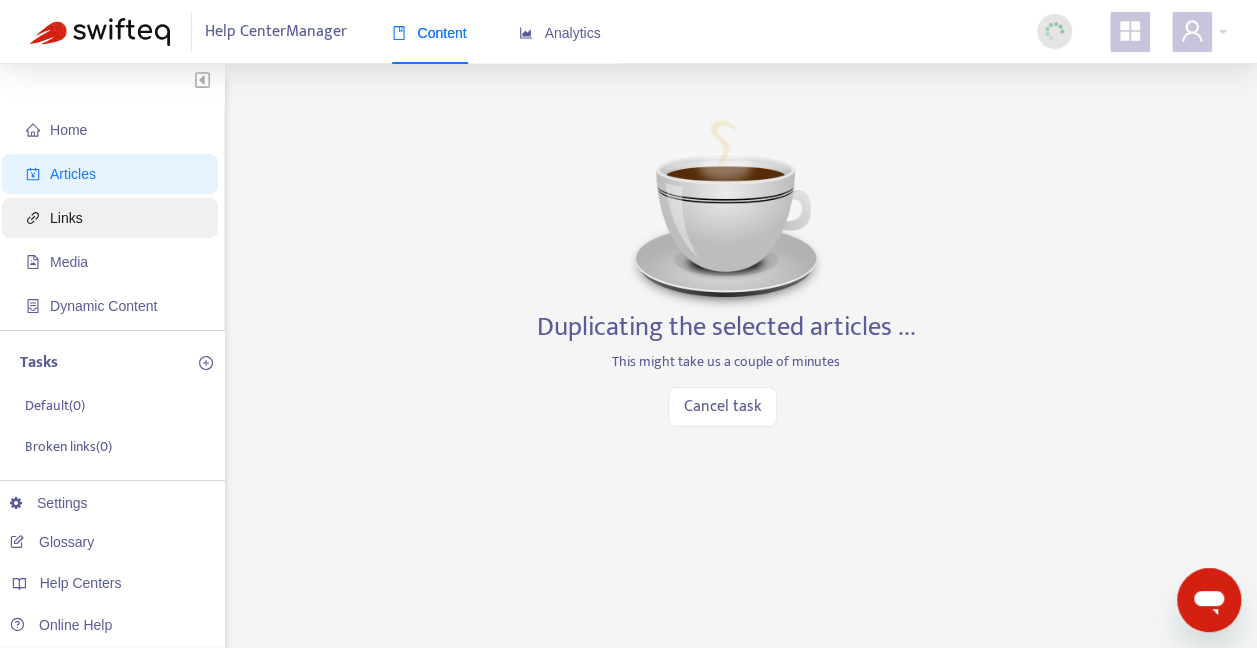 click on "Links" at bounding box center [114, 218] 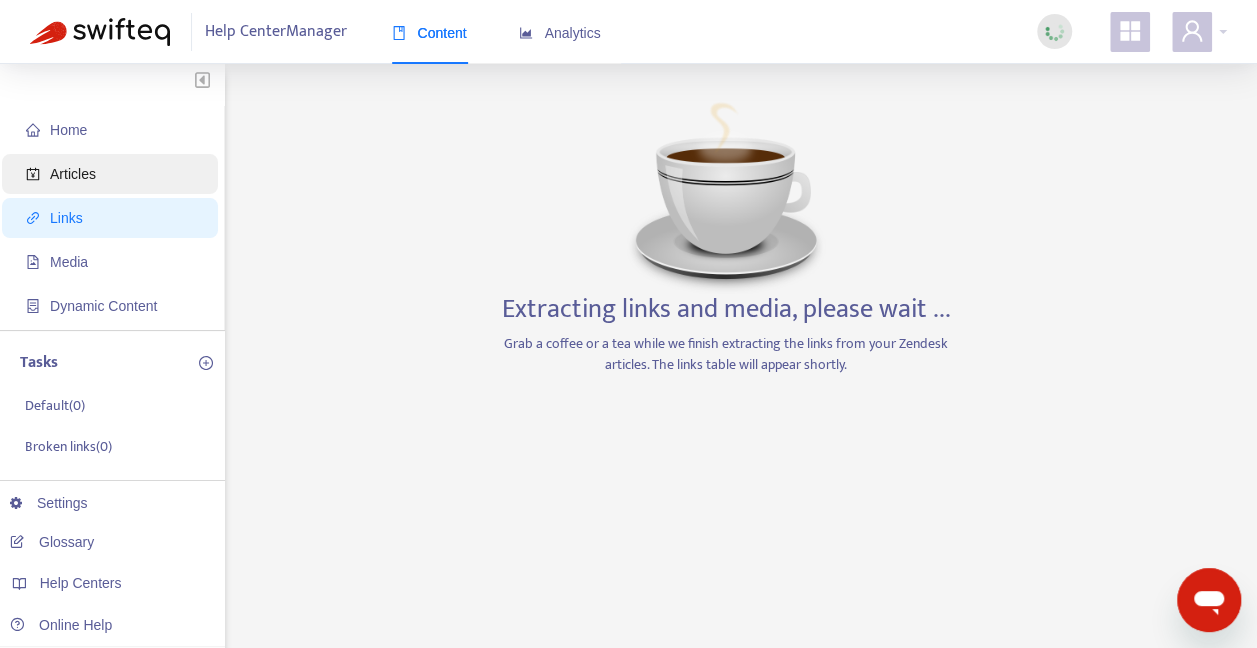 click on "Articles" at bounding box center [114, 174] 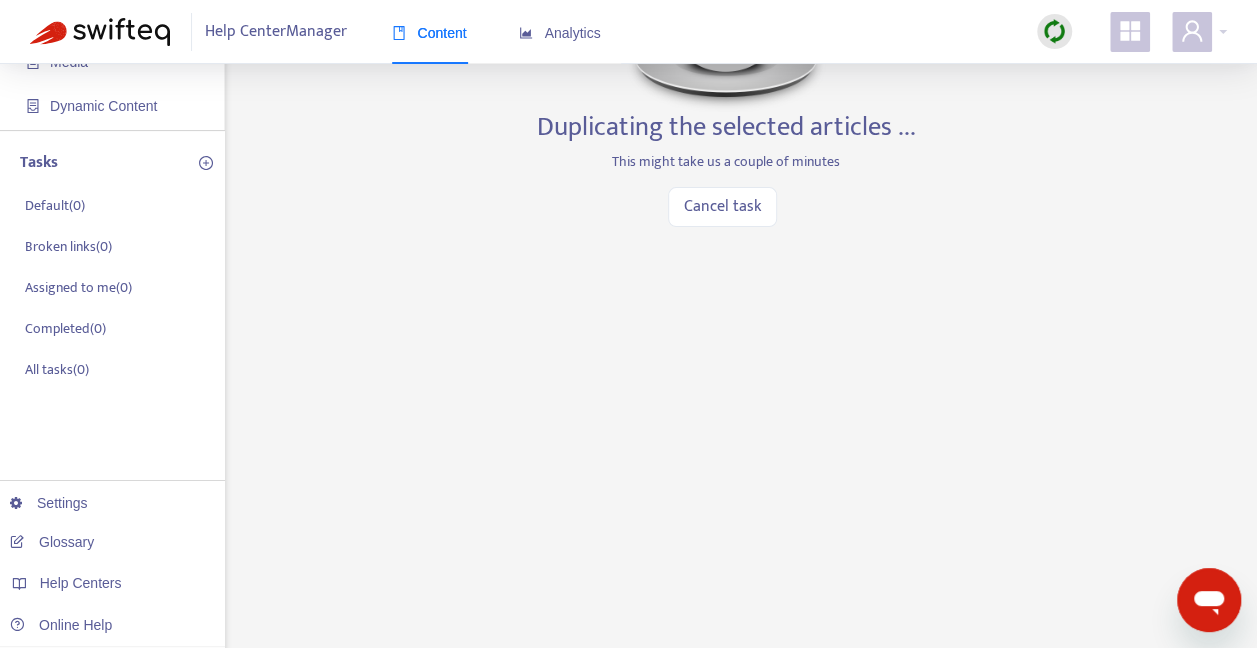 scroll, scrollTop: 0, scrollLeft: 0, axis: both 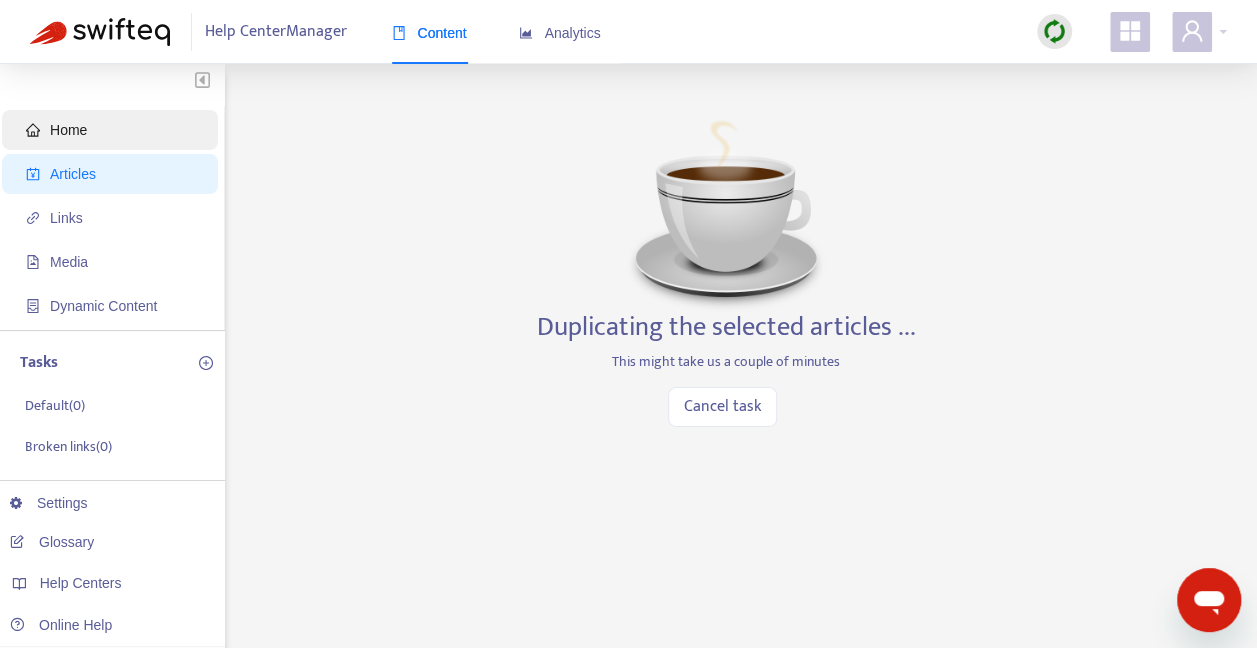 click on "Home" at bounding box center [114, 130] 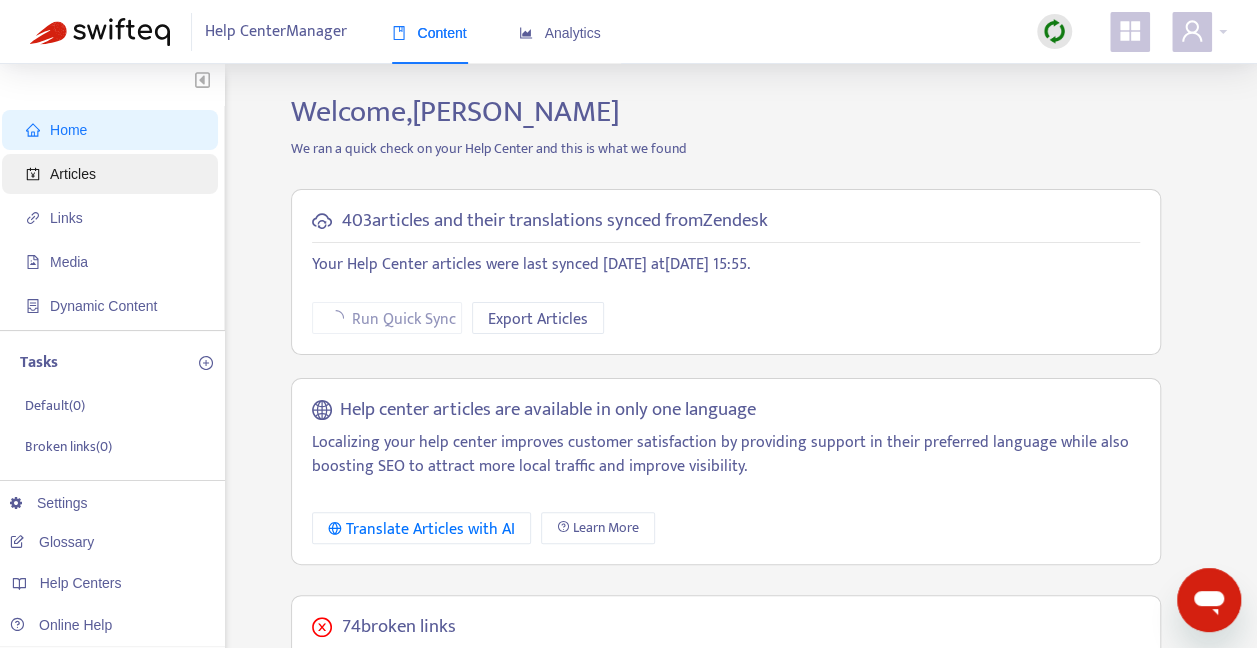 click on "Articles" at bounding box center (114, 174) 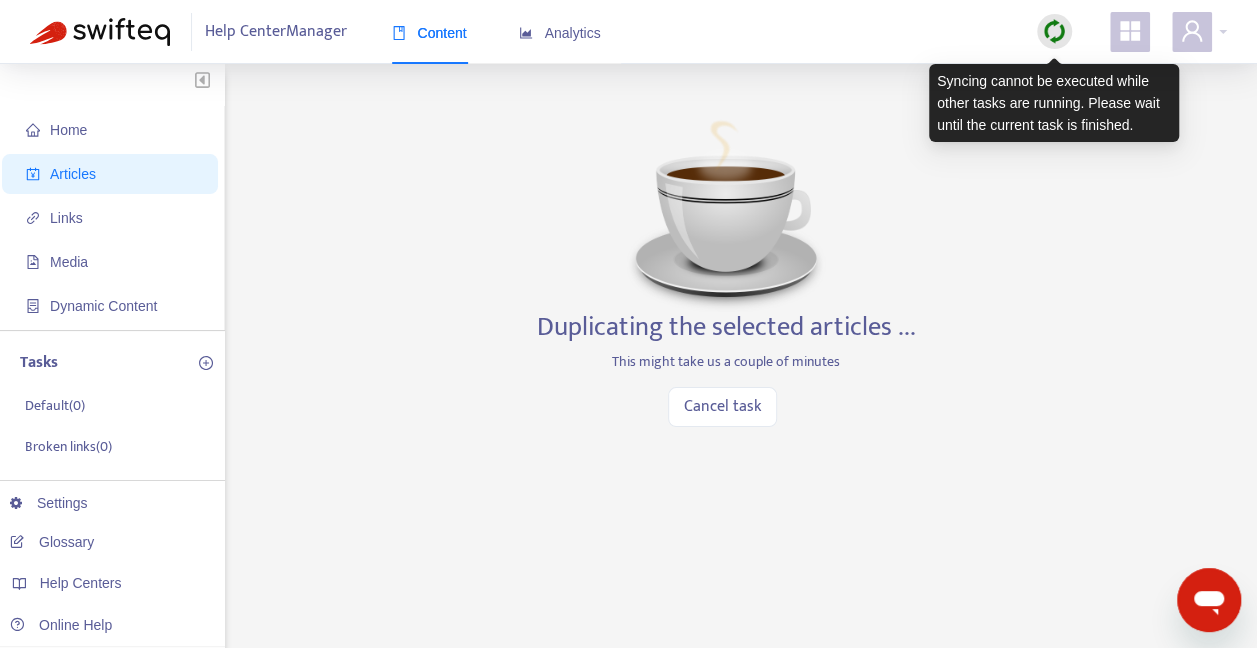 click at bounding box center (1054, 31) 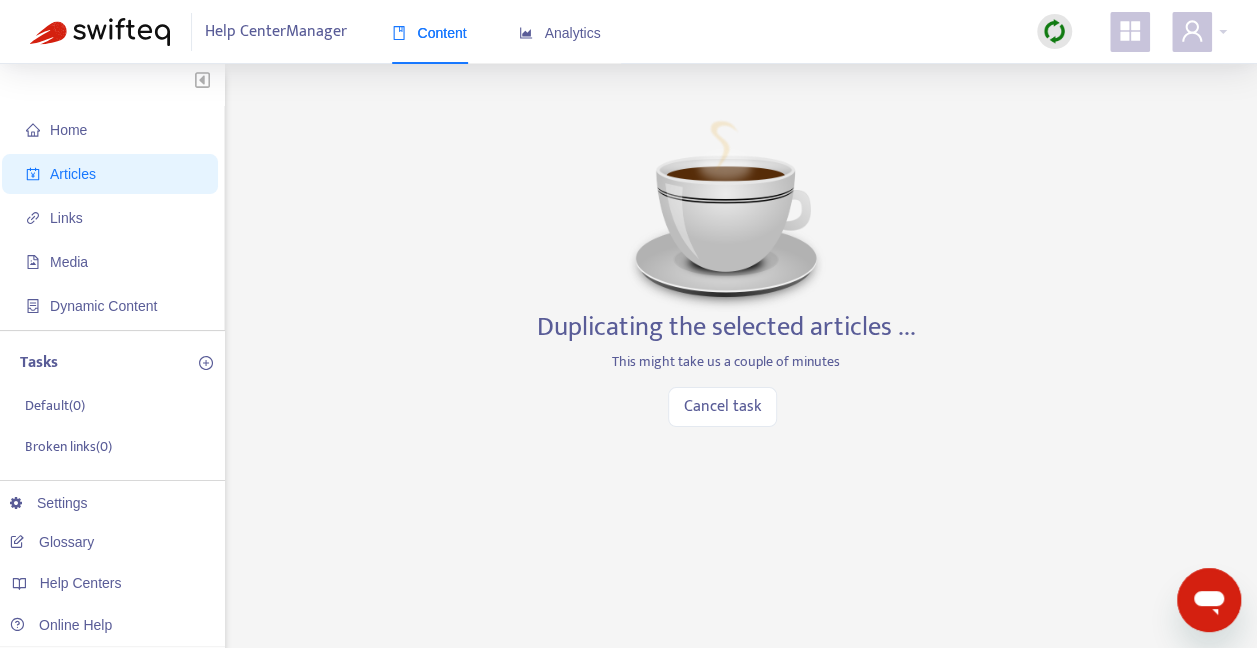 click on "Home Articles Links Media Dynamic Content Tasks Default  ( 0 ) Broken links  ( 0 ) Assigned to me  ( 0 ) Completed  ( 0 ) All tasks  ( 0 ) Settings Glossary Help Centers Online Help Duplicating the selected articles ... This might take us a couple of minutes Cancel task" at bounding box center [628, 679] 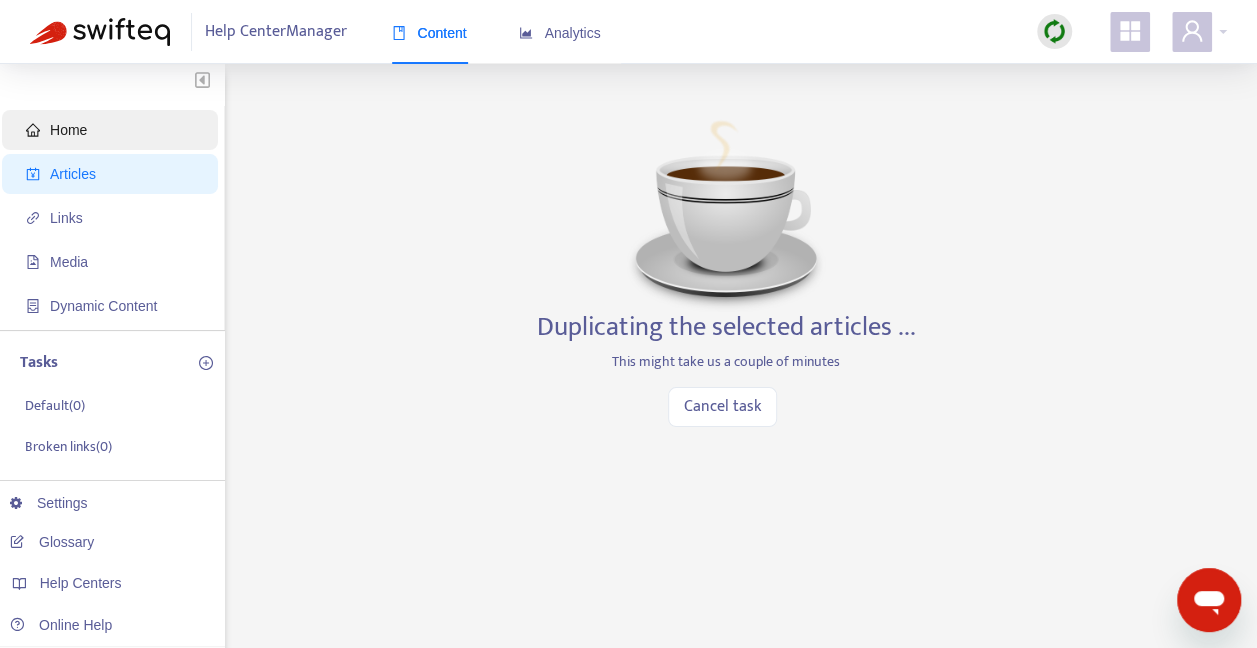 click on "Home" at bounding box center [114, 130] 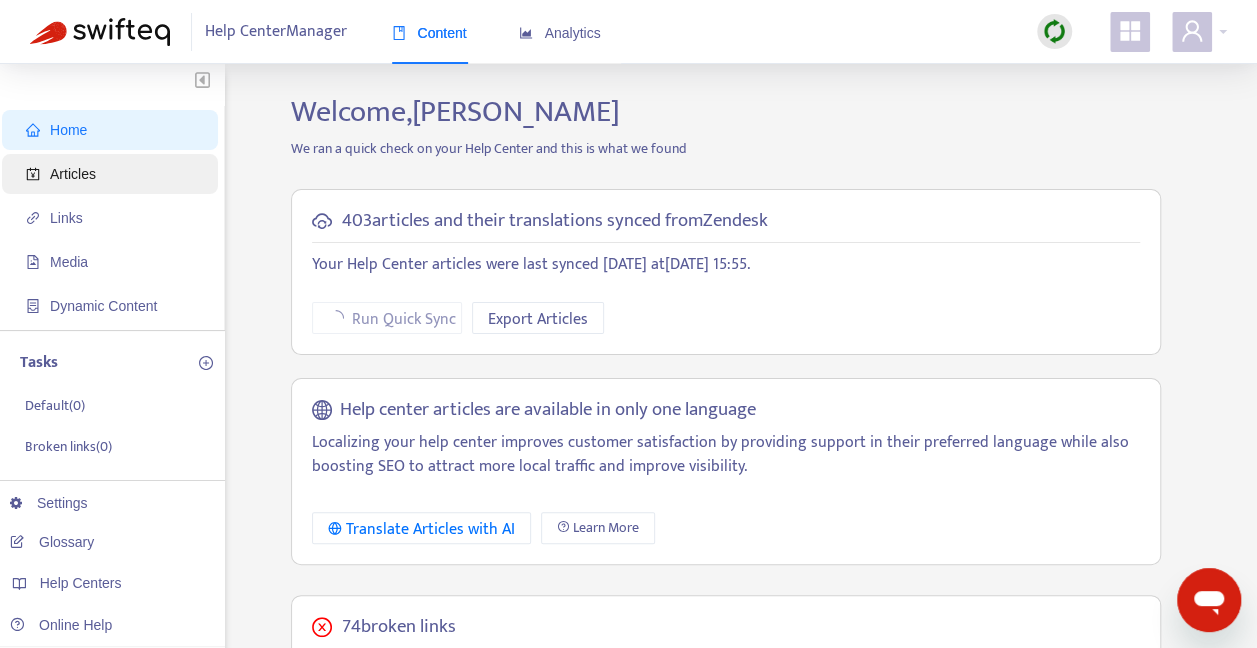 click on "Articles" at bounding box center [114, 174] 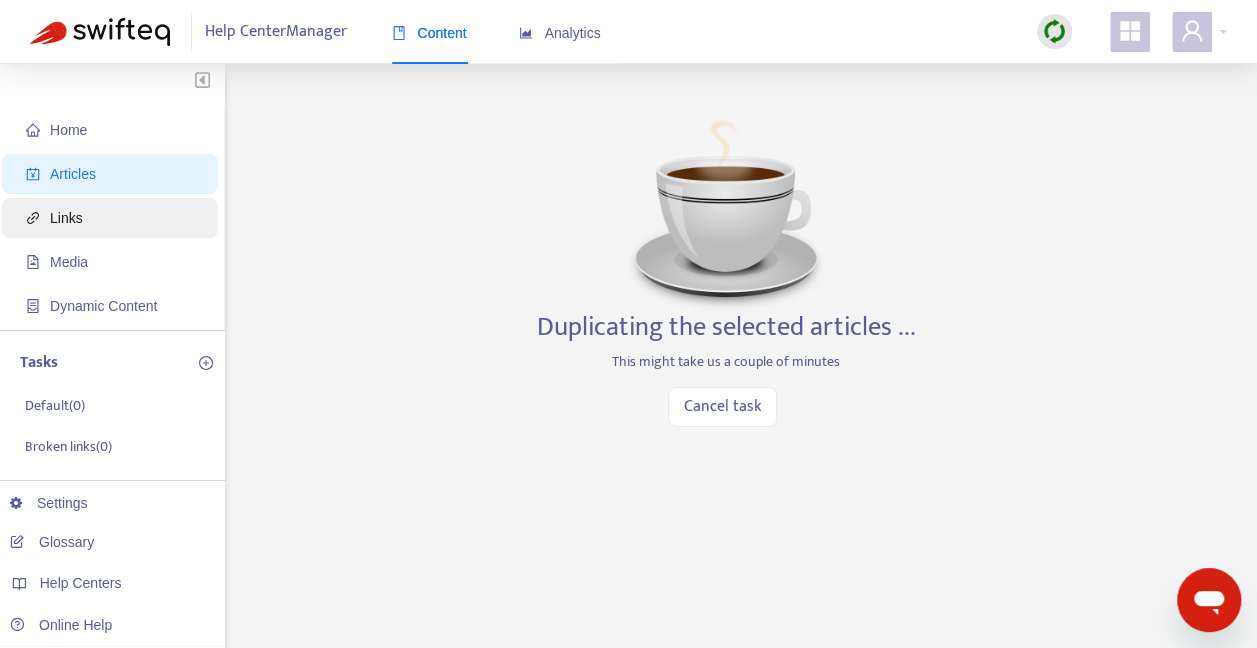 click on "Links" at bounding box center (114, 218) 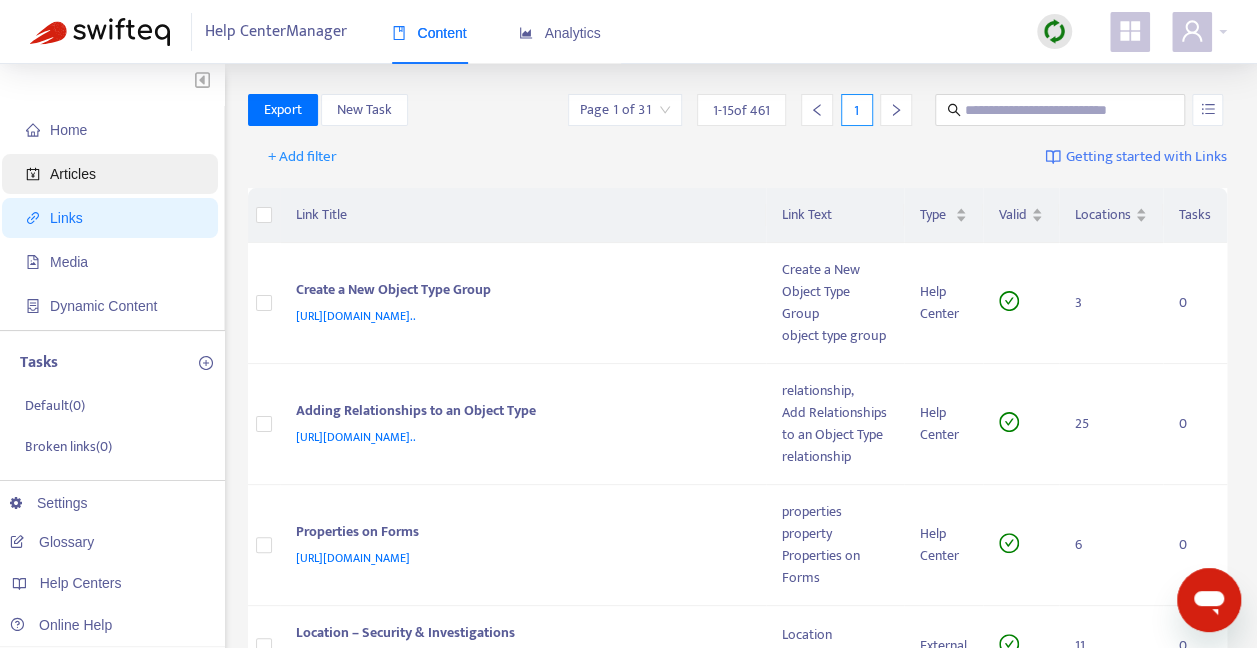 click on "Articles" at bounding box center [73, 174] 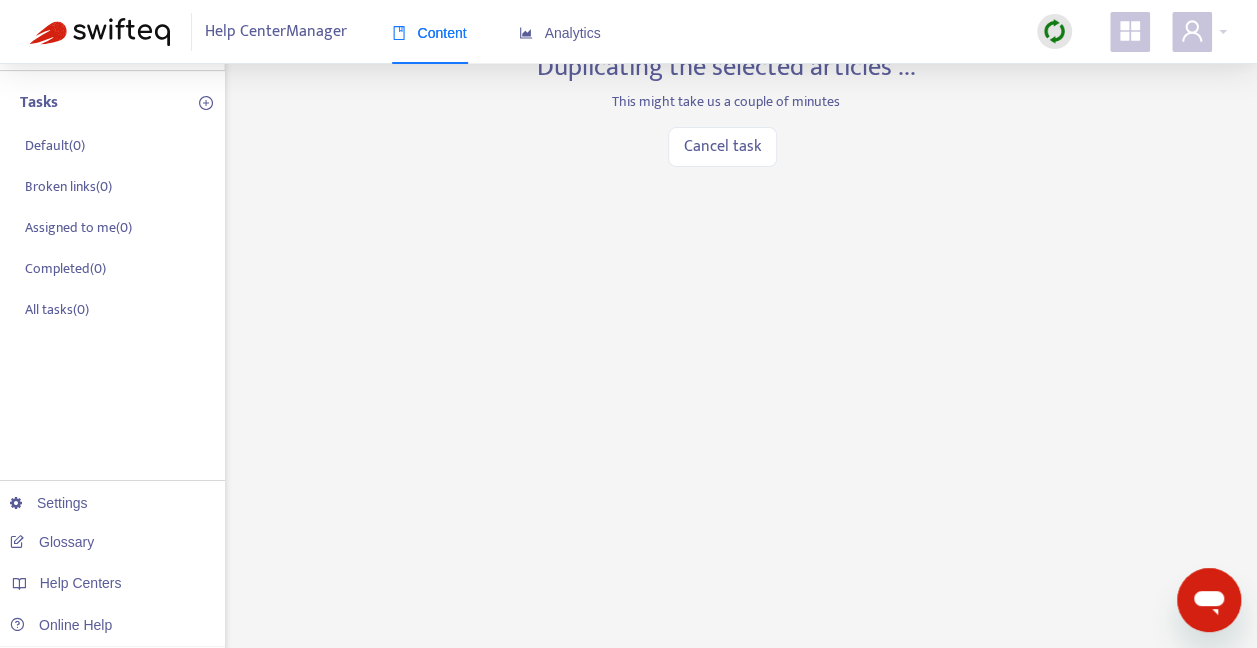 scroll, scrollTop: 0, scrollLeft: 0, axis: both 